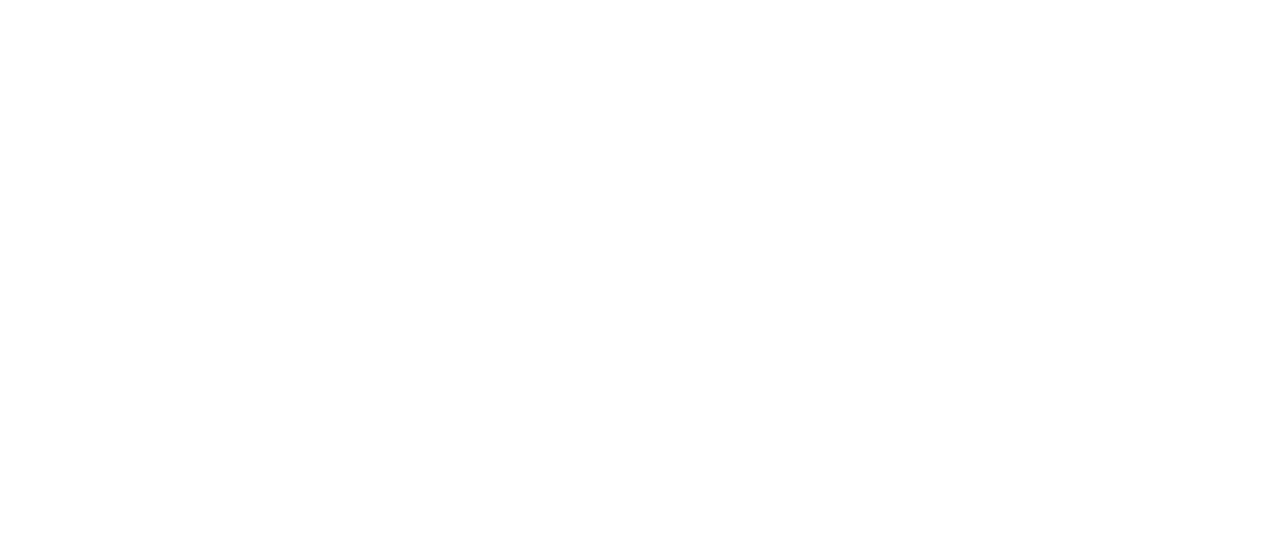 scroll, scrollTop: 0, scrollLeft: 0, axis: both 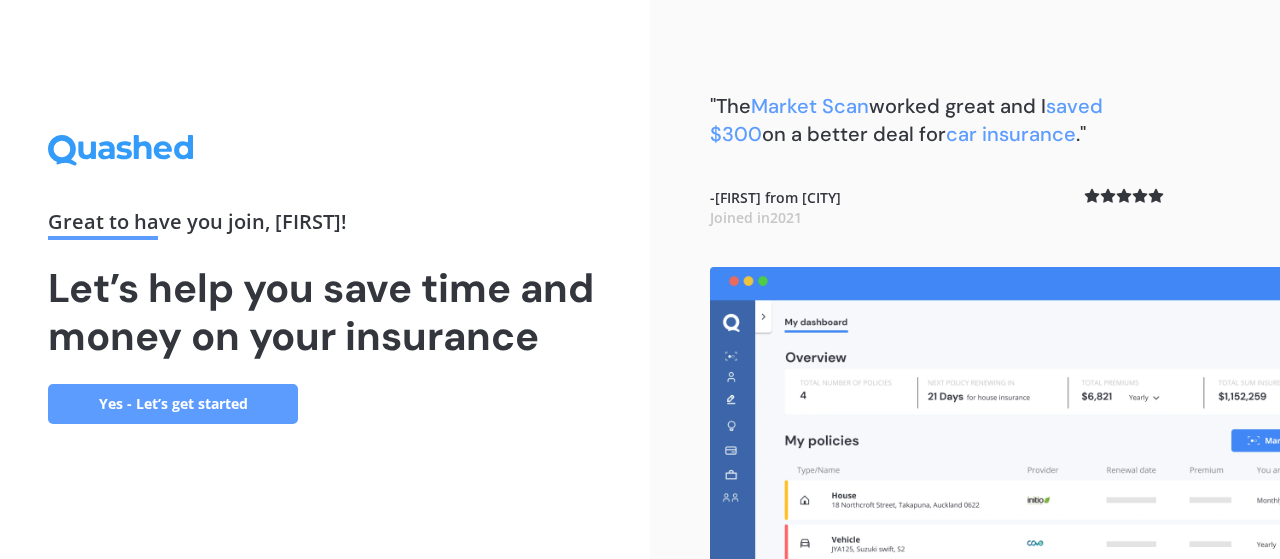 click on "Yes - Let’s get started" at bounding box center [173, 404] 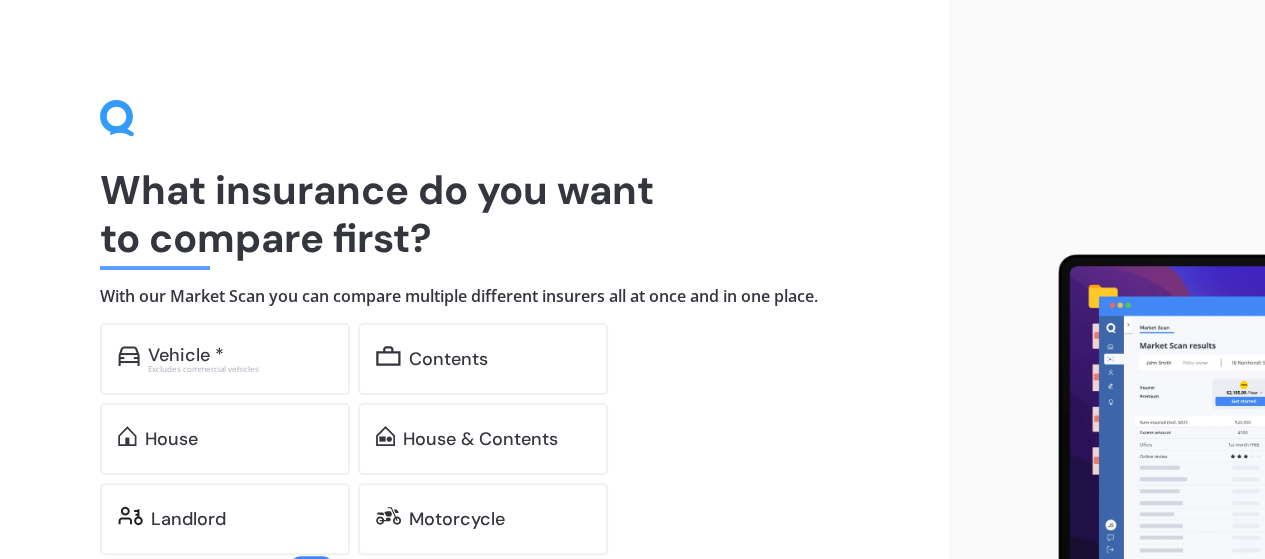 scroll, scrollTop: 100, scrollLeft: 0, axis: vertical 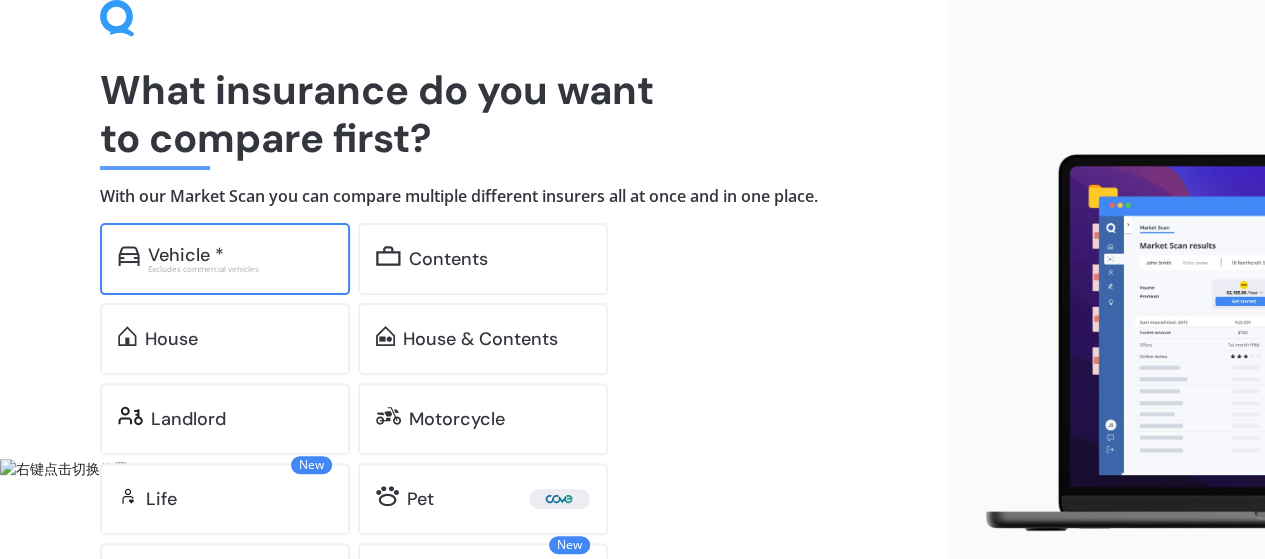 click on "Vehicle *" at bounding box center (186, 255) 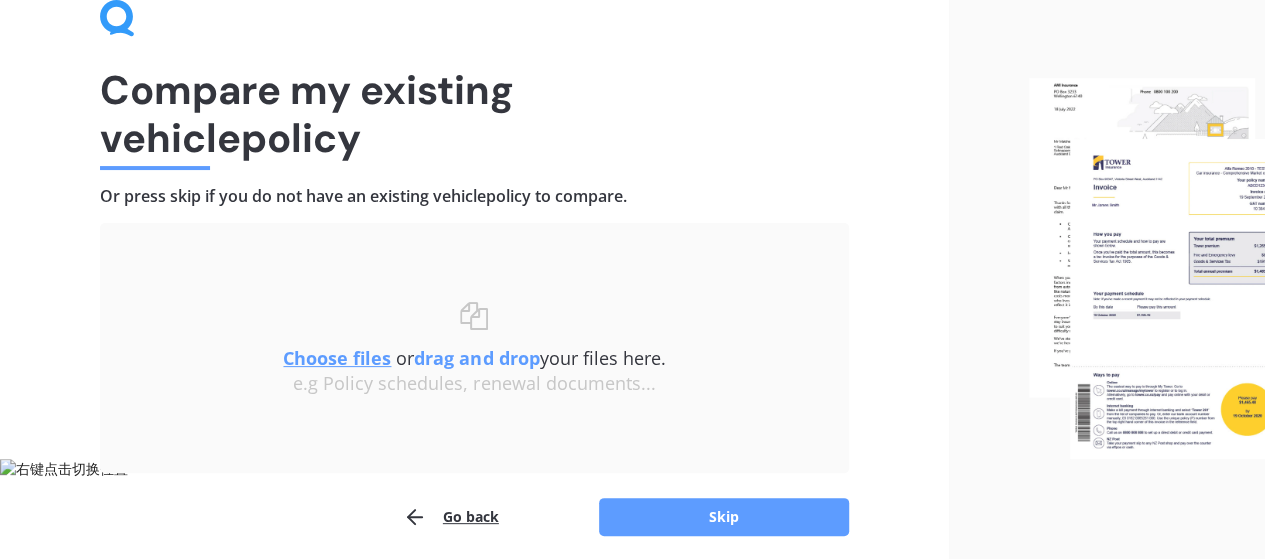 click on "Compare my existing   vehicle  policy Or press skip if you do not have an existing   vehicle  policy to compare. Uploading Choose files   or  drag and drop  your files here. Choose files or photos e.g Policy schedules, renewal documents... The file name   already exists, would you like to replace it? Confirm Cancel Go back Skip" at bounding box center (474, 268) 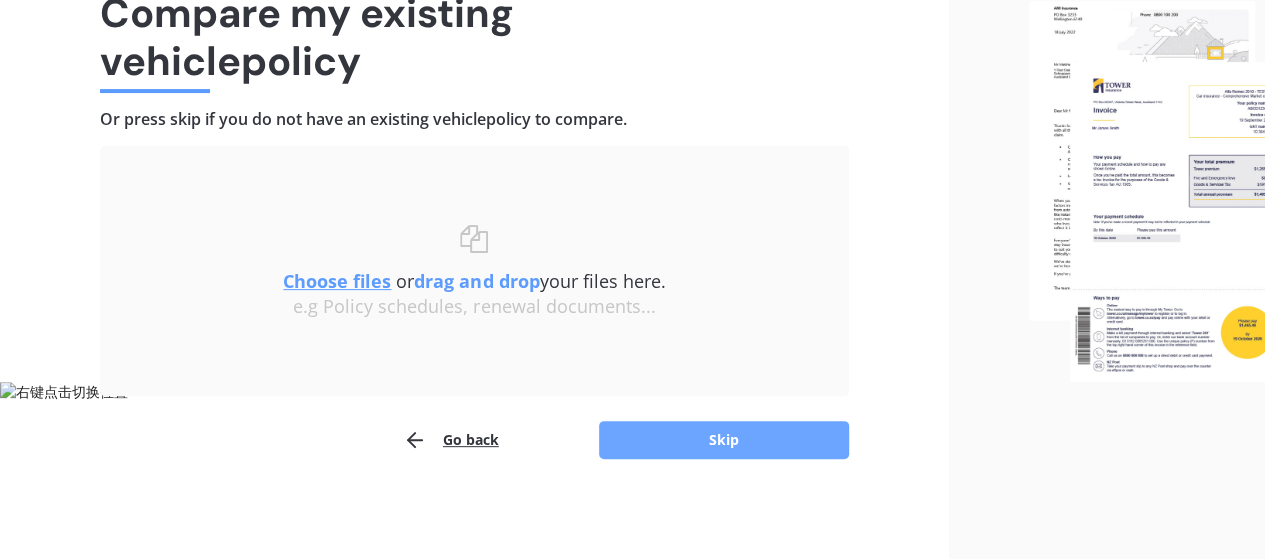 click on "Skip" at bounding box center (724, 440) 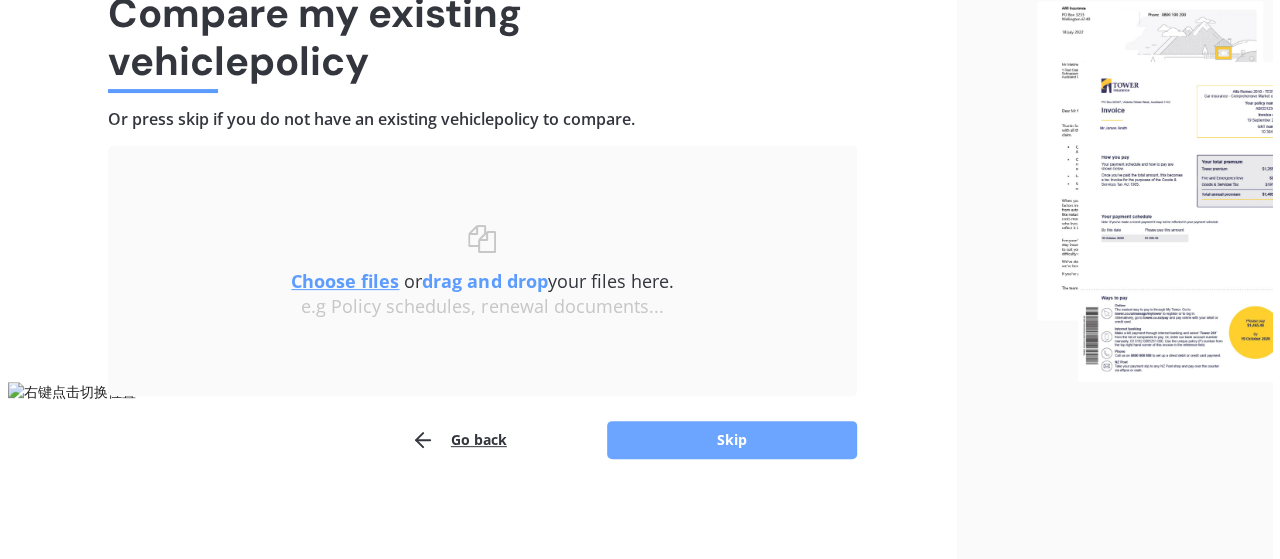 scroll, scrollTop: 0, scrollLeft: 0, axis: both 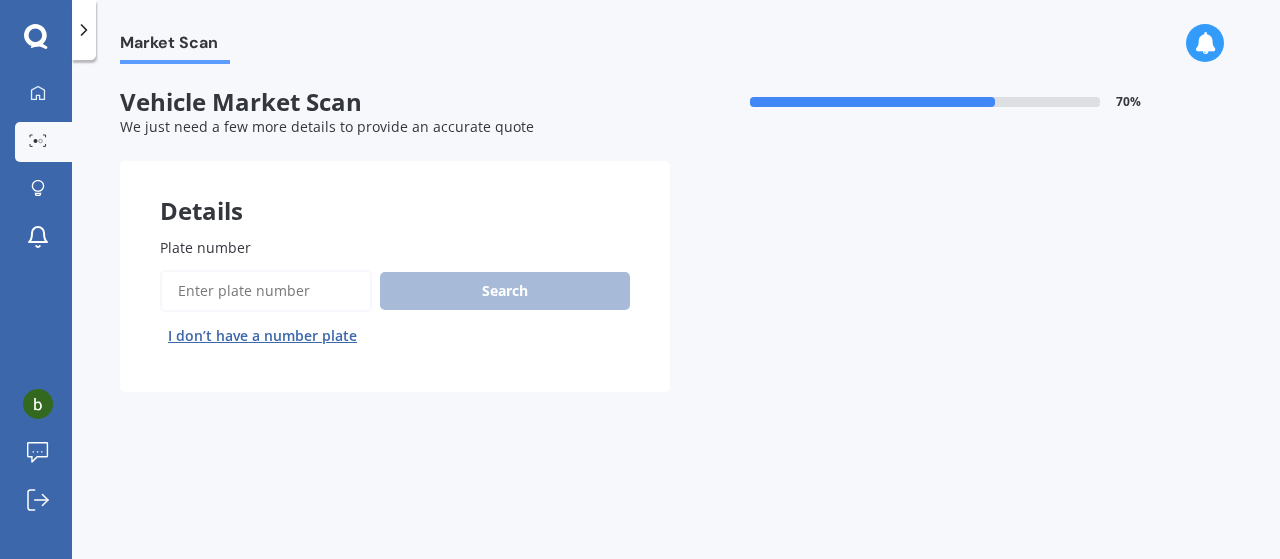 click on "Plate number" at bounding box center (266, 291) 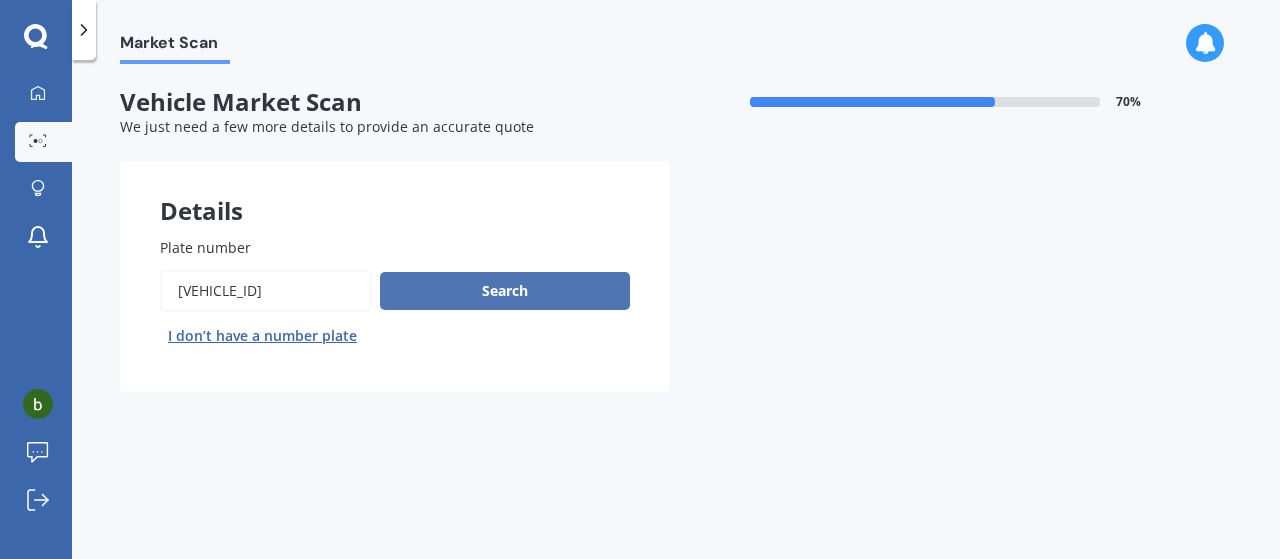 type on "[VEHICLE_ID]" 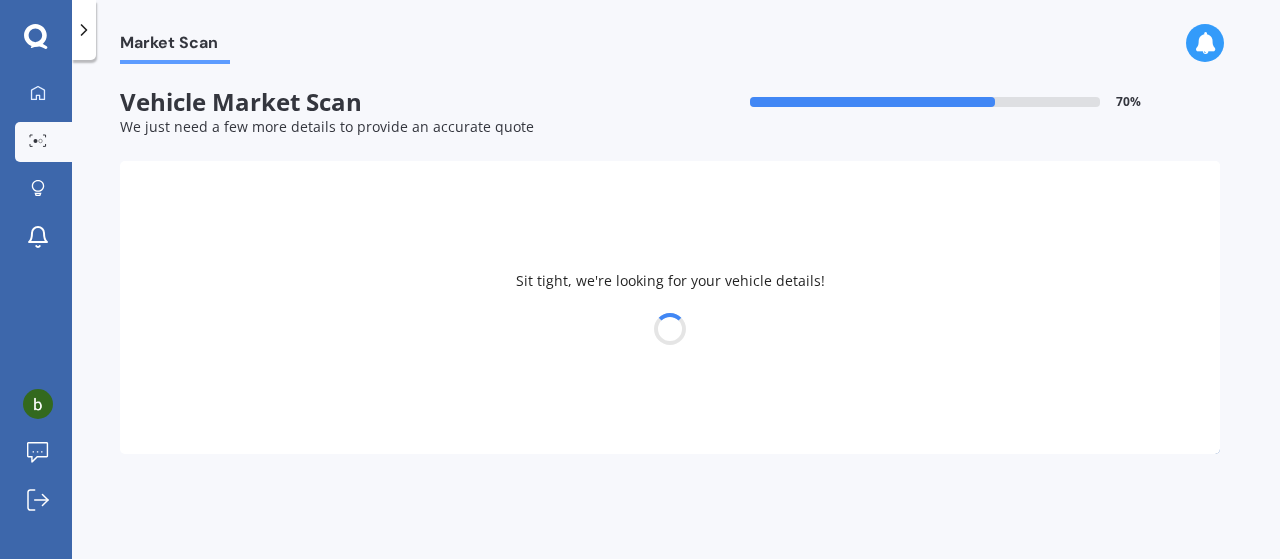select on "NISSAN" 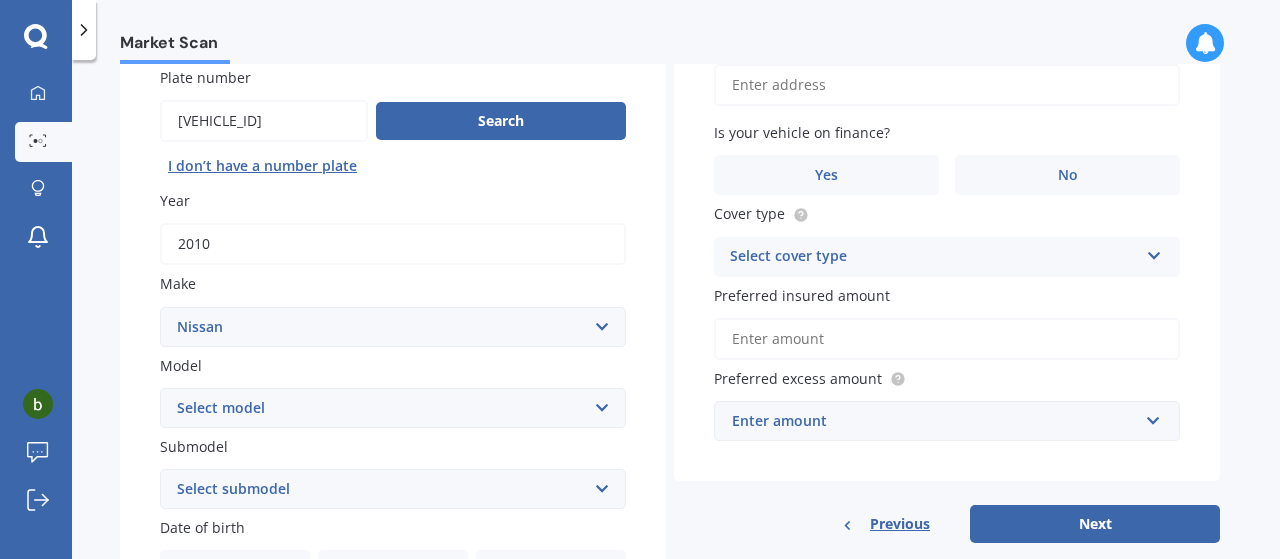 scroll, scrollTop: 200, scrollLeft: 0, axis: vertical 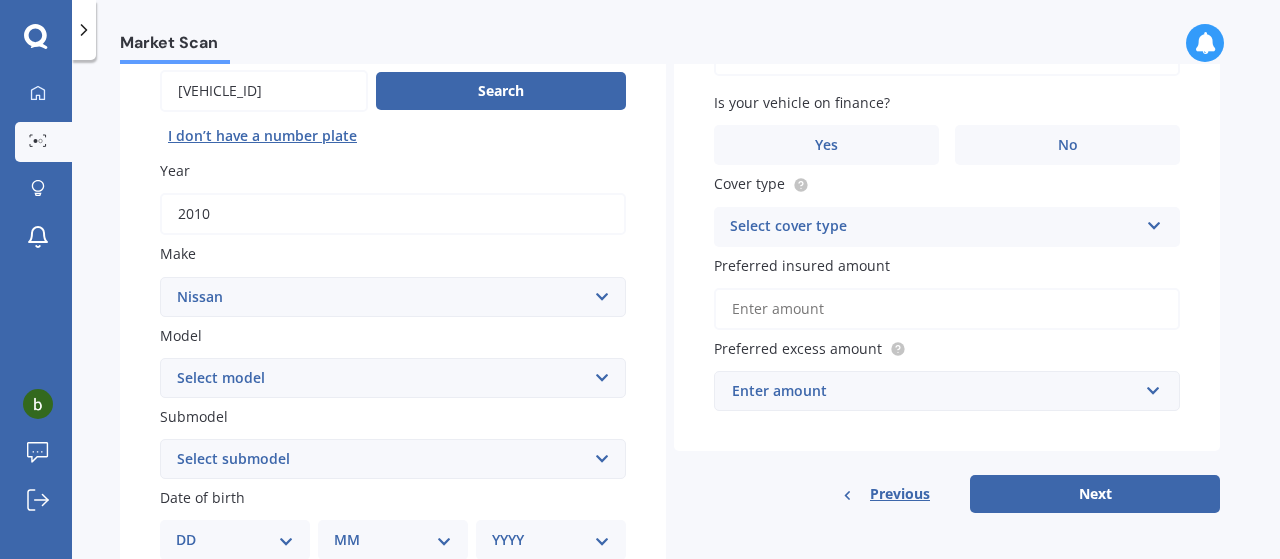 click on "Market Scan Vehicle Market Scan 70 % We just need a few more details to provide an accurate quote Details Plate number Search I don’t have a number plate Year [YEAR] Make Select make AC ALFA ROMEO ASTON MARTIN AUDI AUSTIN BEDFORD Bentley BMW BYD CADILLAC CAN-AM CHERY CHEVROLET CHRYSLER Citroen CRUISEAIR CUPRA DAEWOO DAIHATSU DAIMLER DAMON DIAHATSU DODGE EXOCET FACTORY FIVE FERRARI FIAT Fiord FLEETWOOD FORD FOTON FRASER GEELY GENESIS GEORGIE BOY GMC GREAT WALL GWM HAVAL HILLMAN HINO HOLDEN HOLIDAY RAMBLER HONDA HUMMER HYUNDAI INFINITI ISUZU IVECO JAC JAECOO JAGUAR JEEP KGM KIA LADA LAMBORGHINI LANCIA LANDROVER LDV LEAPMOTOR LEXUS LINCOLN LOTUS LUNAR M.G M.G. MAHINDRA MASERATI MAZDA MCLAREN MERCEDES AMG Mercedes Benz MERCEDES-AMG MERCURY MINI Mitsubishi MORGAN MORRIS NEWMAR Nissan OMODA OPEL OXFORD PEUGEOT Plymouth Polestar PONTIAC PORSCHE PROTON RAM Range Rover Rayne RENAULT ROLLS ROYCE ROVER SAAB SATURN SEAT SHELBY SKODA SMART SSANGYONG SUBARU SUZUKI TATA TESLA TIFFIN Toyota TRIUMPH TVR Vauxhall VOLKSWAGEN ZX" at bounding box center (676, 313) 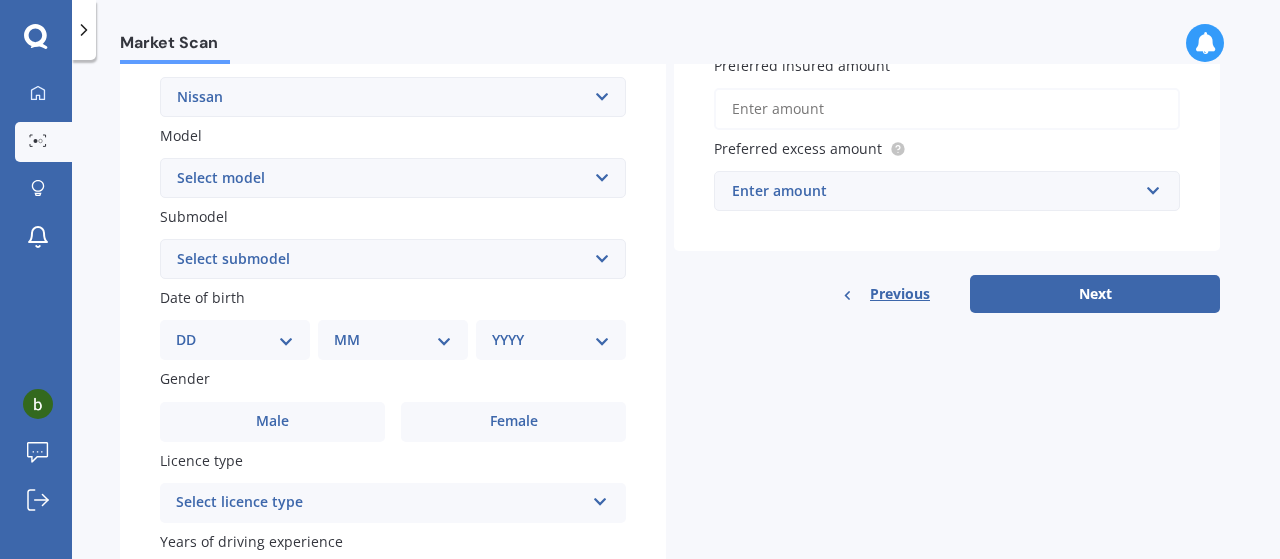 scroll, scrollTop: 500, scrollLeft: 0, axis: vertical 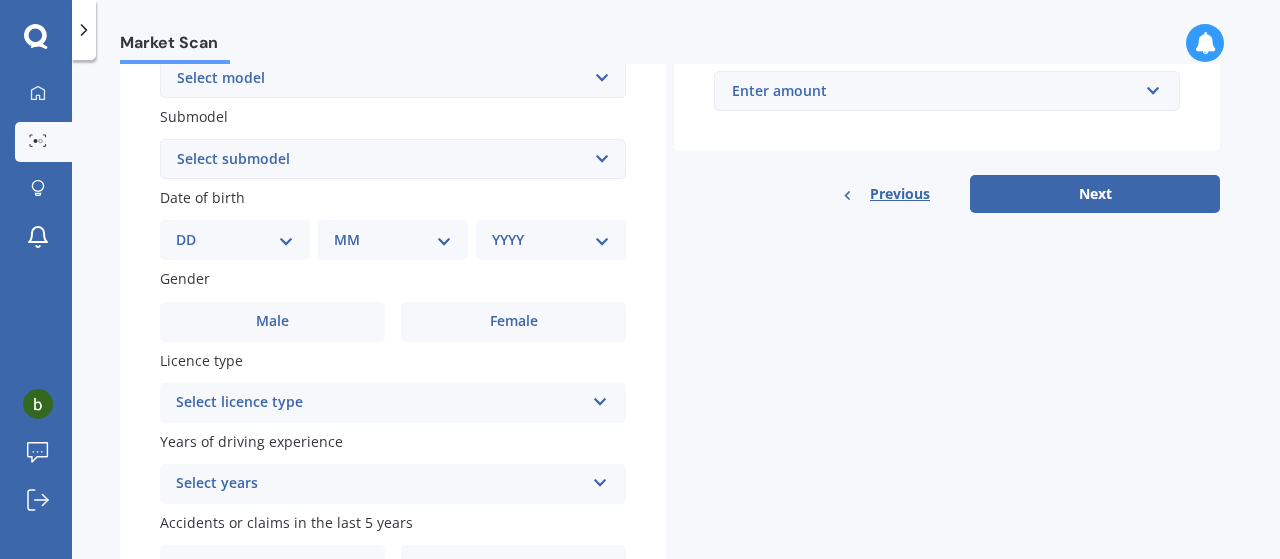 click on "Select submodel Hatchback Hatchback Turbo 4WD Petrol RS RX ST Ti Turbo" at bounding box center [393, 159] 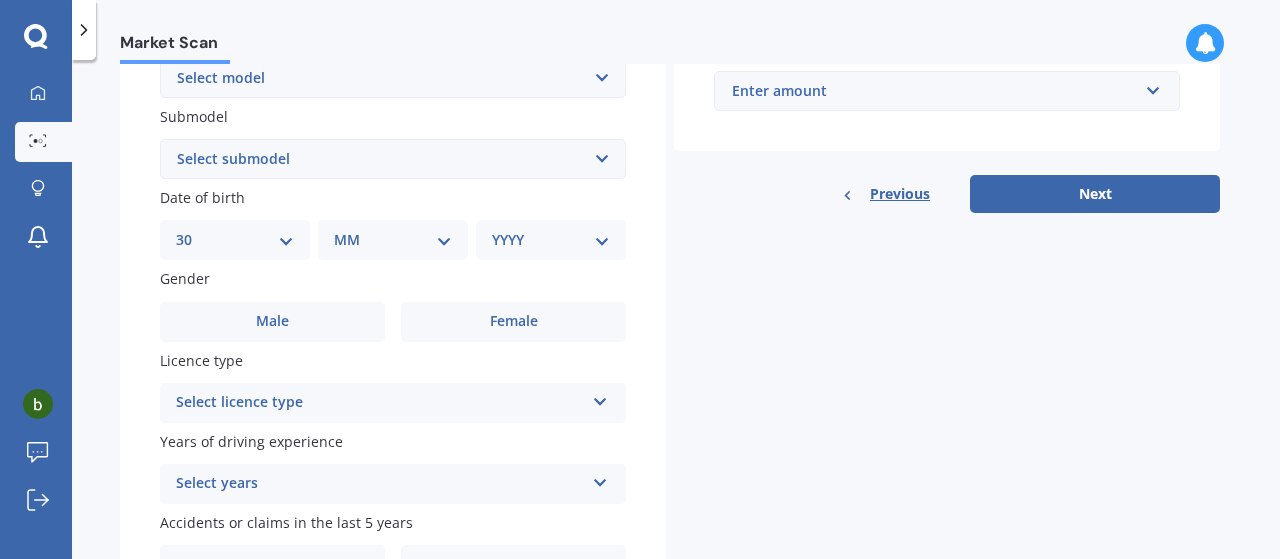 click on "DD 01 02 03 04 05 06 07 08 09 10 11 12 13 14 15 16 17 18 19 20 21 22 23 24 25 26 27 28 29 30 31" at bounding box center [235, 240] 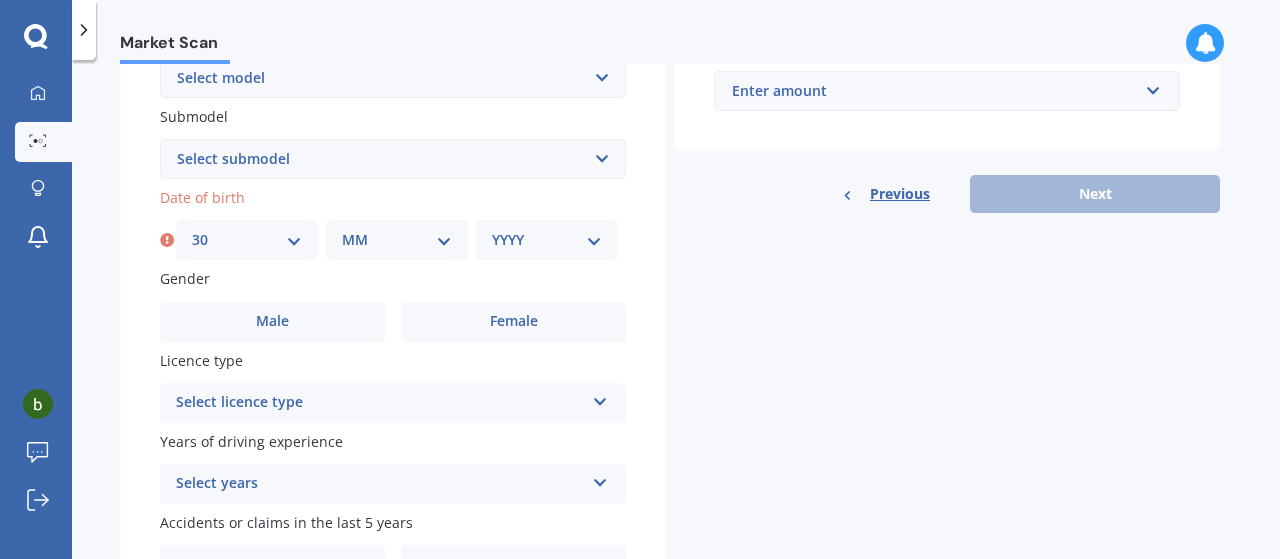 click on "MM 01 02 03 04 05 06 07 08 09 10 11 12" at bounding box center (397, 240) 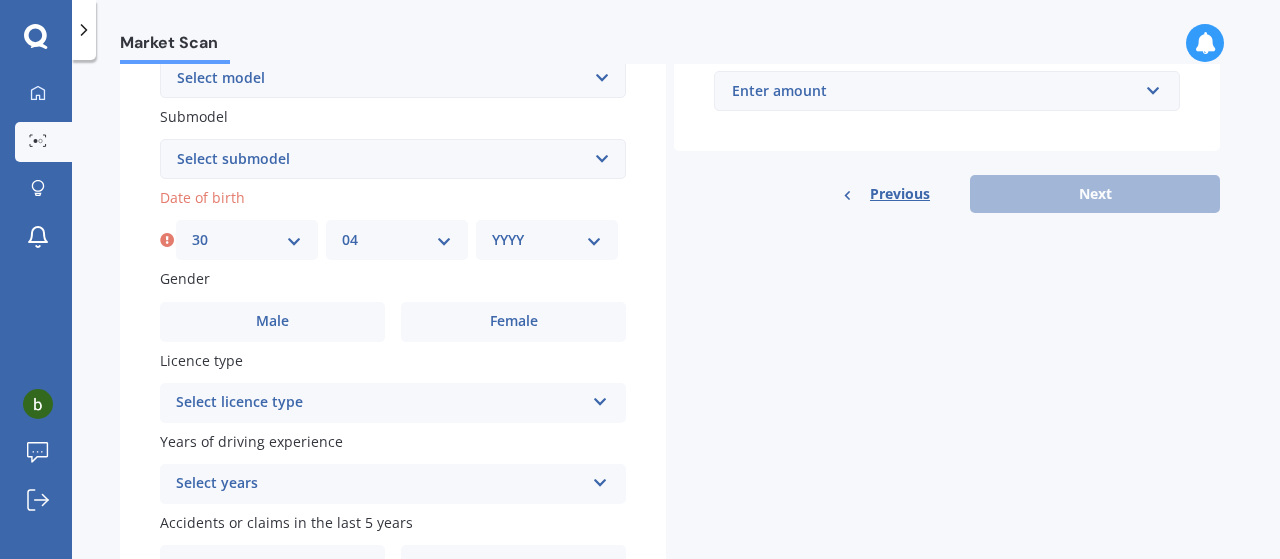click on "MM 01 02 03 04 05 06 07 08 09 10 11 12" at bounding box center (397, 240) 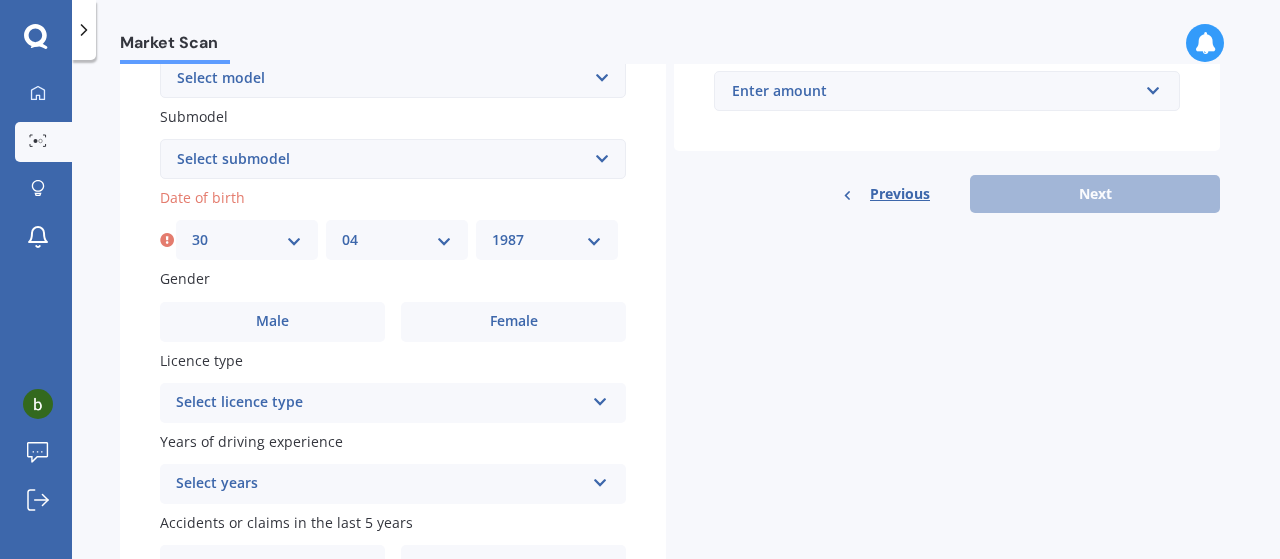 click on "YYYY 2025 2024 2023 2022 2021 2020 2019 2018 2017 2016 2015 2014 2013 2012 2011 2010 2009 2008 2007 2006 2005 2004 2003 2002 2001 2000 1999 1998 1997 1996 1995 1994 1993 1992 1991 1990 1989 1988 1987 1986 1985 1984 1983 1982 1981 1980 1979 1978 1977 1976 1975 1974 1973 1972 1971 1970 1969 1968 1967 1966 1965 1964 1963 1962 1961 1960 1959 1958 1957 1956 1955 1954 1953 1952 1951 1950 1949 1948 1947 1946 1945 1944 1943 1942 1941 1940 1939 1938 1937 1936 1935 1934 1933 1932 1931 1930 1929 1928 1927 1926" at bounding box center [547, 240] 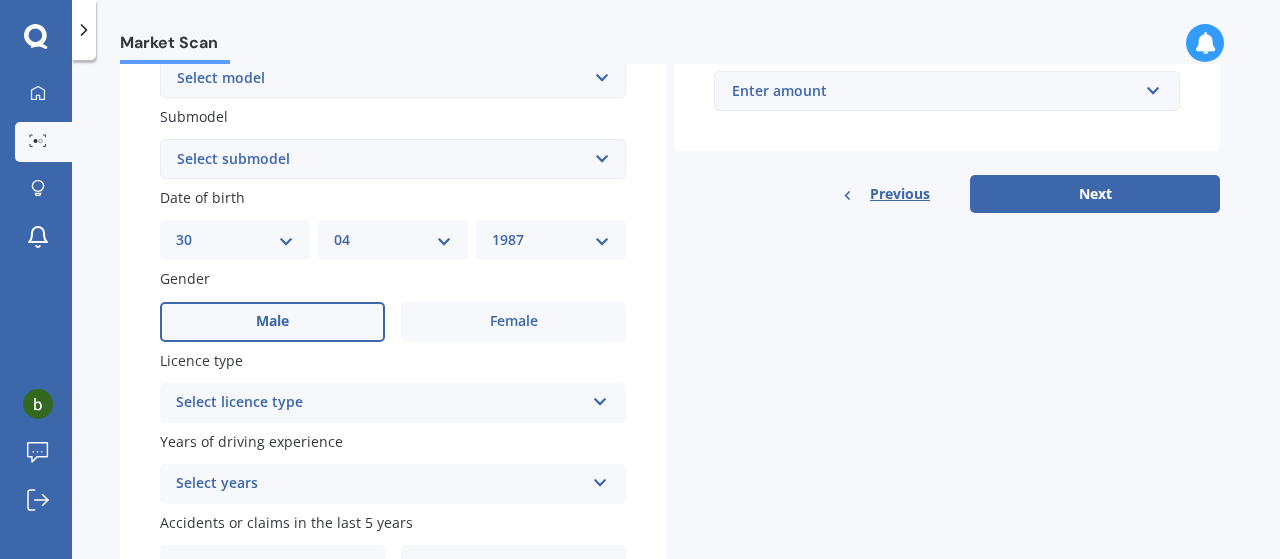 click on "Male" at bounding box center [272, 321] 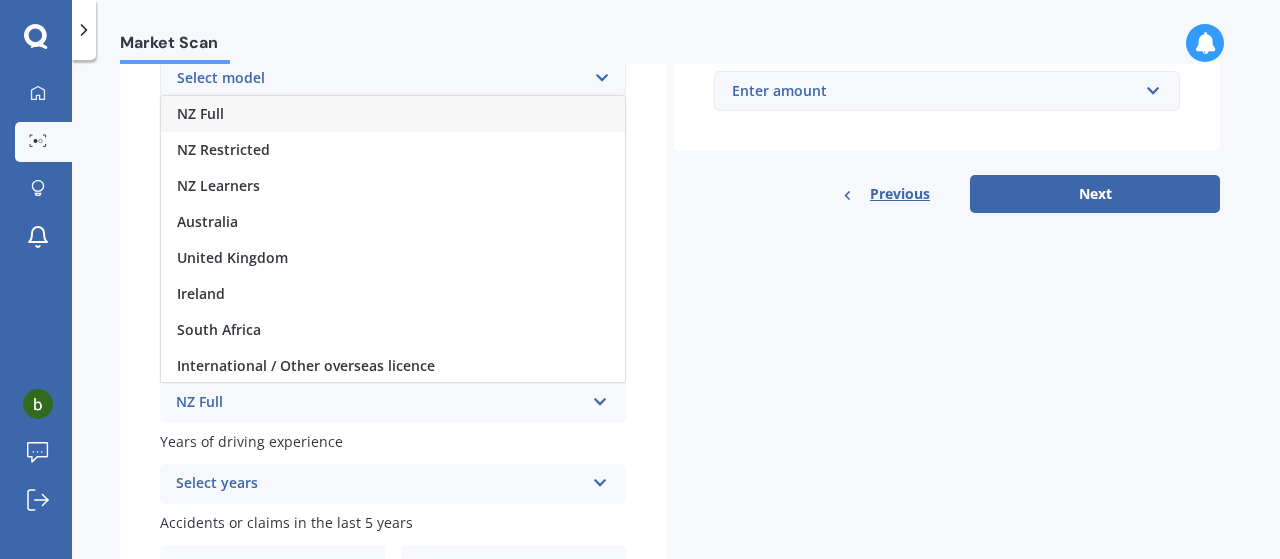 click on "NZ Full" at bounding box center (393, 114) 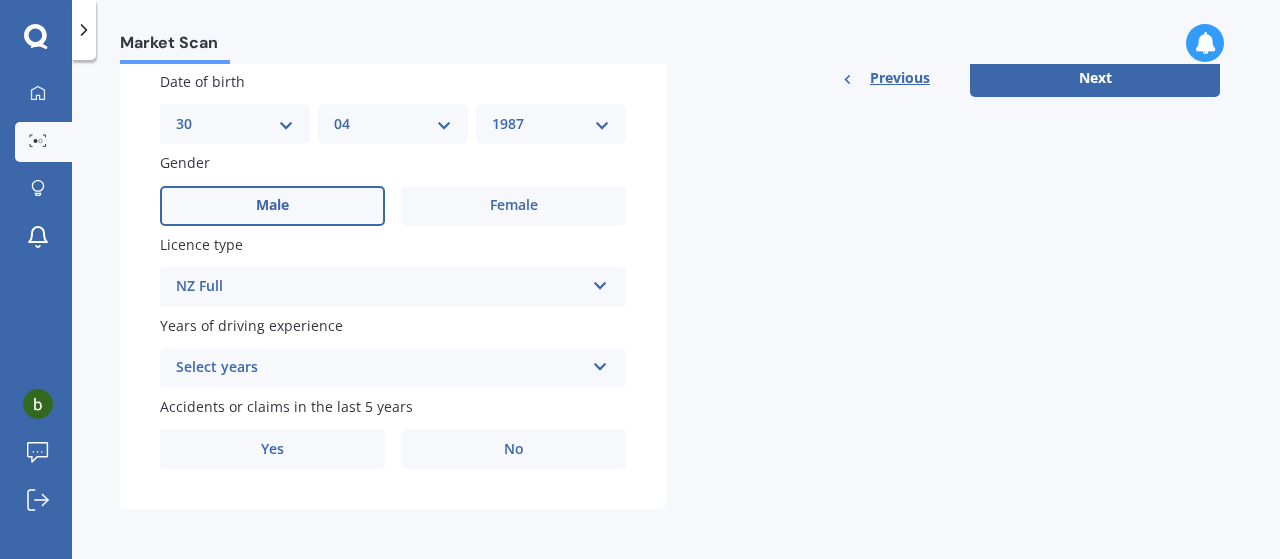 scroll, scrollTop: 621, scrollLeft: 0, axis: vertical 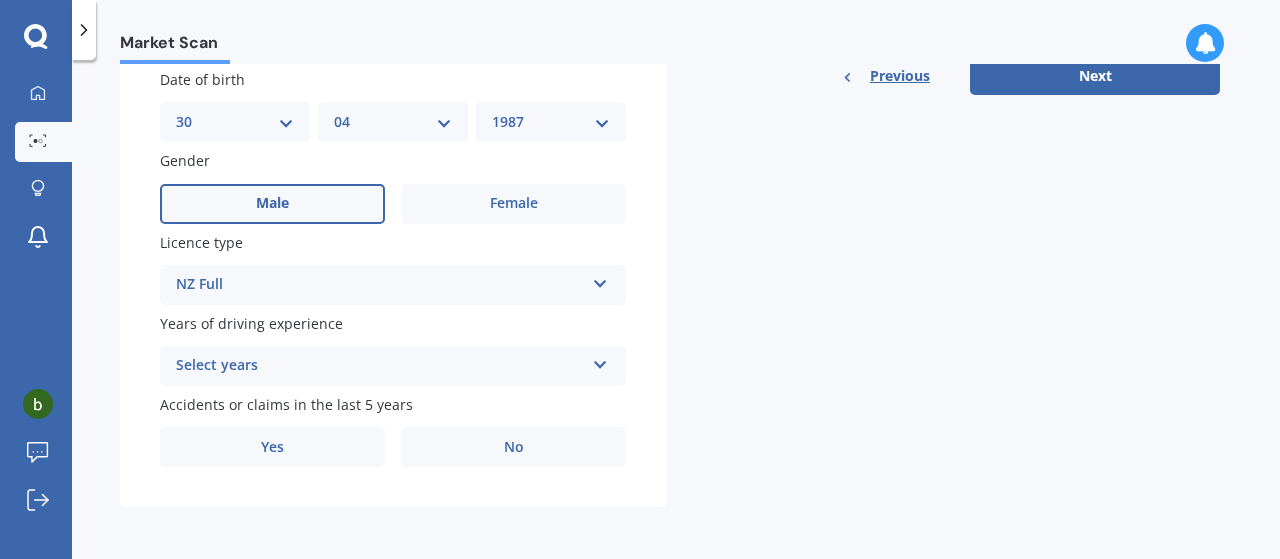 click on "Select years" at bounding box center (380, 366) 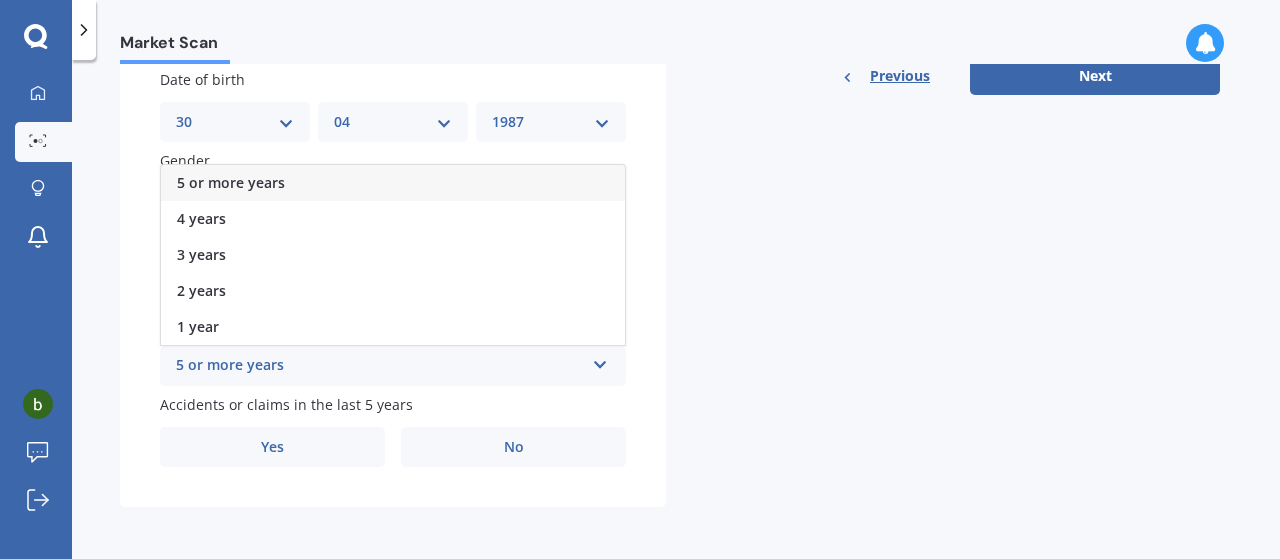 click on "5 or more years" at bounding box center (231, 182) 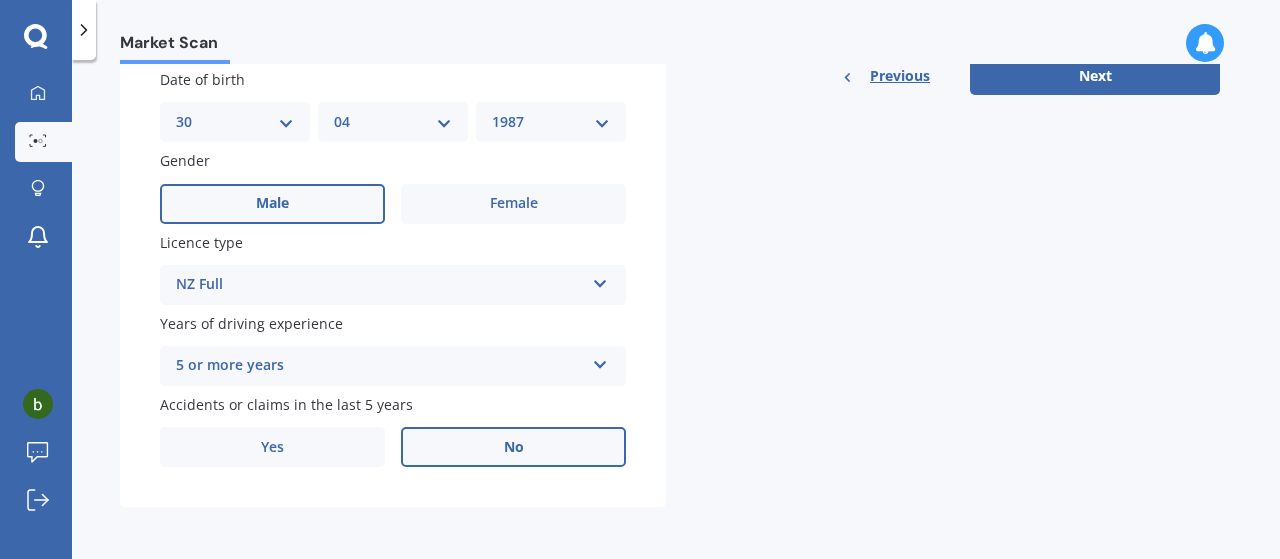 click on "No" at bounding box center (514, 447) 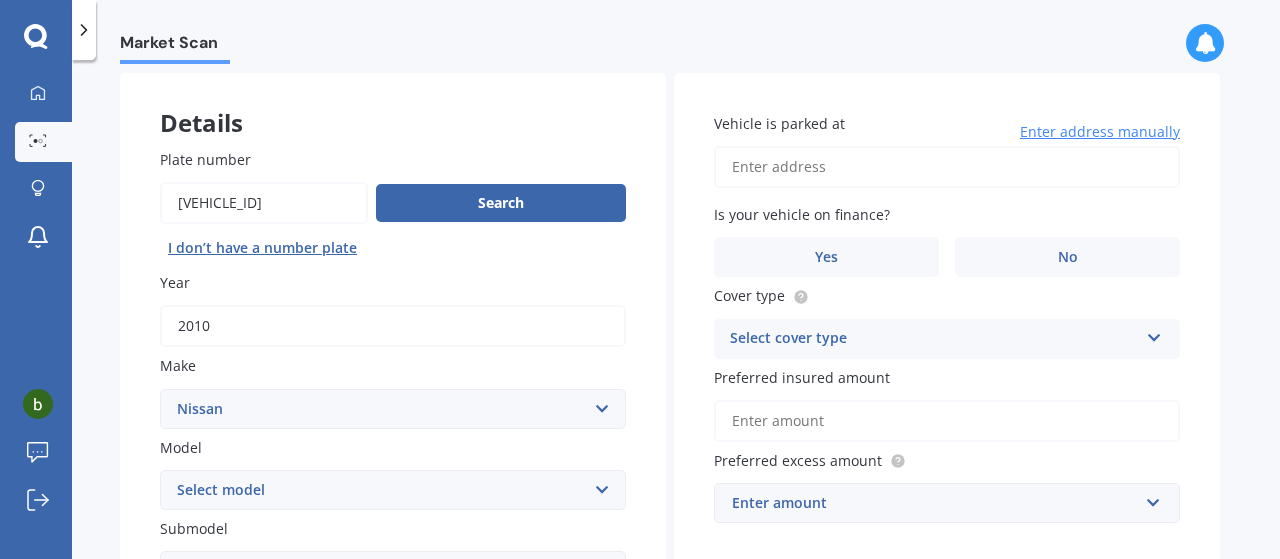 scroll, scrollTop: 21, scrollLeft: 0, axis: vertical 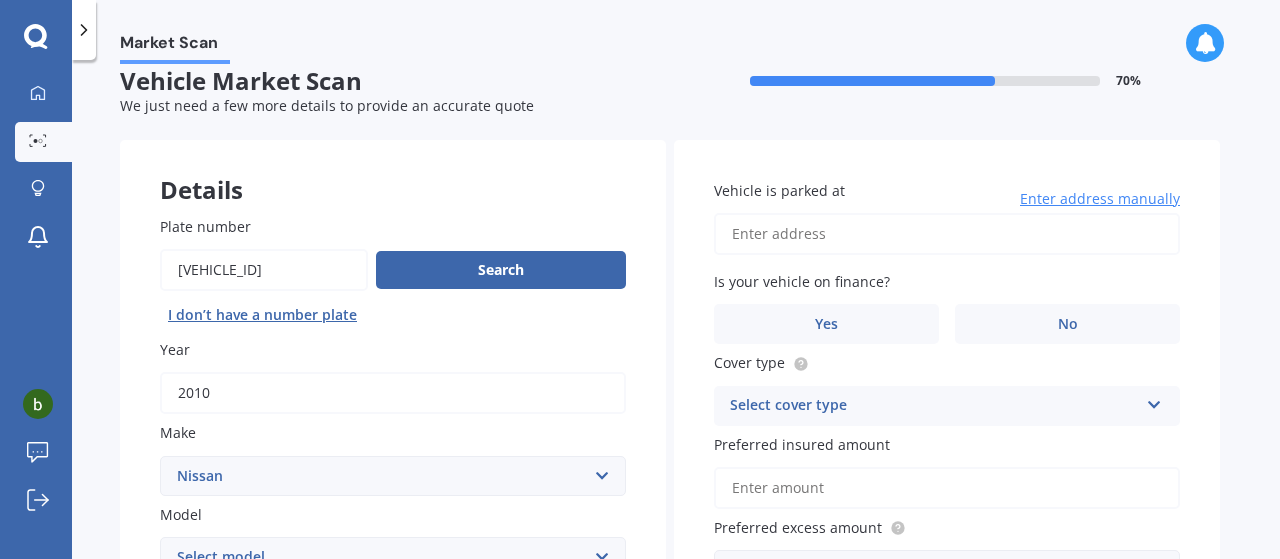 click on "Vehicle is parked at" at bounding box center (947, 234) 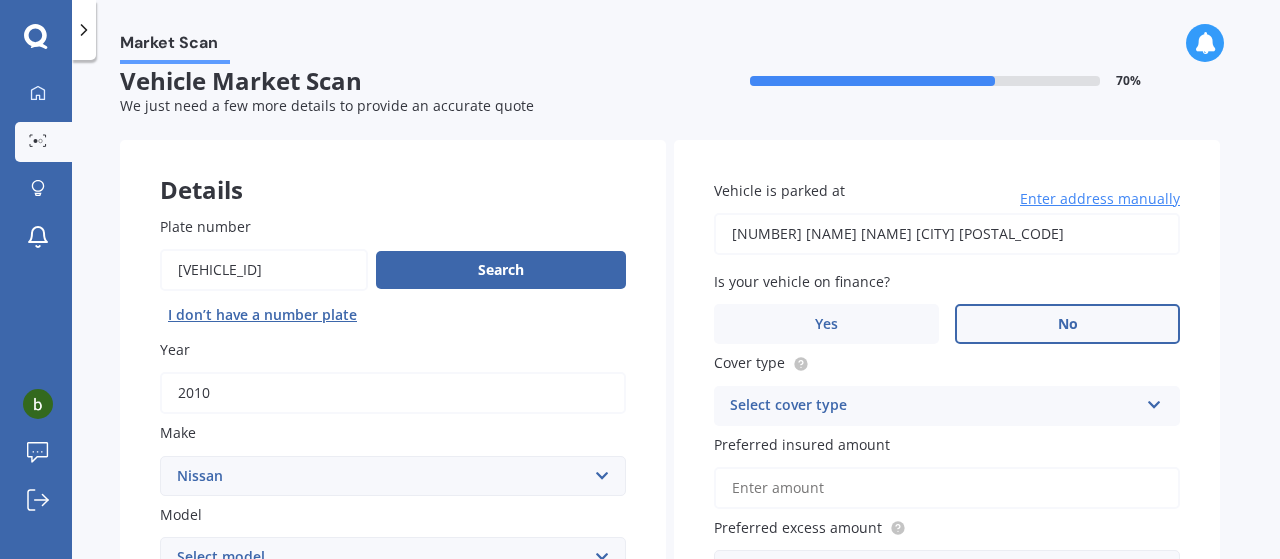 click on "No" at bounding box center (1067, 324) 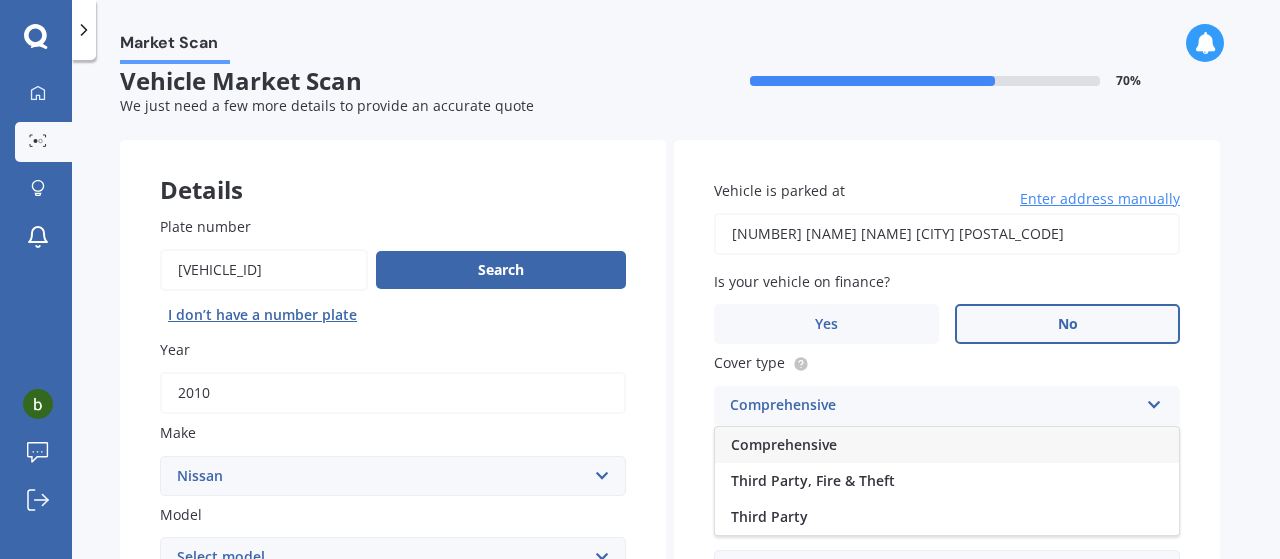 click on "Comprehensive" at bounding box center [784, 444] 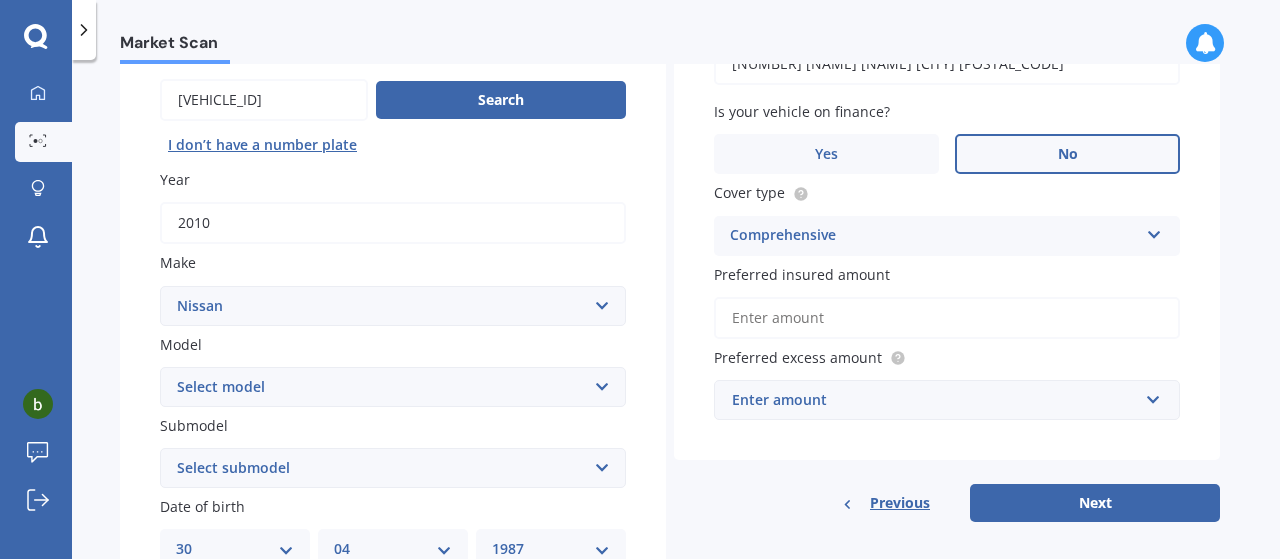 scroll, scrollTop: 221, scrollLeft: 0, axis: vertical 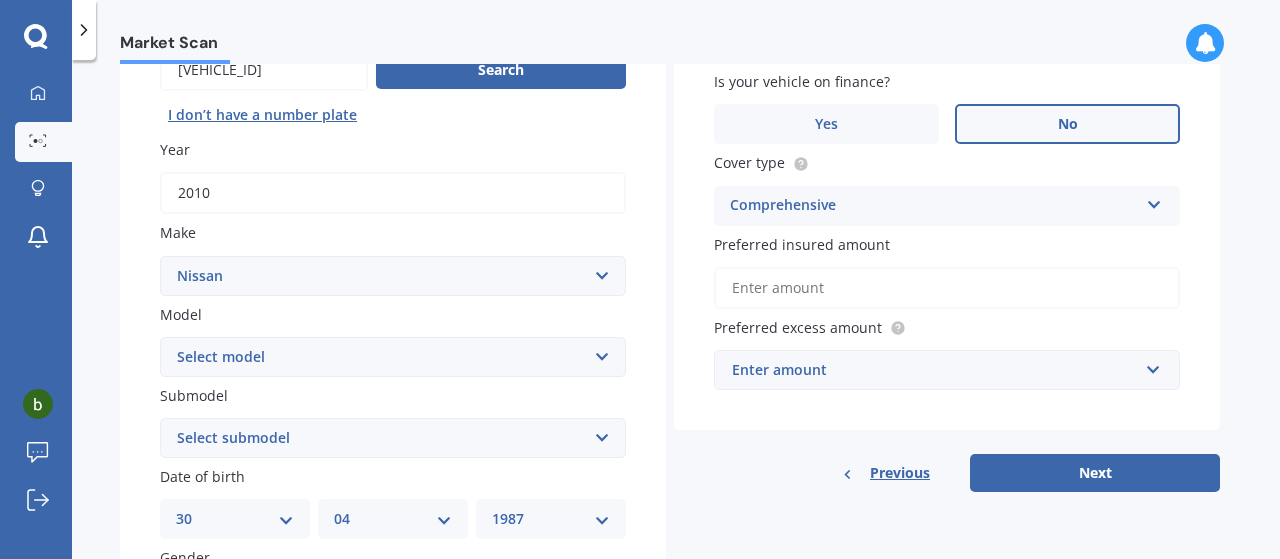 click on "Enter amount" at bounding box center (935, 370) 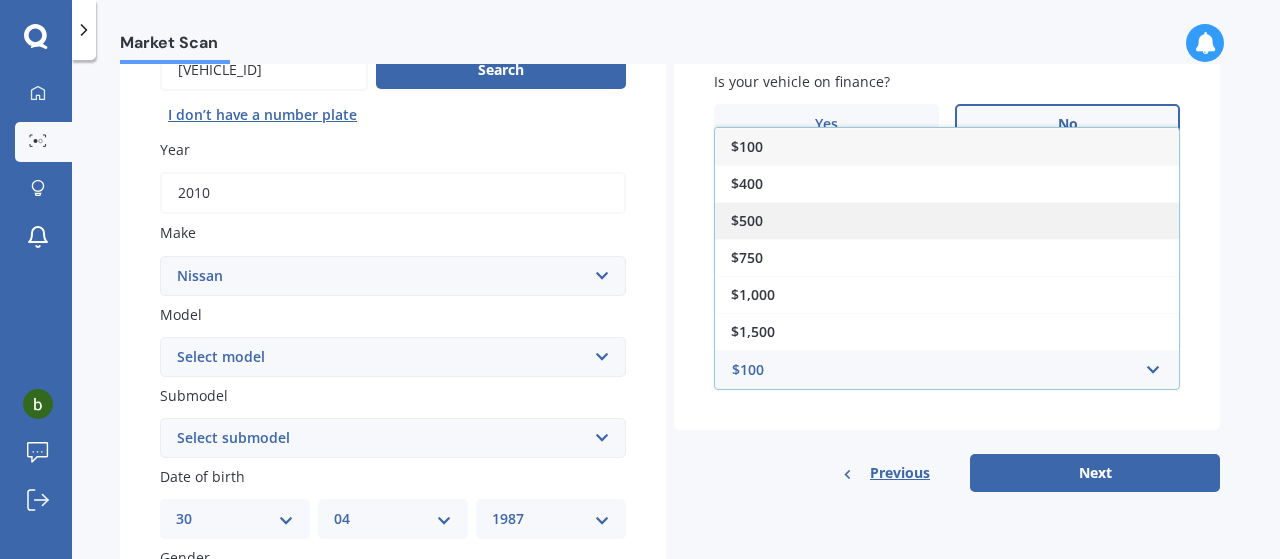 click on "$500" at bounding box center (747, 220) 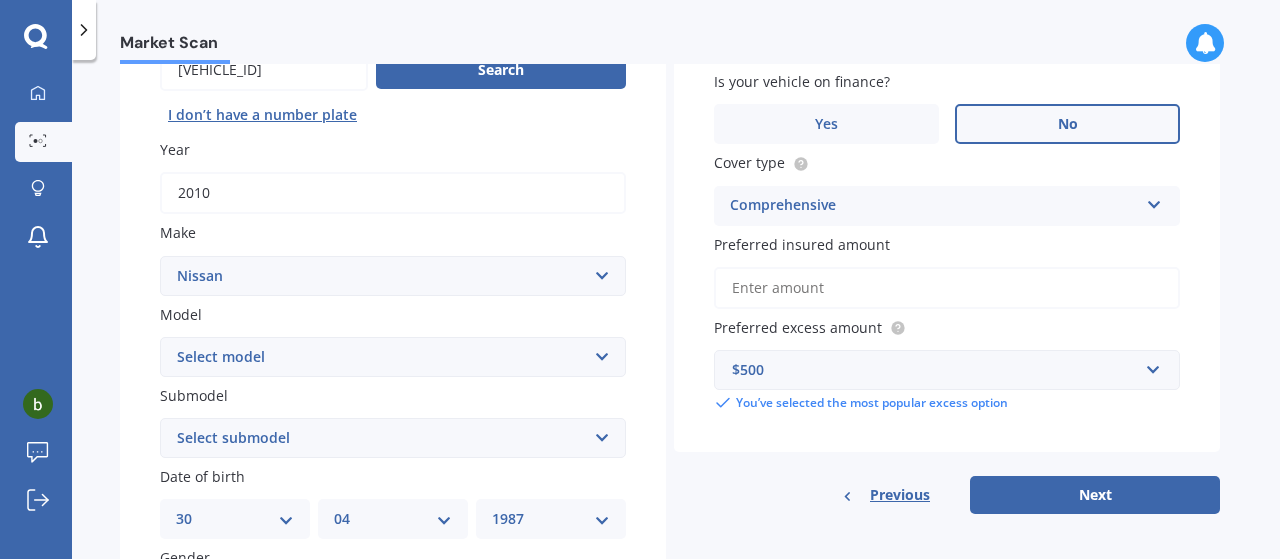 click on "Preferred insured amount" at bounding box center [947, 288] 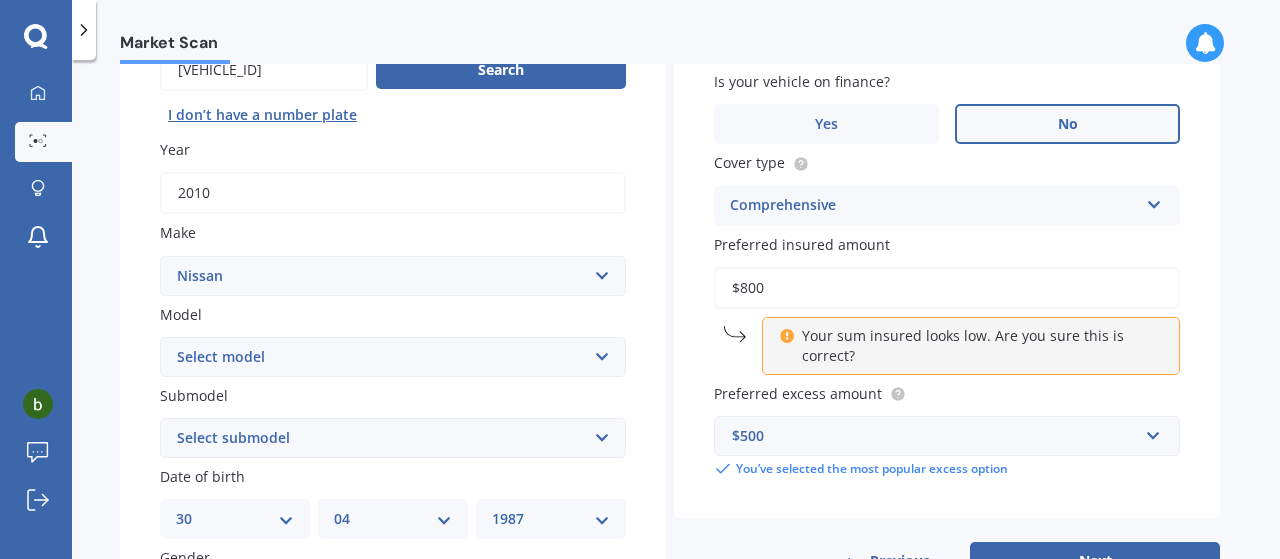 type on "$800" 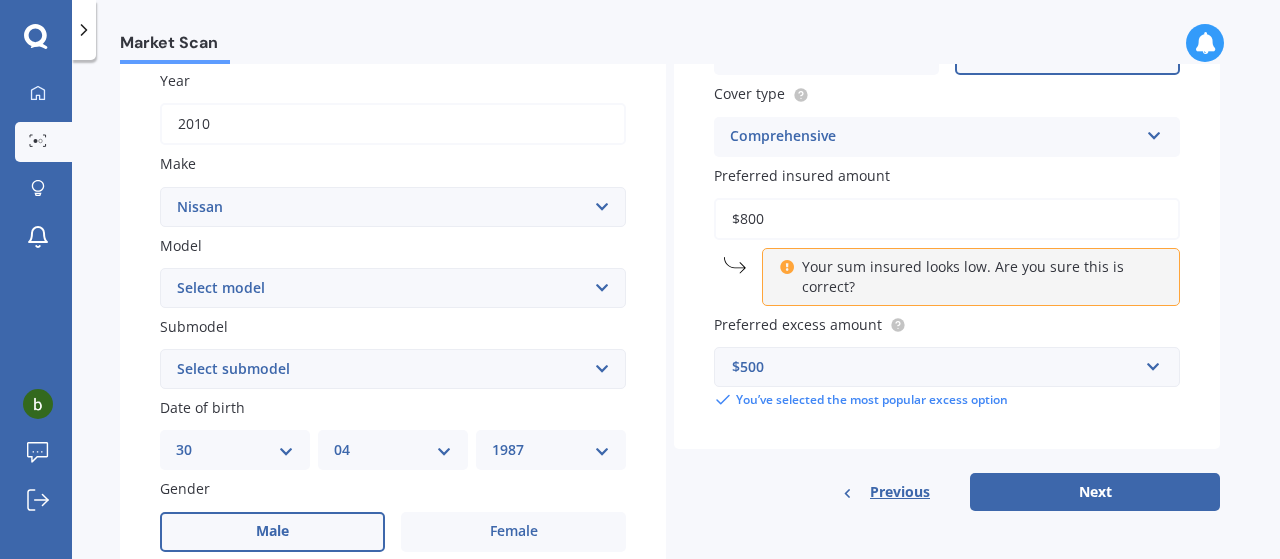 scroll, scrollTop: 321, scrollLeft: 0, axis: vertical 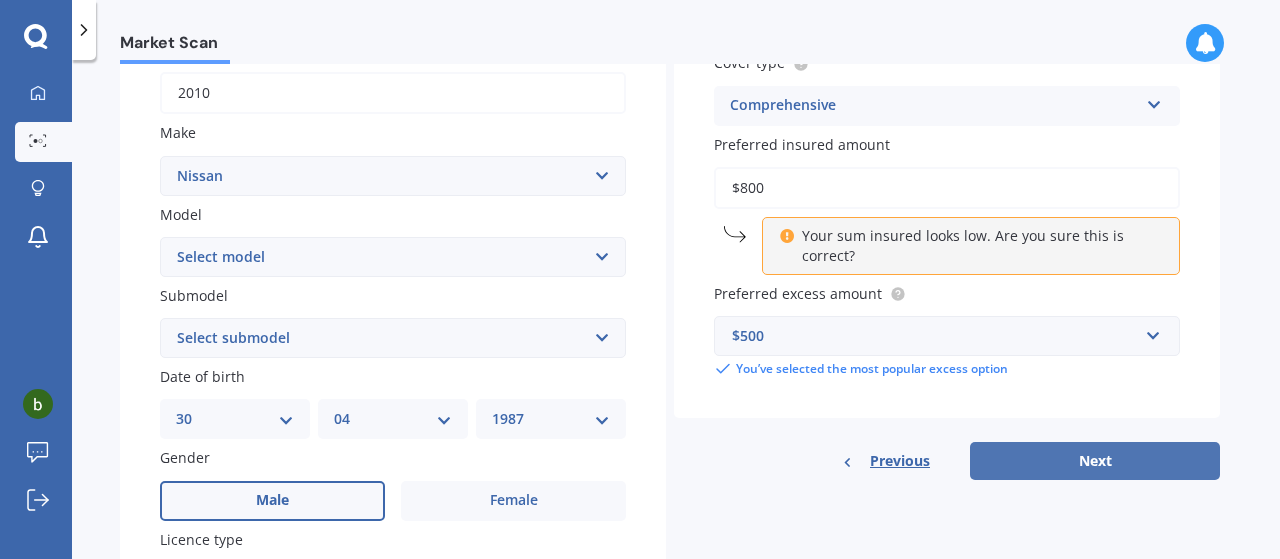 click on "Next" at bounding box center [1095, 461] 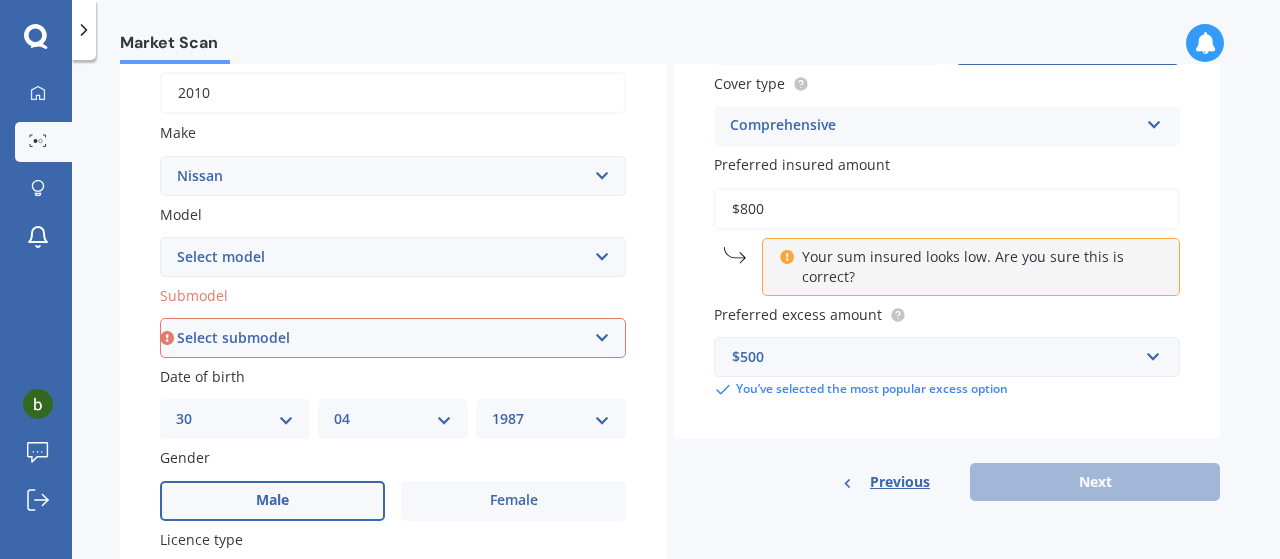 click on "Select submodel Hatchback Hatchback Turbo 4WD Petrol RS RX ST Ti Turbo" at bounding box center (393, 338) 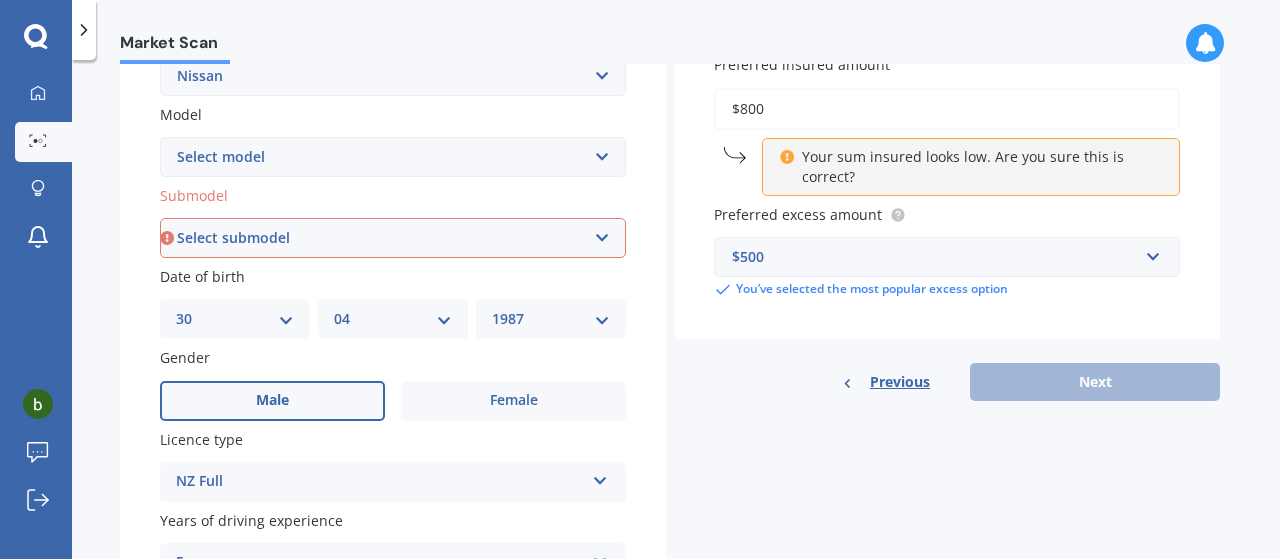 click on "Select submodel Hatchback Hatchback Turbo 4WD Petrol RS RX ST Ti Turbo" at bounding box center [393, 238] 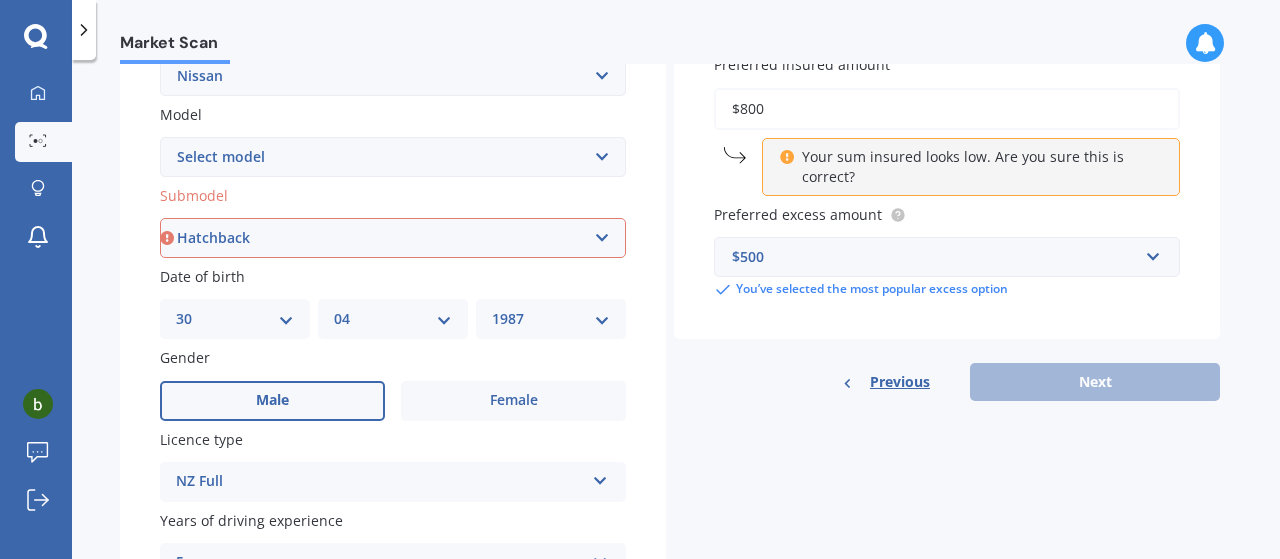 click on "Select submodel Hatchback Hatchback Turbo 4WD Petrol RS RX ST Ti Turbo" at bounding box center (393, 238) 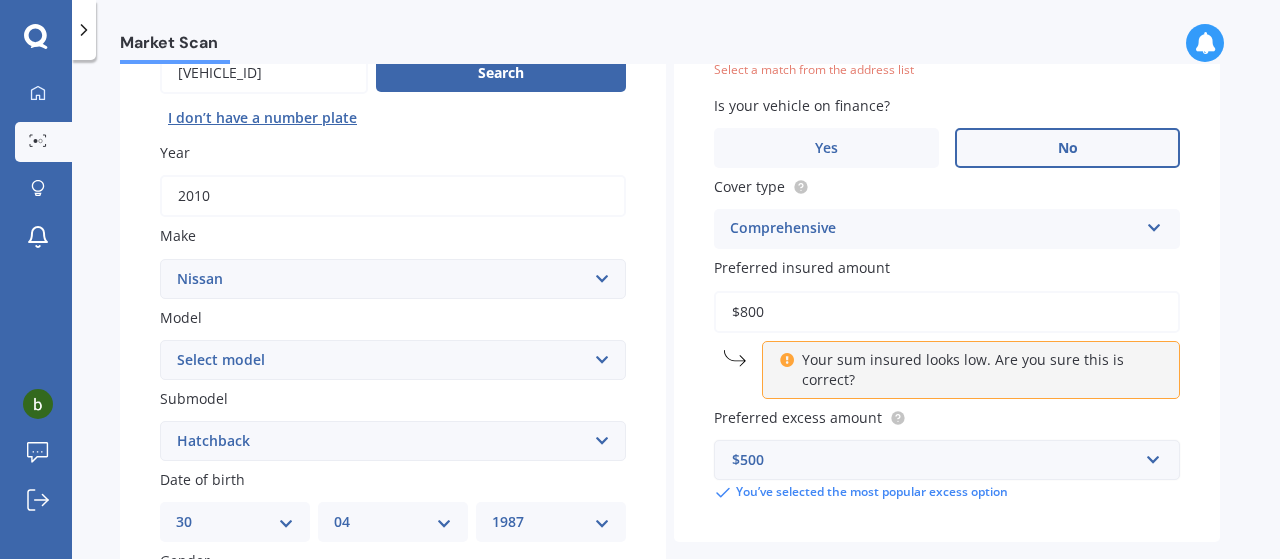 scroll, scrollTop: 136, scrollLeft: 0, axis: vertical 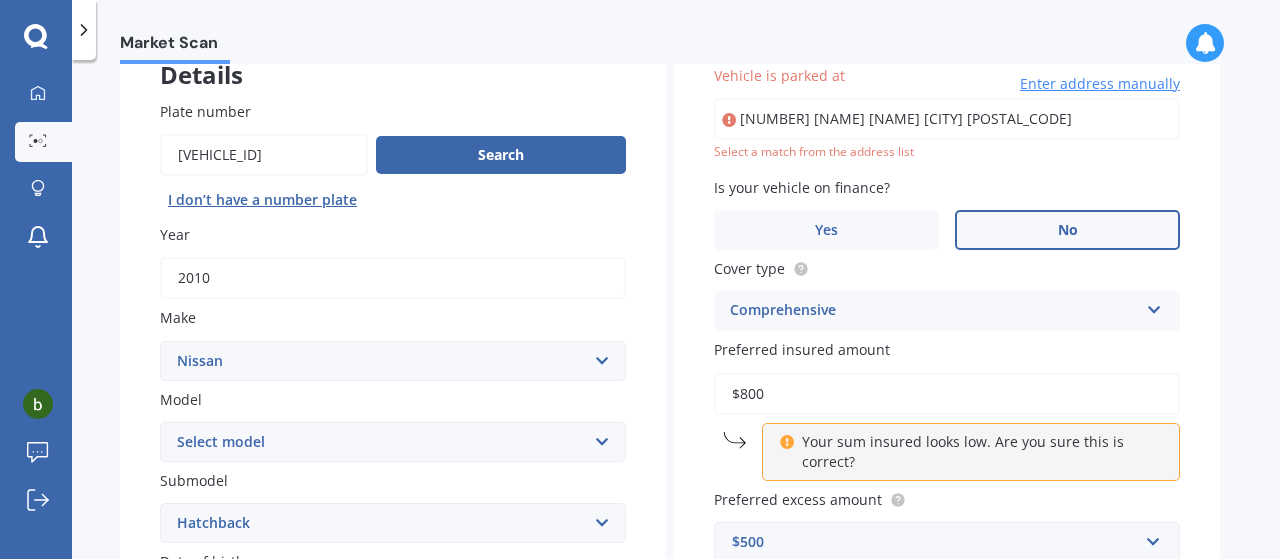 drag, startPoint x: 1032, startPoint y: 122, endPoint x: 698, endPoint y: 91, distance: 335.43555 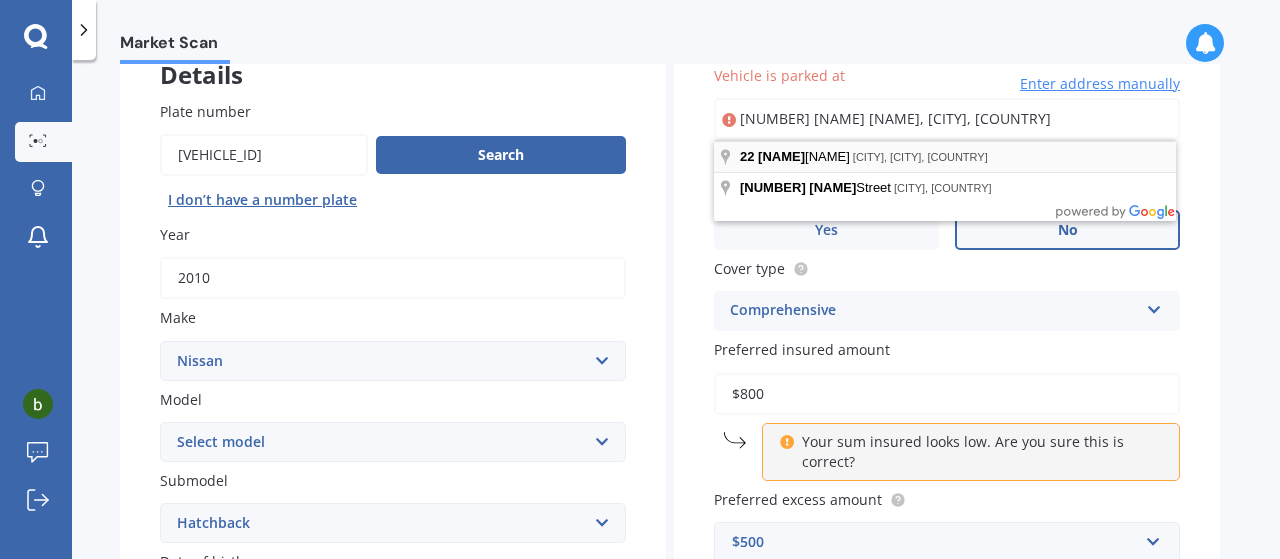 type on "[NUMBER] [NAME] [NAME], [CITY] [POSTAL_CODE]" 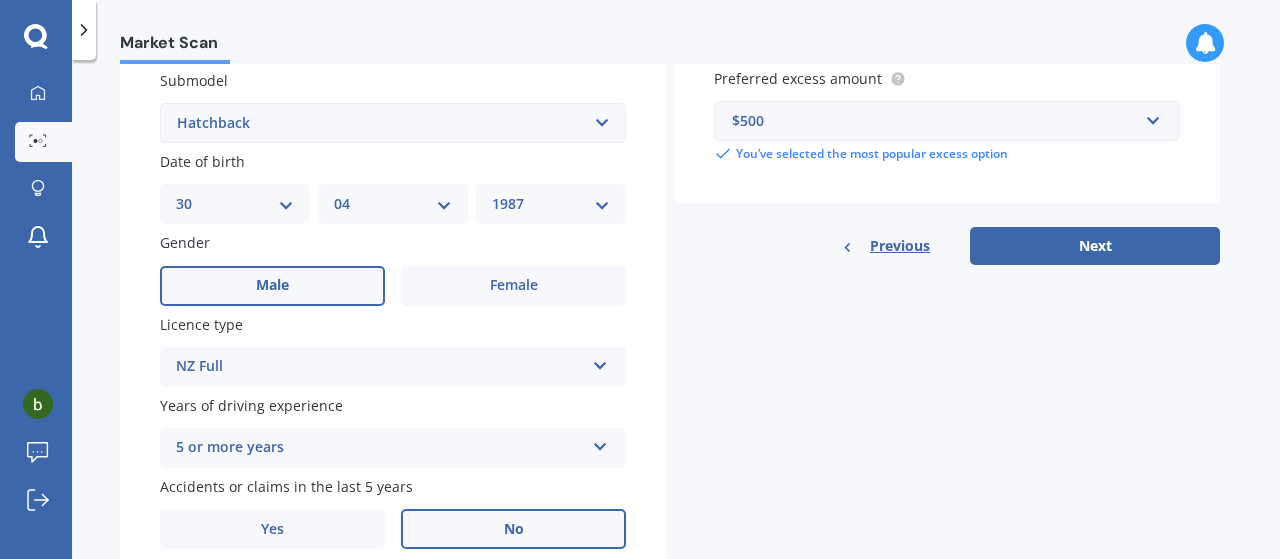 scroll, scrollTop: 236, scrollLeft: 0, axis: vertical 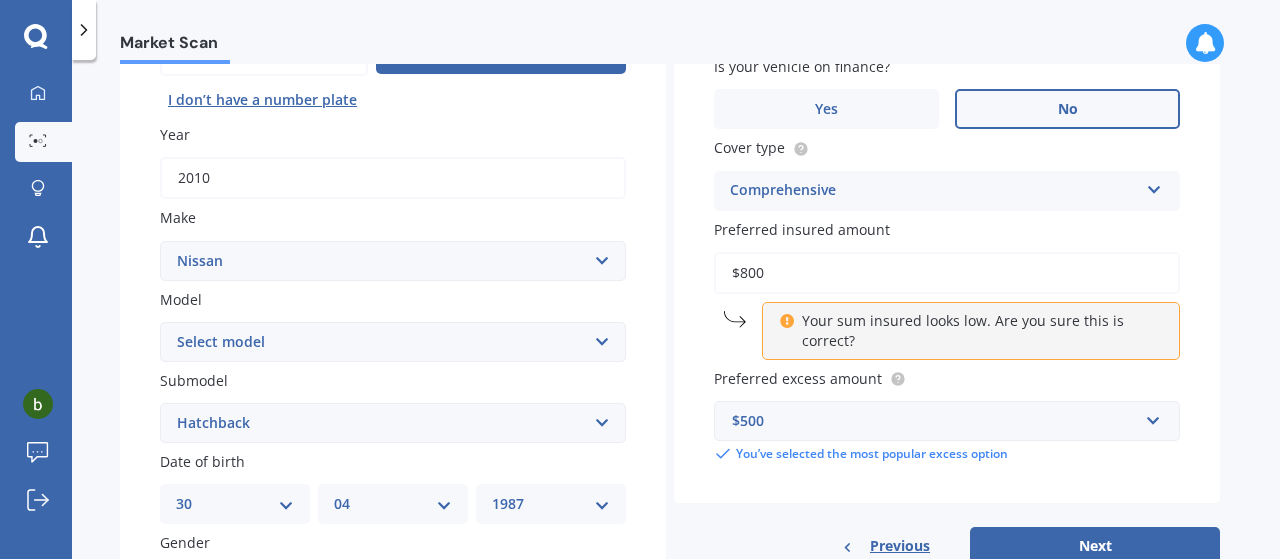 drag, startPoint x: 800, startPoint y: 269, endPoint x: 712, endPoint y: 268, distance: 88.005684 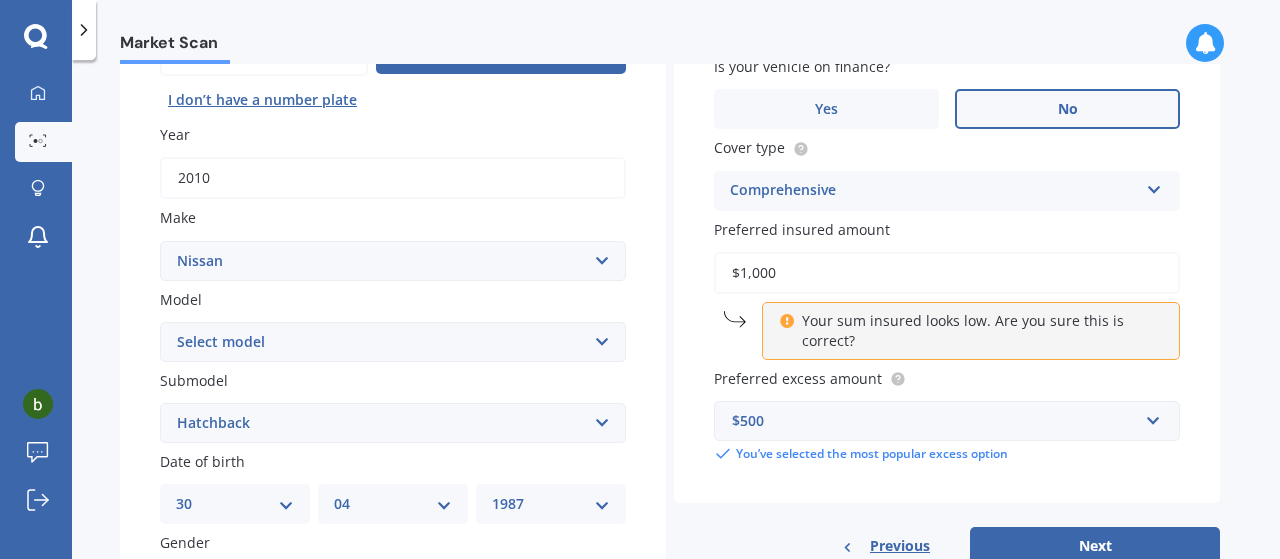 type on "$1,000" 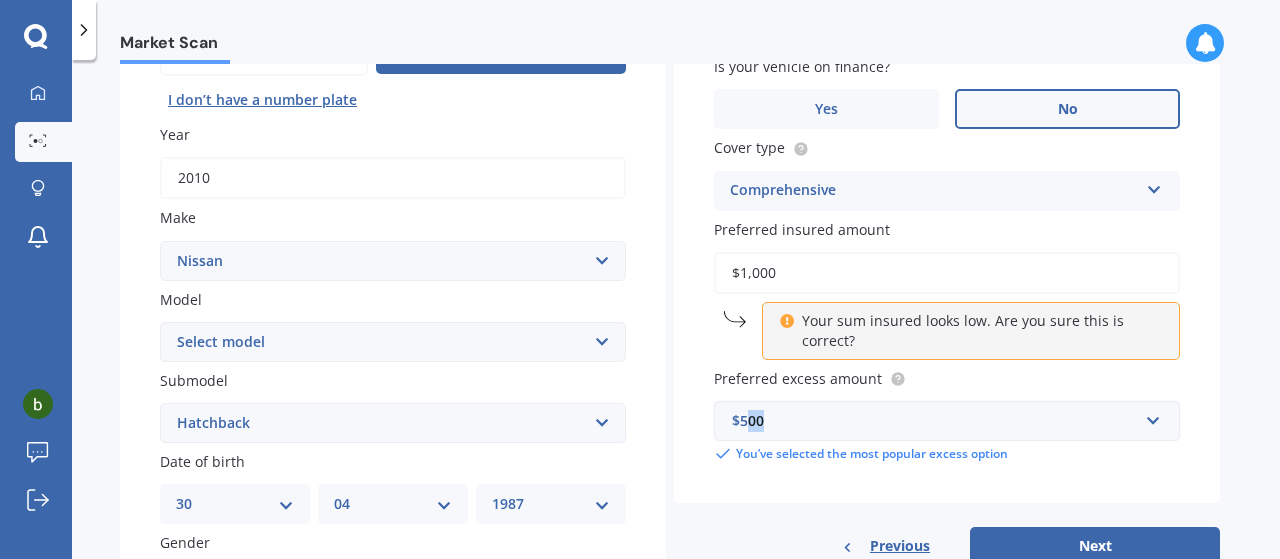 drag, startPoint x: 911, startPoint y: 425, endPoint x: 744, endPoint y: 417, distance: 167.19151 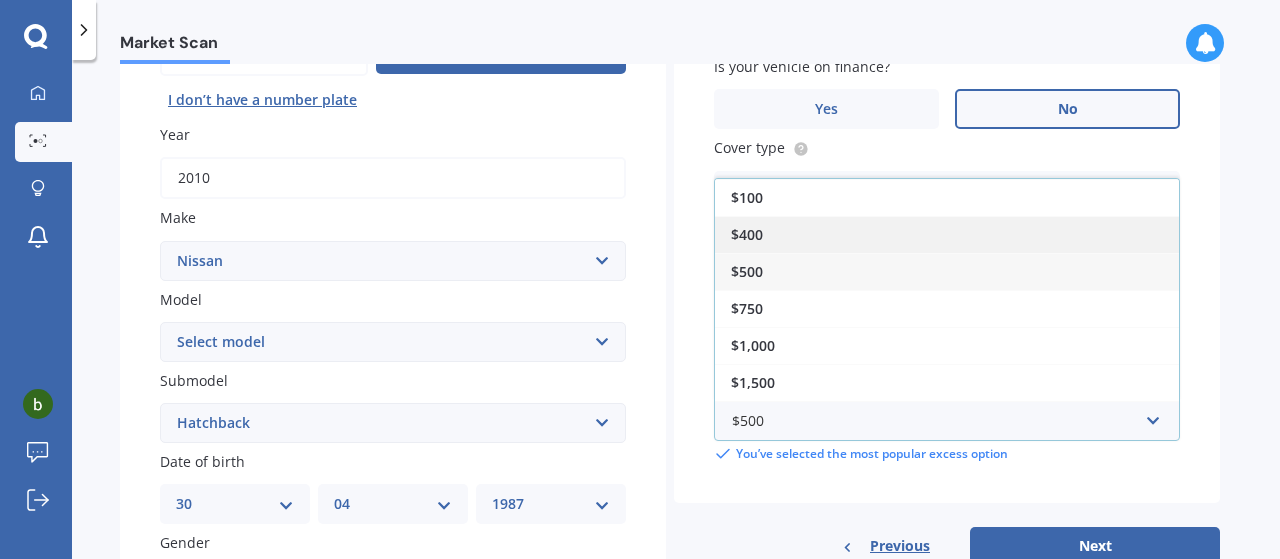 click on "$400" at bounding box center (947, 234) 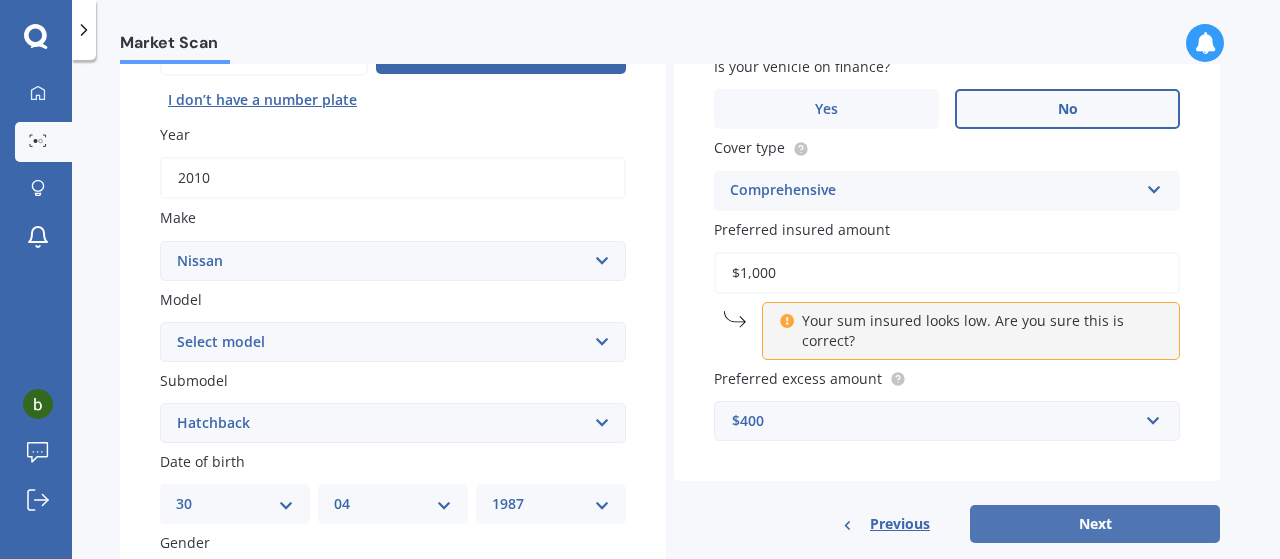 click on "Next" at bounding box center [1095, 524] 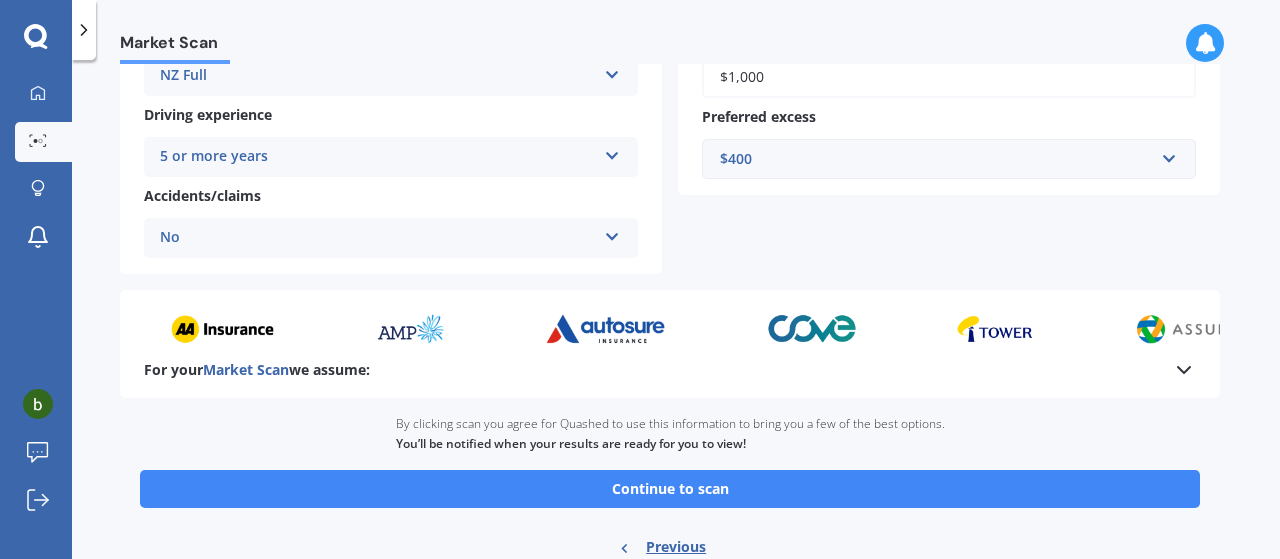scroll, scrollTop: 472, scrollLeft: 0, axis: vertical 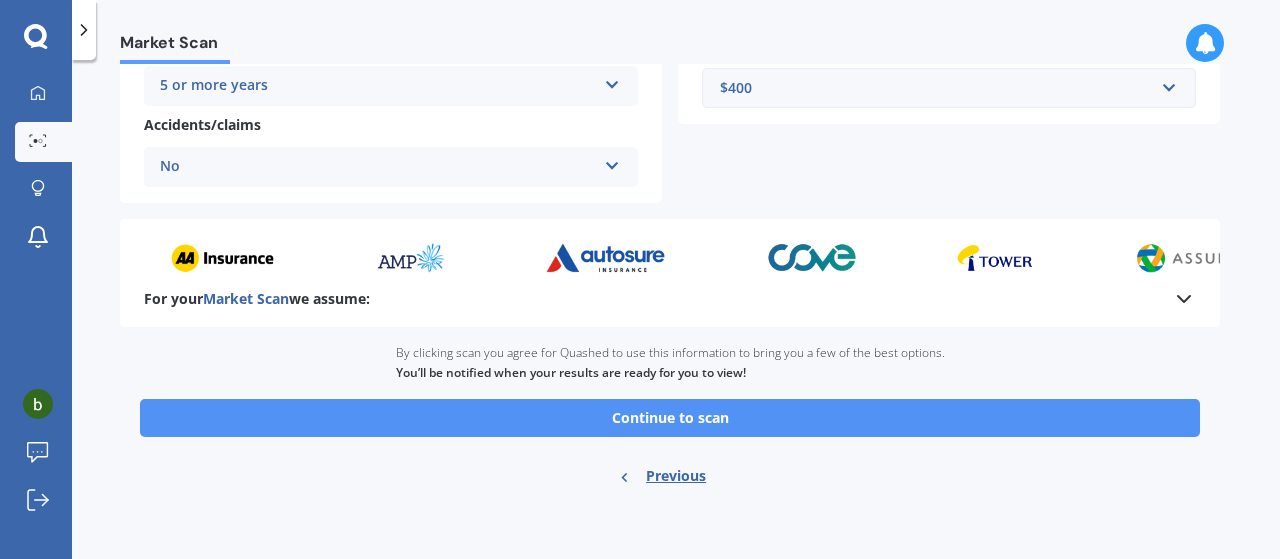 click on "Continue to scan" at bounding box center (670, 418) 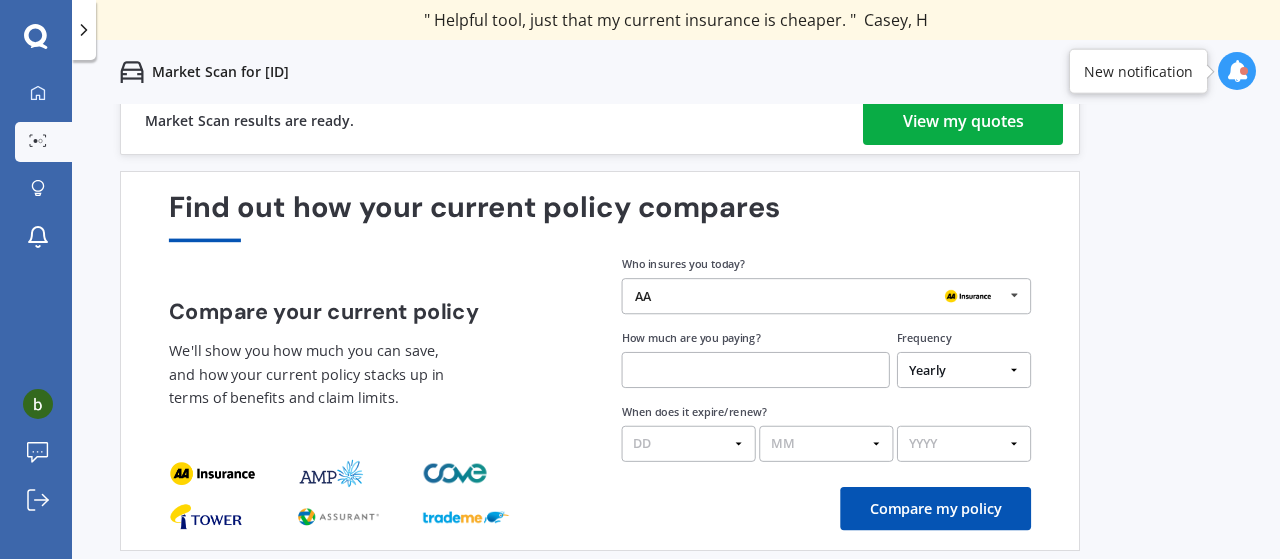 scroll, scrollTop: 26, scrollLeft: 0, axis: vertical 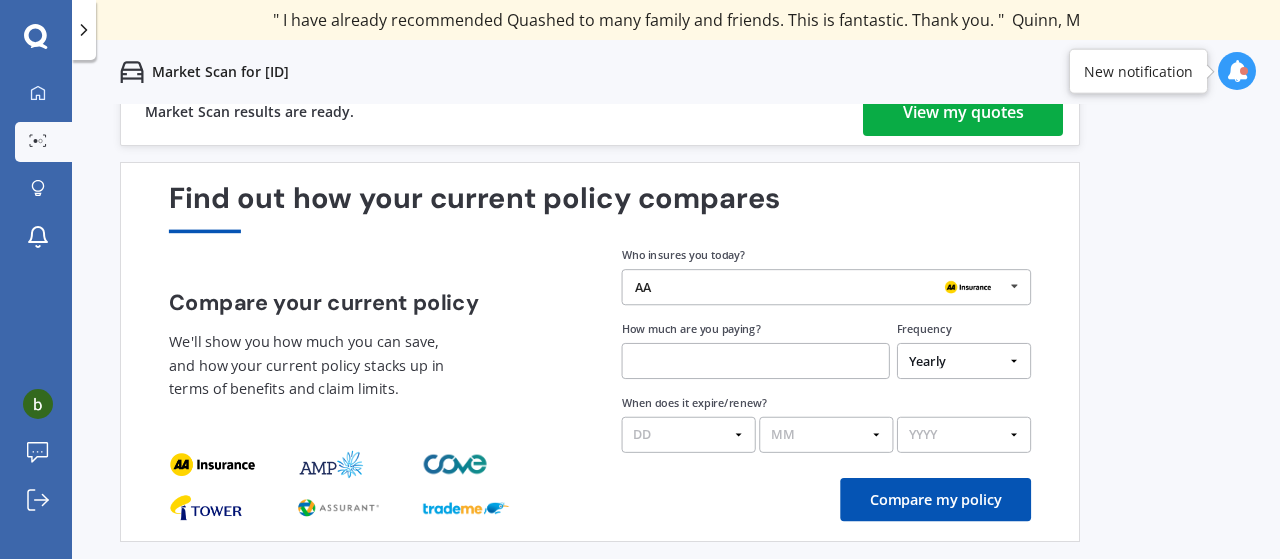 click on "Previous 60,000+ Kiwis have signed up to shop and save on insurance with us " Helpful tool, just that my current insurance is cheaper. " Casey, H " I have already recommended Quashed to many family and friends. This is fantastic. Thank you. " Quinn, M " A very useful tool and is easy to use. Highly recommended! " Yang, Z " Useful tool to check whether our current prices are competitive - which they are. " Kate, G " My current car insurance was half of the cheapest quoted here, so I'll stick with them. " Hayley, N " Gave exactly the same results. " Phillip, S " It's pretty accurate. Good service. " Mala, P " That was very helpful as it provided all the details required to make the necessary decision. " Tony, I " I've already recommended to a number of people. " Vanessa, J " Good to know my existing cover is so good! " Sheridan, J " Excellent site! I saved $300 off my existing policy. " Lian, G " Great stuff team! first time using it, and it was very clear and concise. " Lewis, B   Next View my quotes AA AA 1" at bounding box center (676, 383) 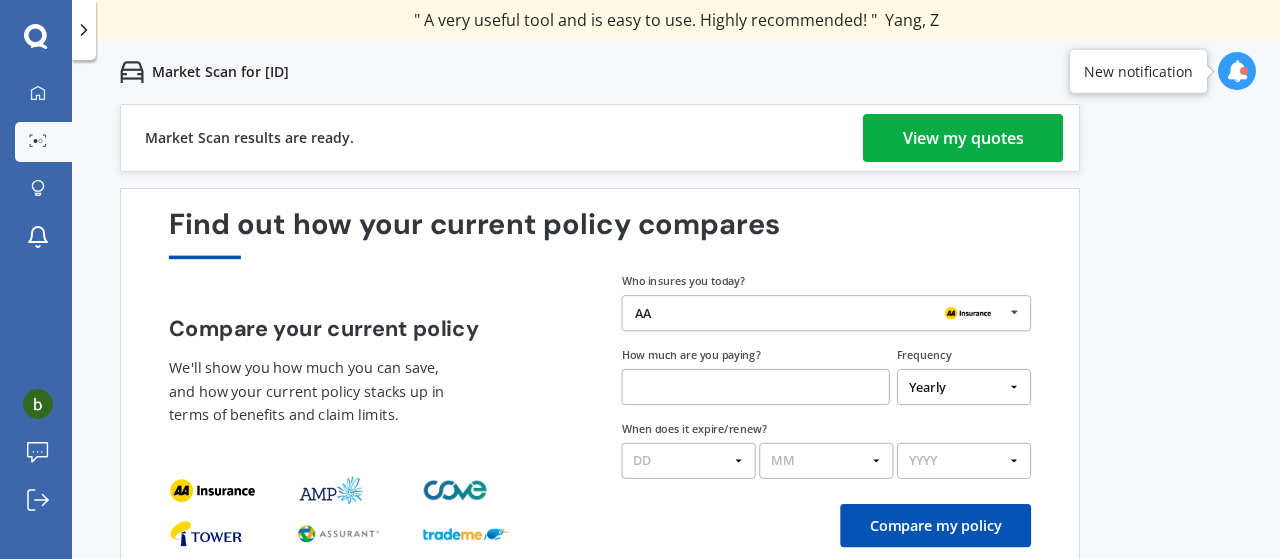 click on "View my quotes" at bounding box center (963, 138) 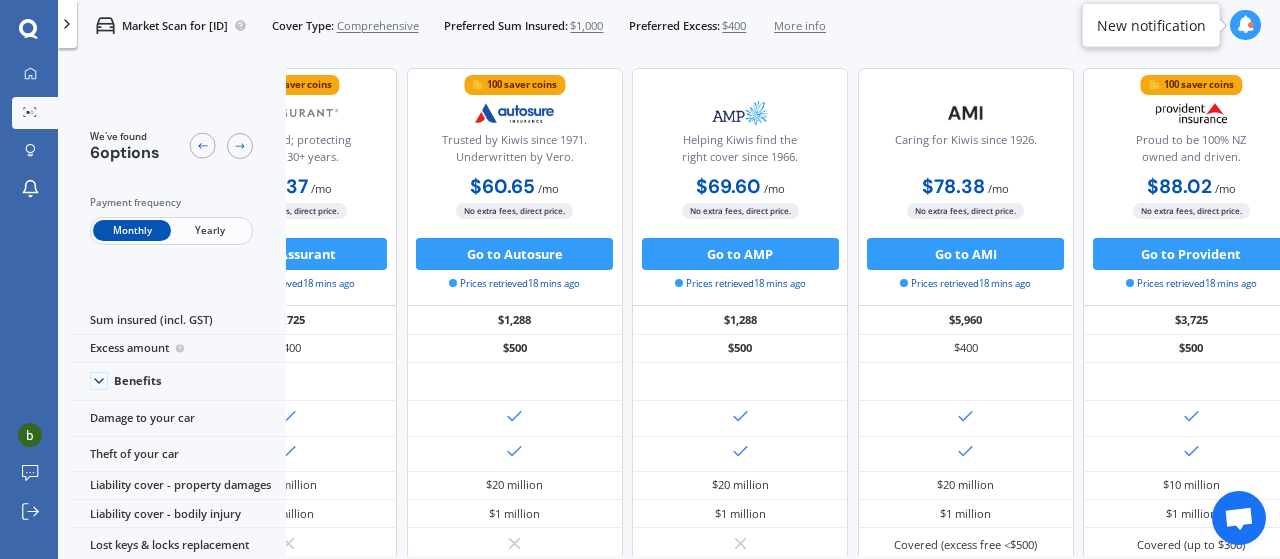 scroll, scrollTop: 0, scrollLeft: 448, axis: horizontal 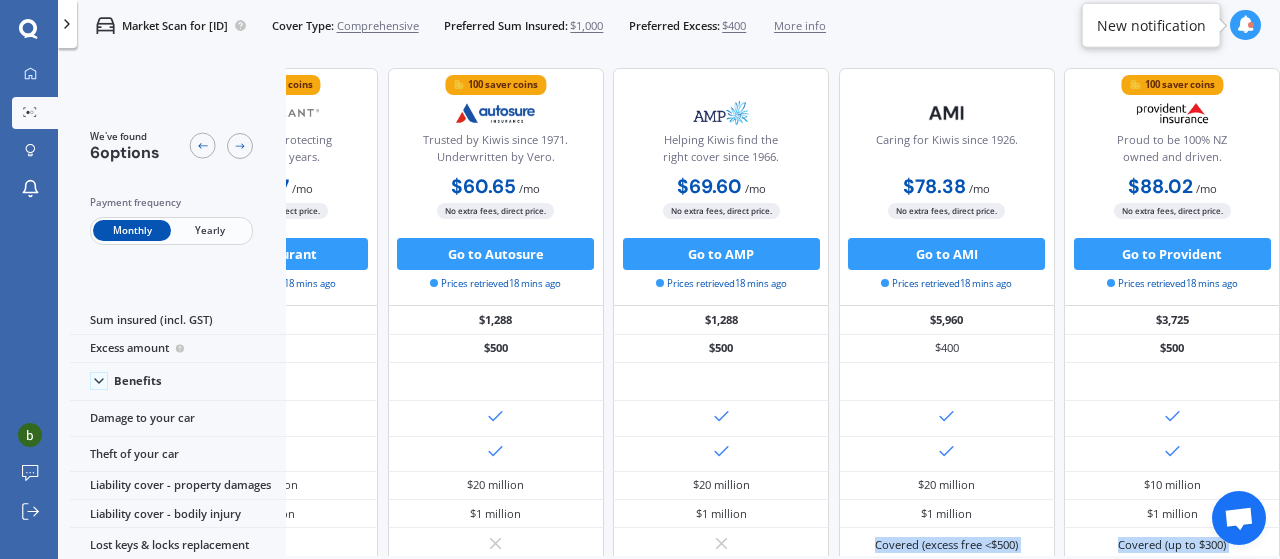 drag, startPoint x: 810, startPoint y: 556, endPoint x: 423, endPoint y: 585, distance: 388.08505 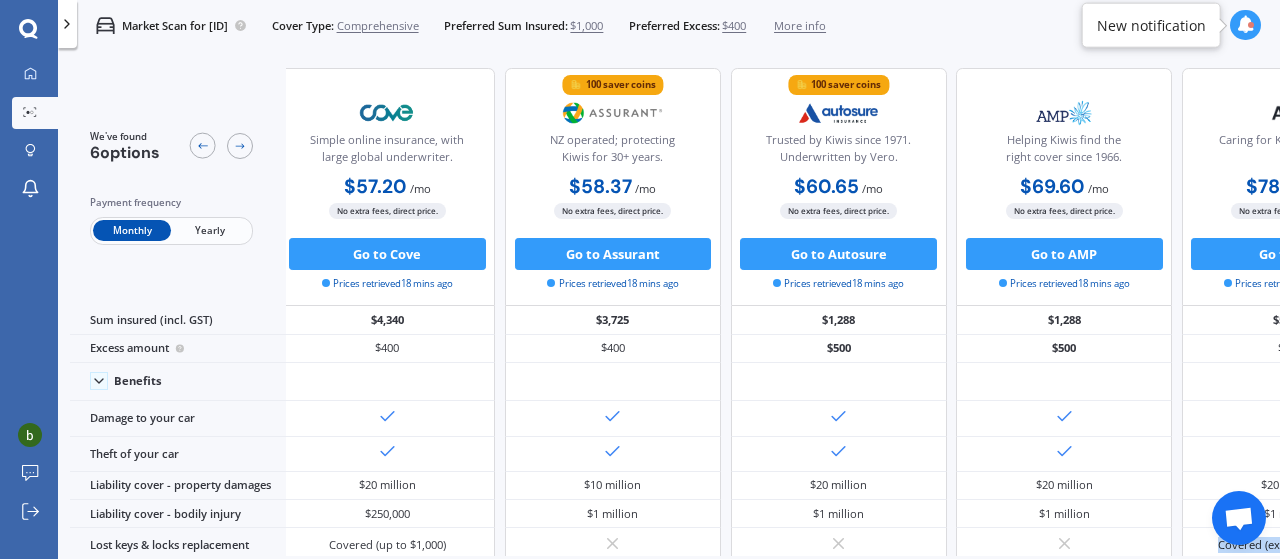 scroll, scrollTop: 0, scrollLeft: 0, axis: both 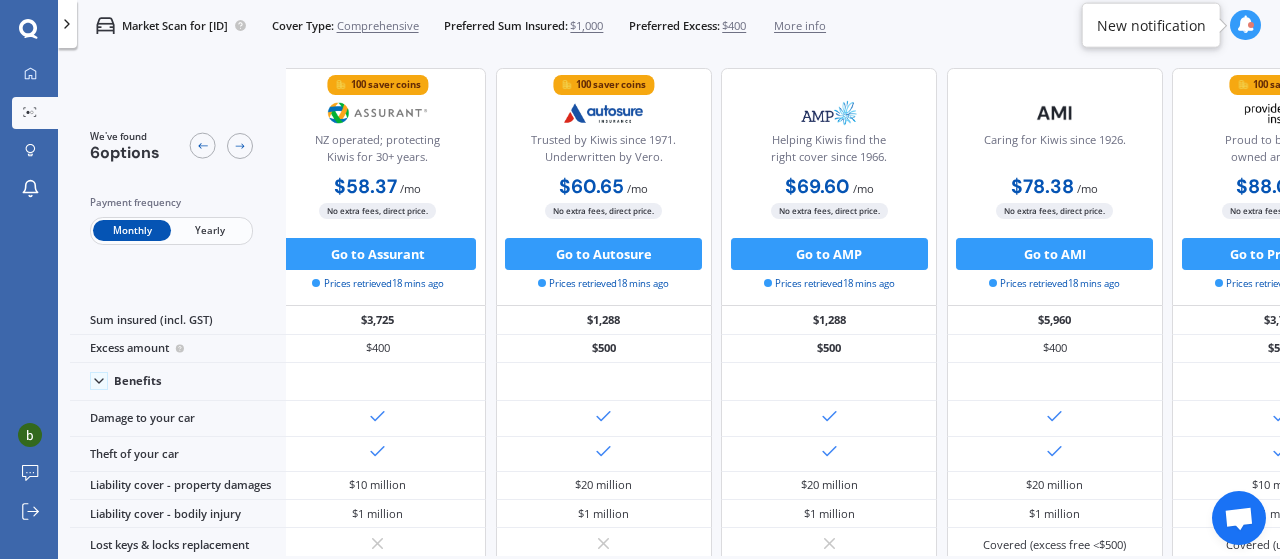 drag, startPoint x: 218, startPoint y: 235, endPoint x: 212, endPoint y: 259, distance: 24.738634 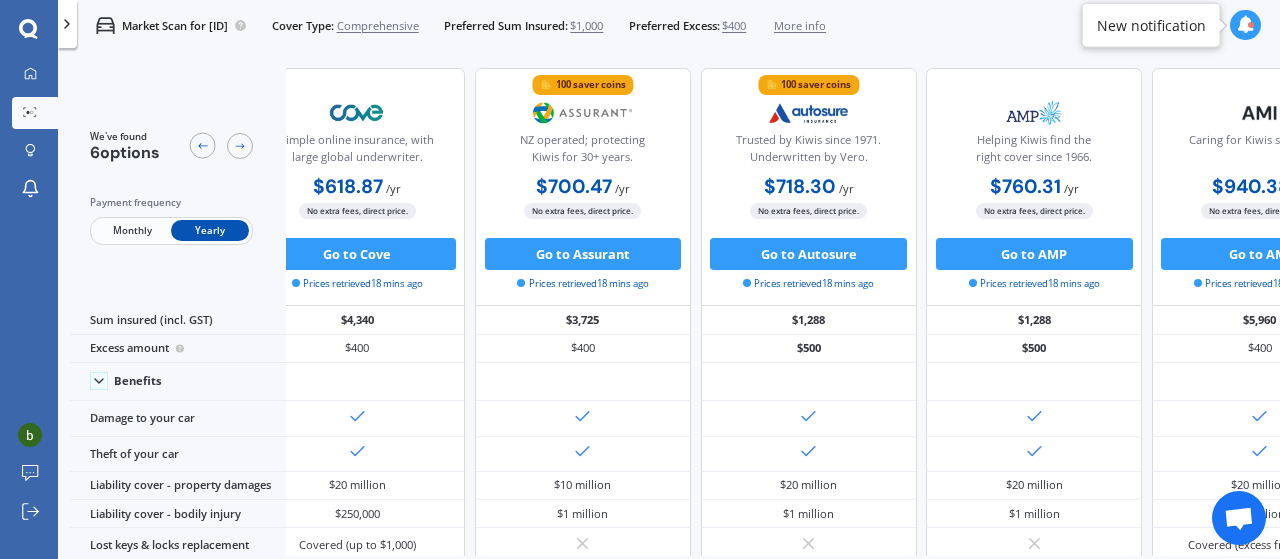 scroll, scrollTop: 0, scrollLeft: 0, axis: both 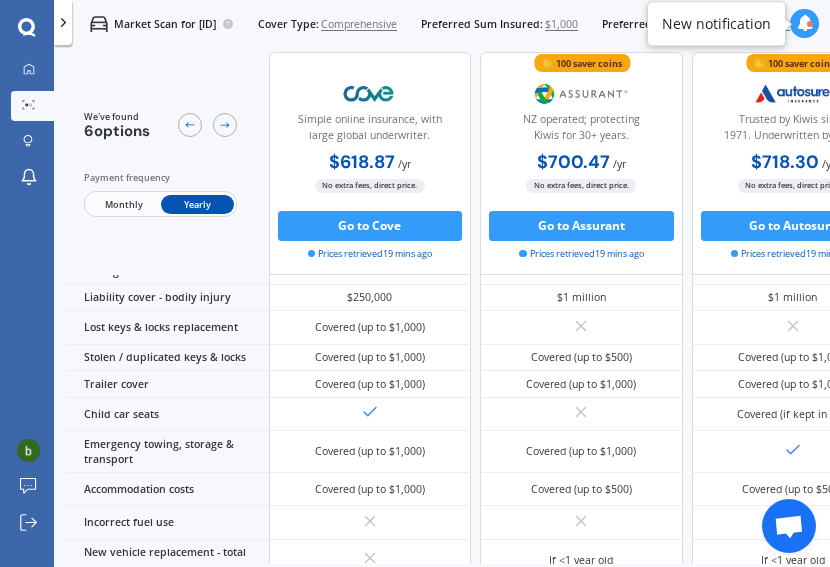 click on "NZ operated; protecting Kiwis for 30+ years." at bounding box center (581, 131) 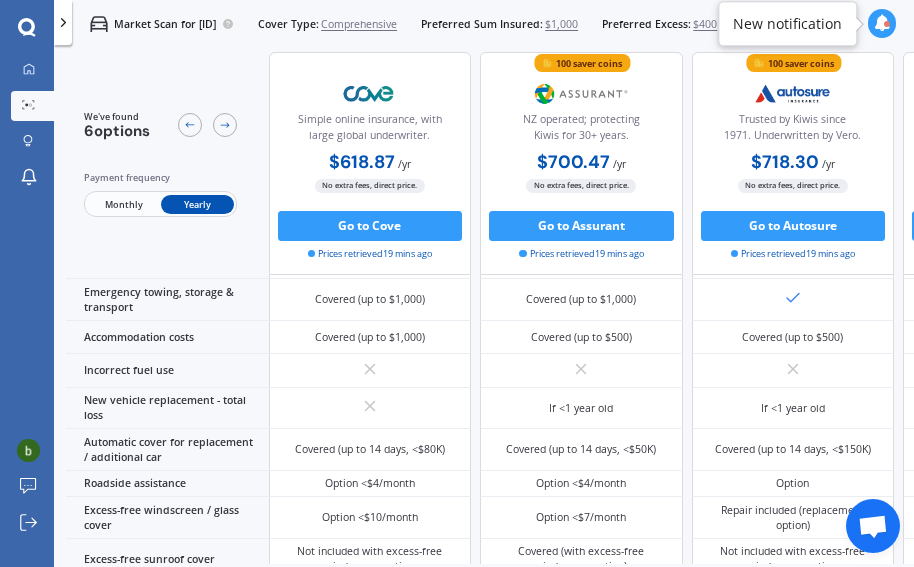 scroll, scrollTop: 0, scrollLeft: 0, axis: both 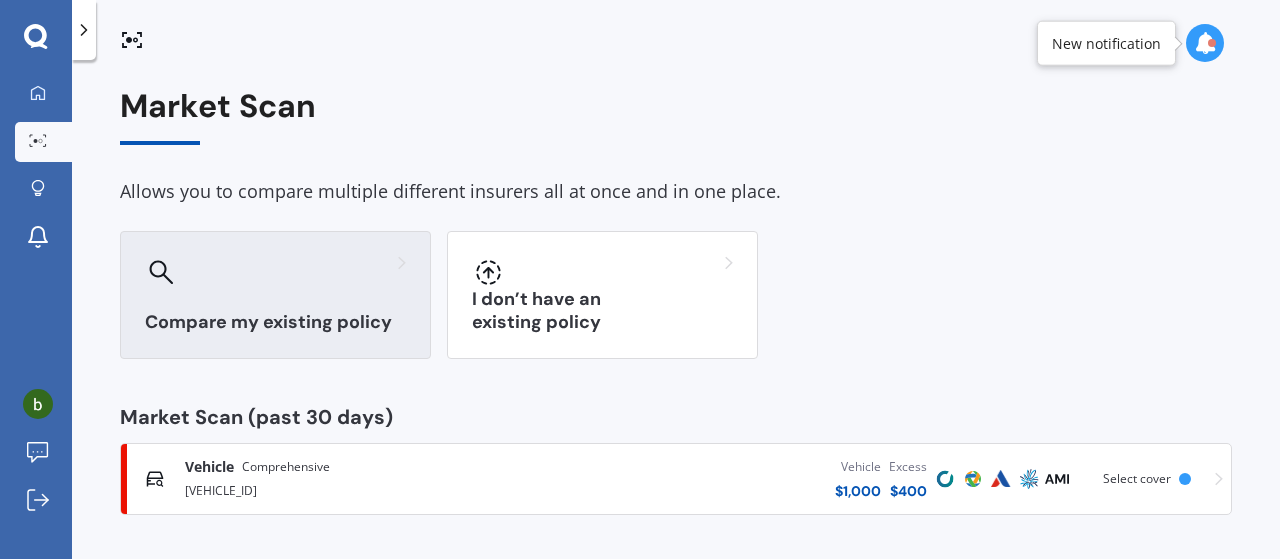 click on "Compare my existing policy" at bounding box center (275, 295) 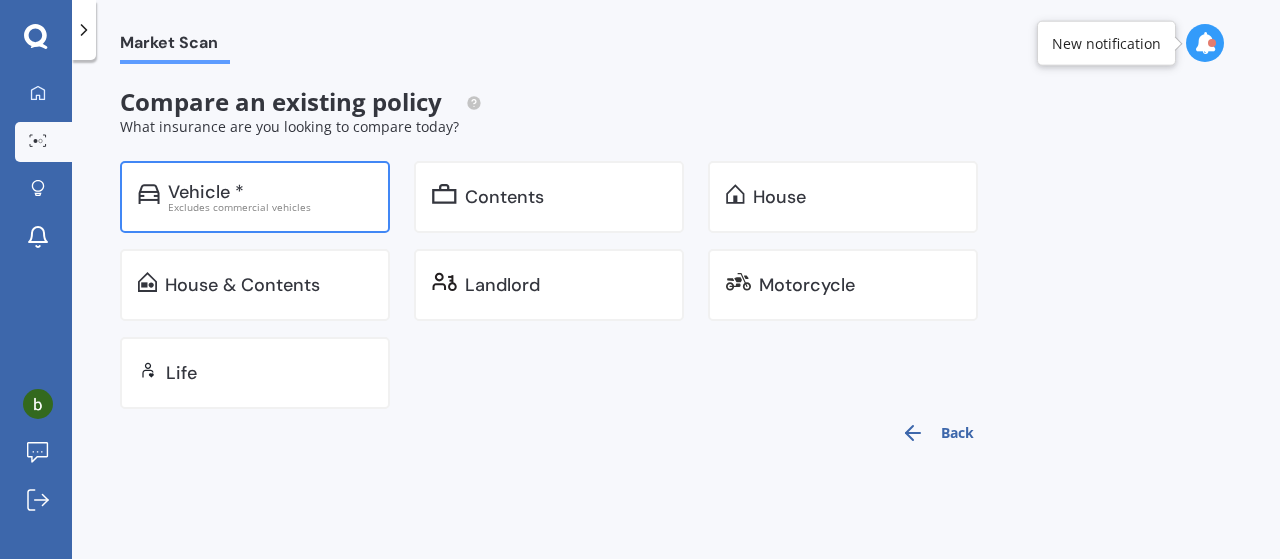 drag, startPoint x: 1074, startPoint y: 241, endPoint x: 320, endPoint y: 172, distance: 757.1506 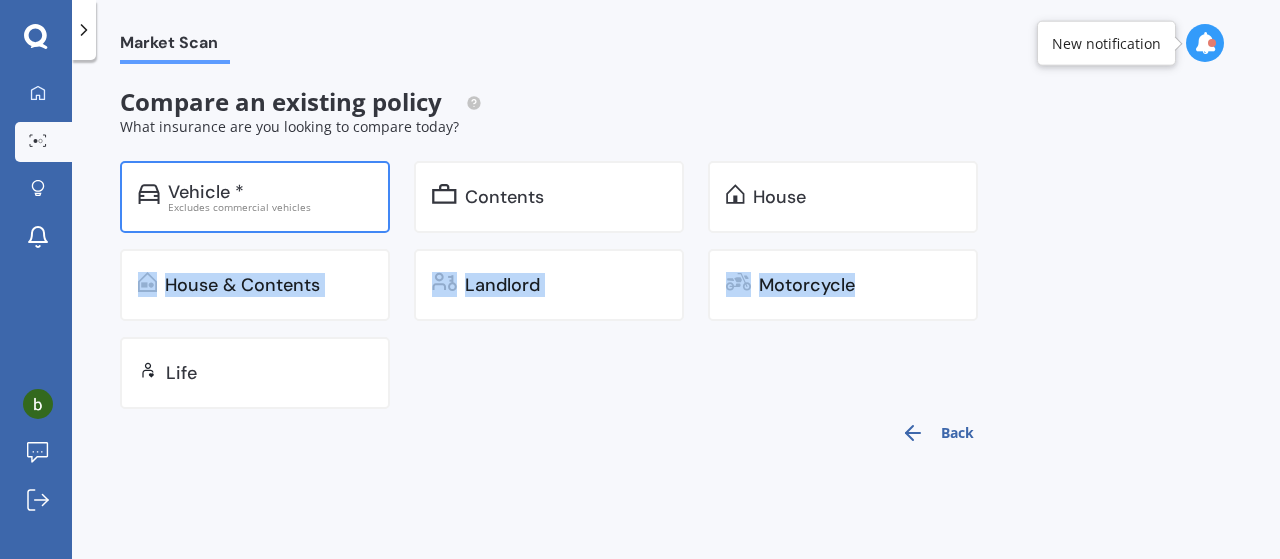 click on "Excludes commercial vehicles" at bounding box center (270, 207) 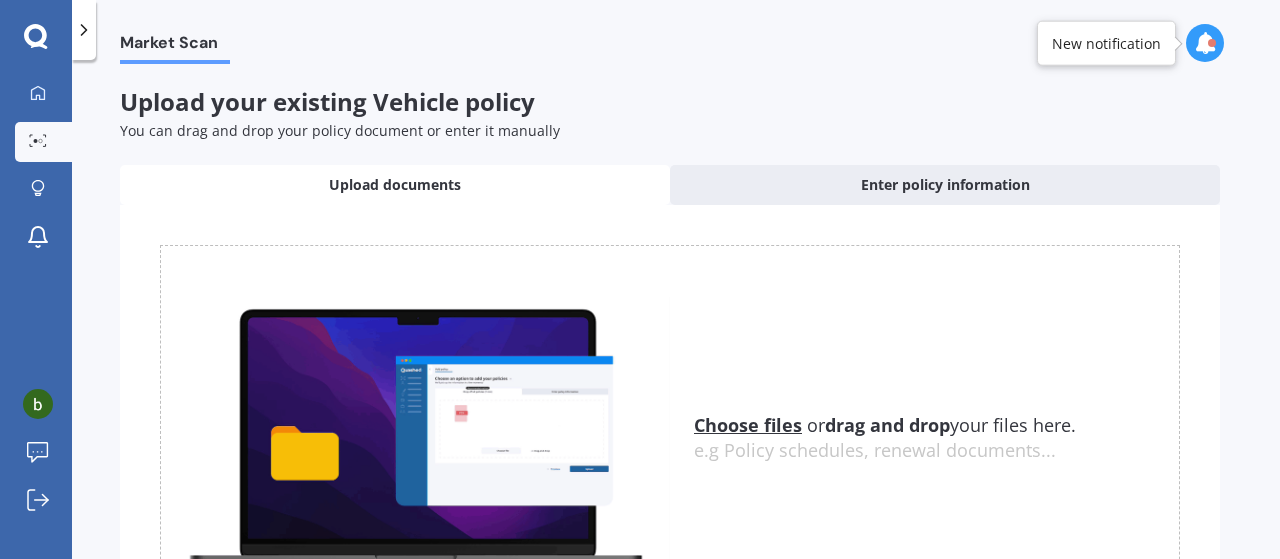 click on "My Dashboard Market Scan Explore insurance Notifications [FIRST] [LAST] Submit feedback Log out" at bounding box center [36, 316] 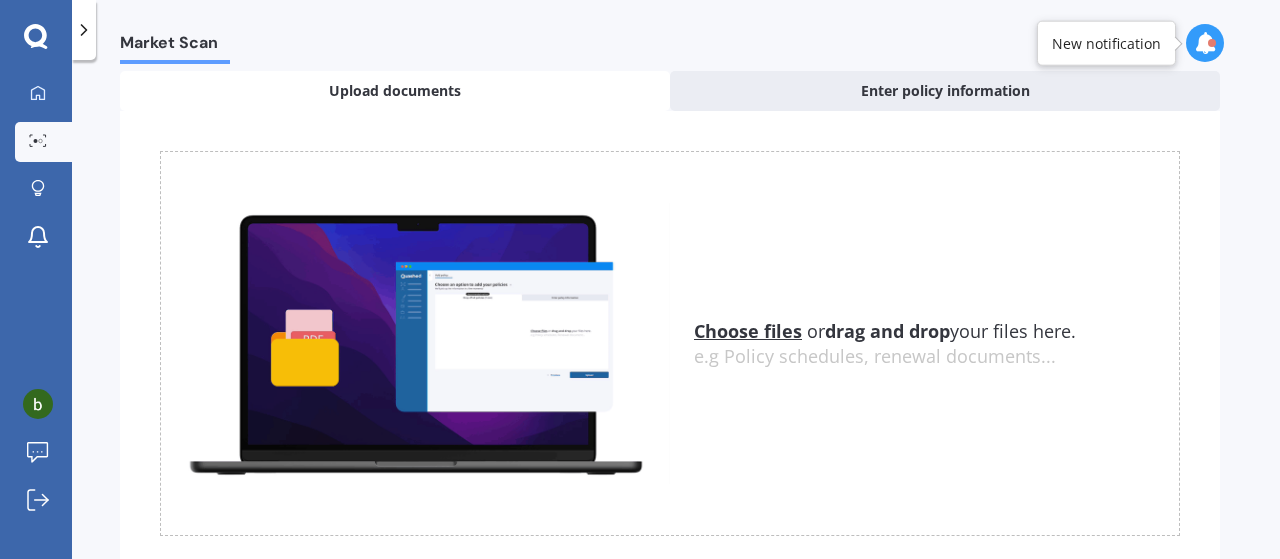 scroll, scrollTop: 0, scrollLeft: 0, axis: both 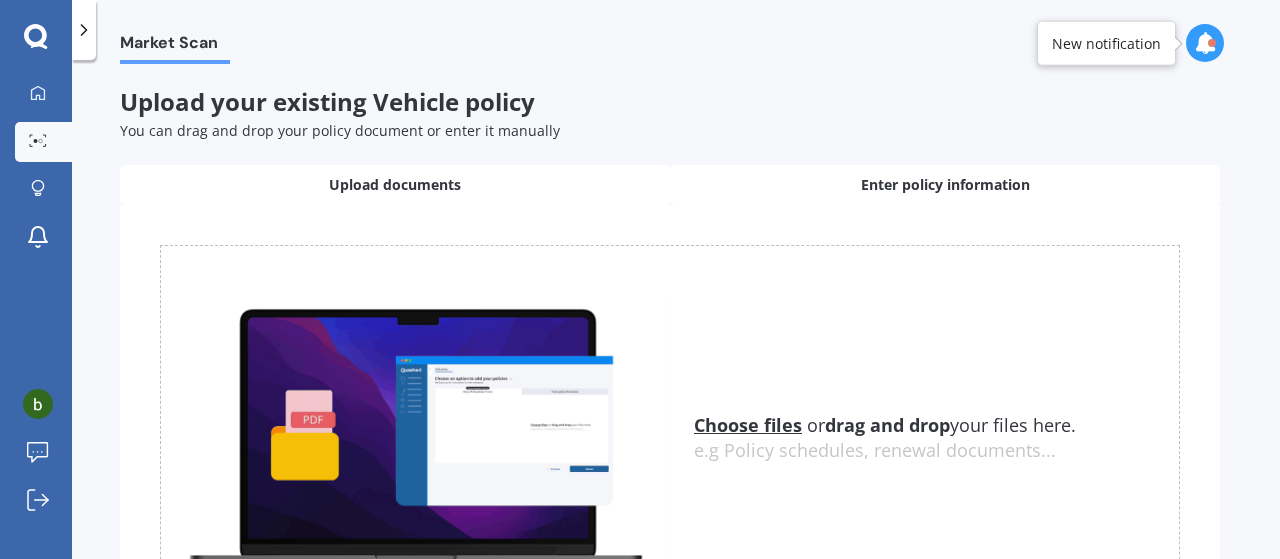 click on "Enter policy information" at bounding box center (945, 185) 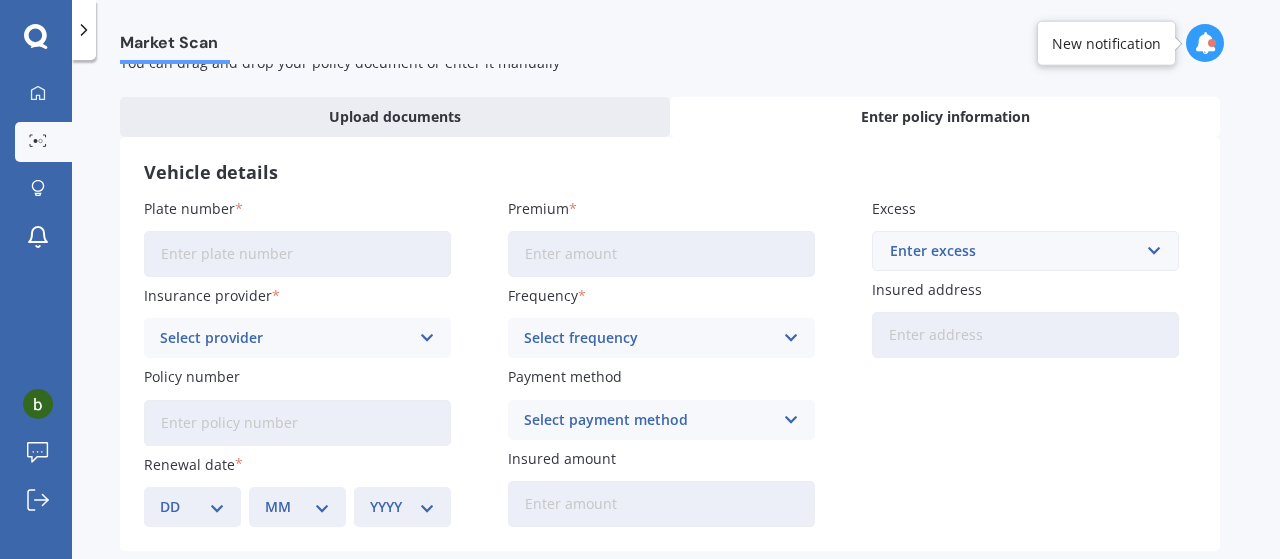 scroll, scrollTop: 100, scrollLeft: 0, axis: vertical 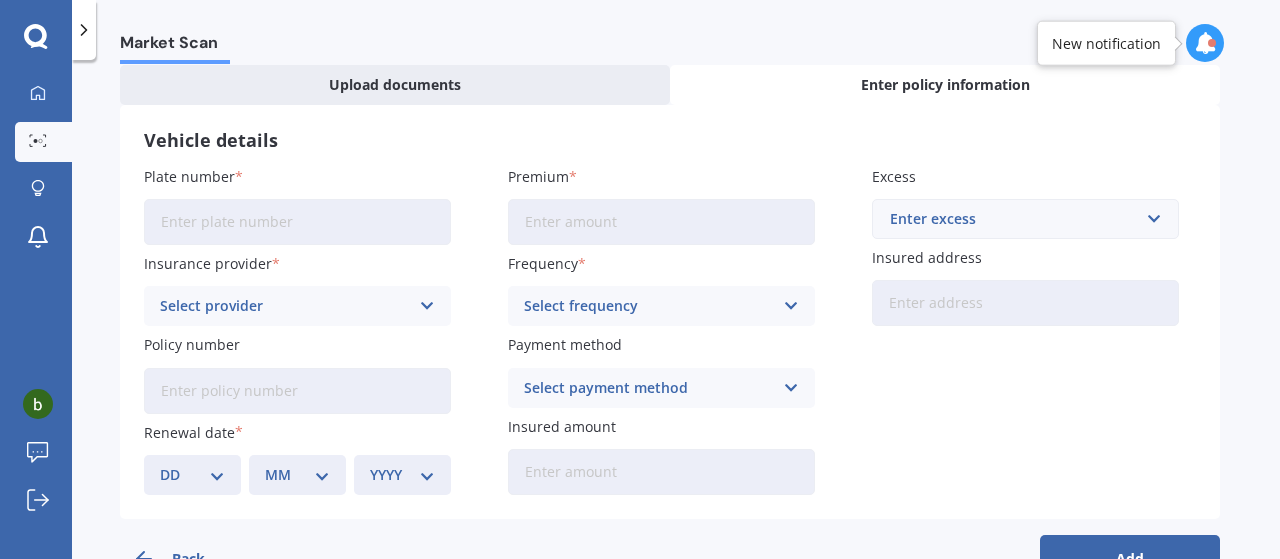 click on "Plate number" at bounding box center [297, 222] 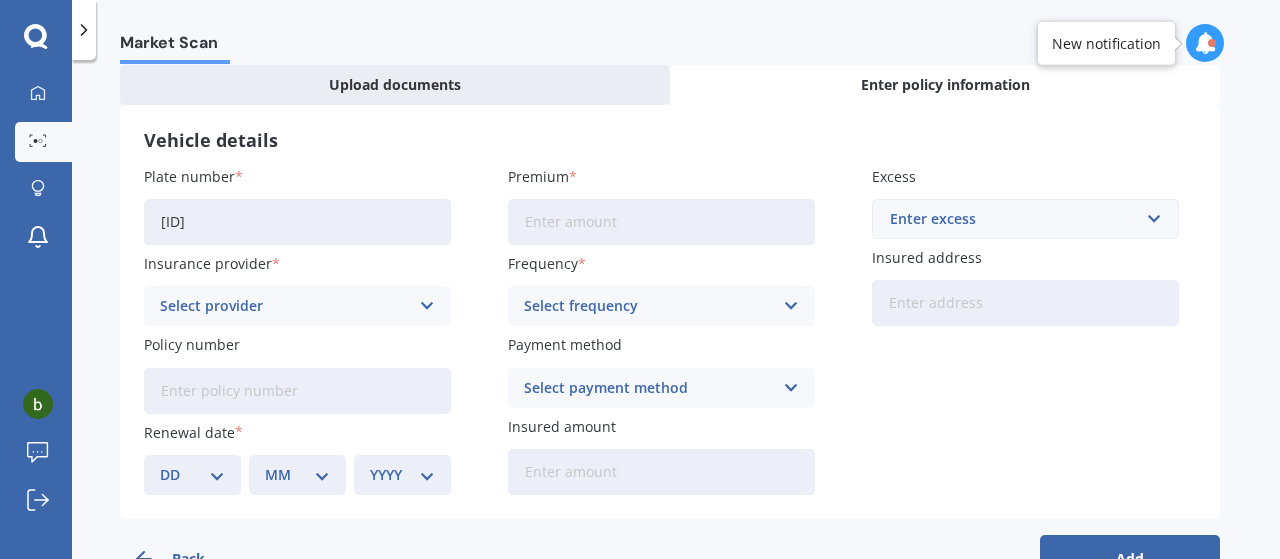type on "[ID]" 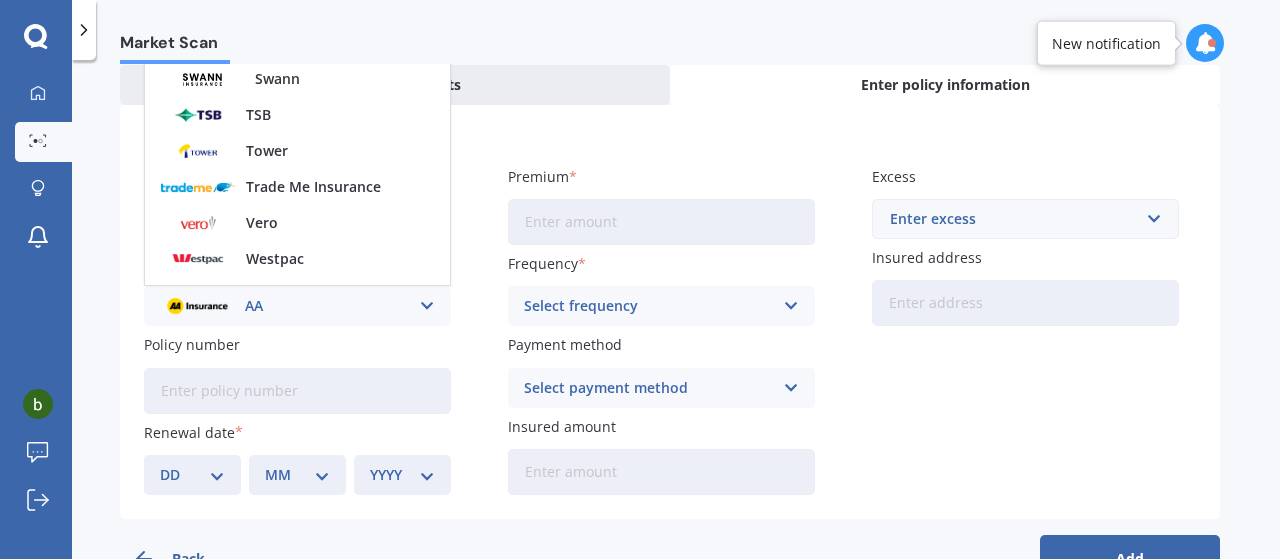 scroll, scrollTop: 865, scrollLeft: 0, axis: vertical 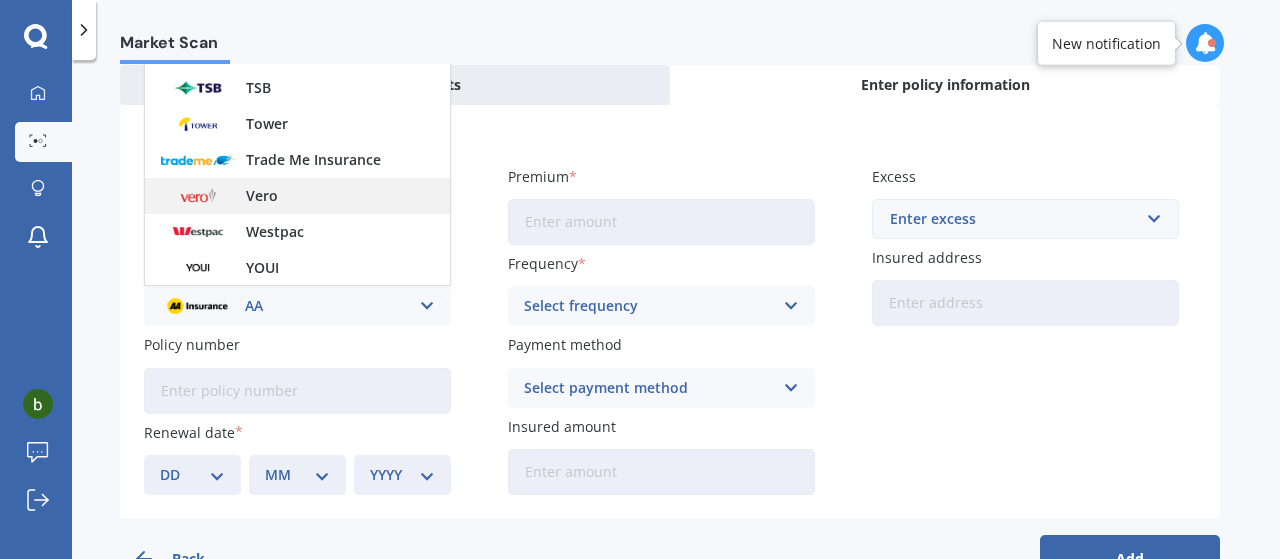 click on "Vero" at bounding box center (262, 196) 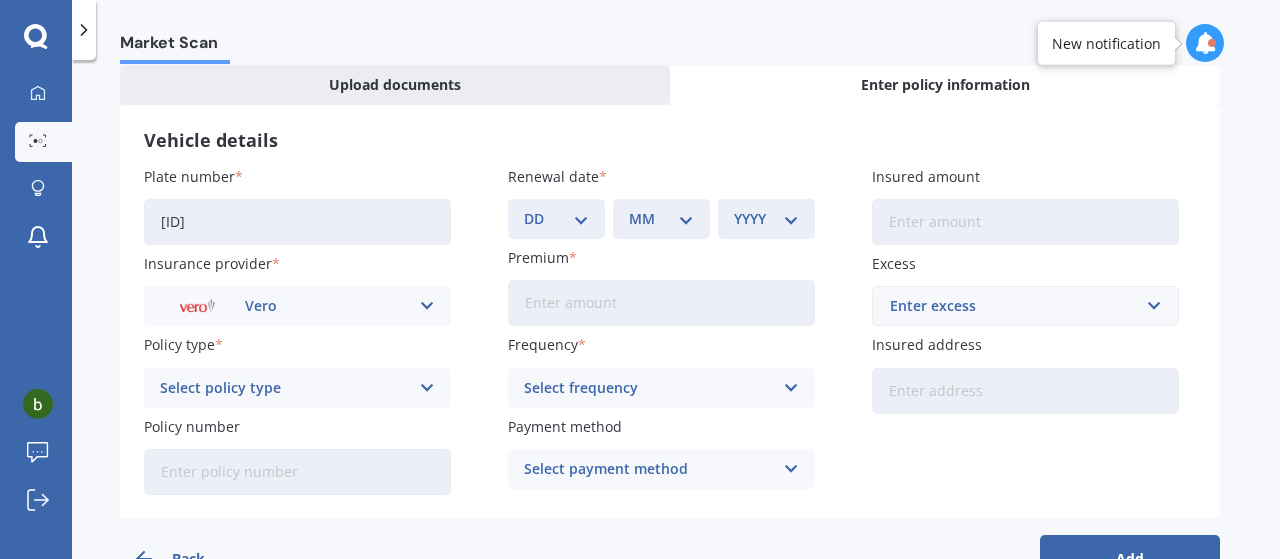 click on "Select policy type" at bounding box center [284, 388] 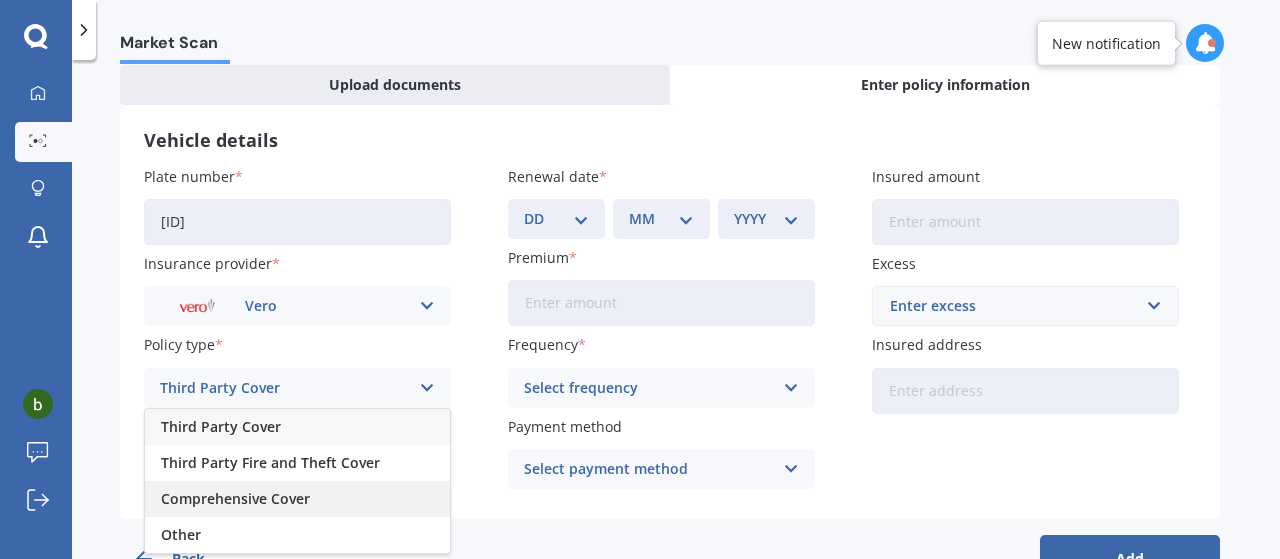 click on "Comprehensive Cover" at bounding box center [235, 499] 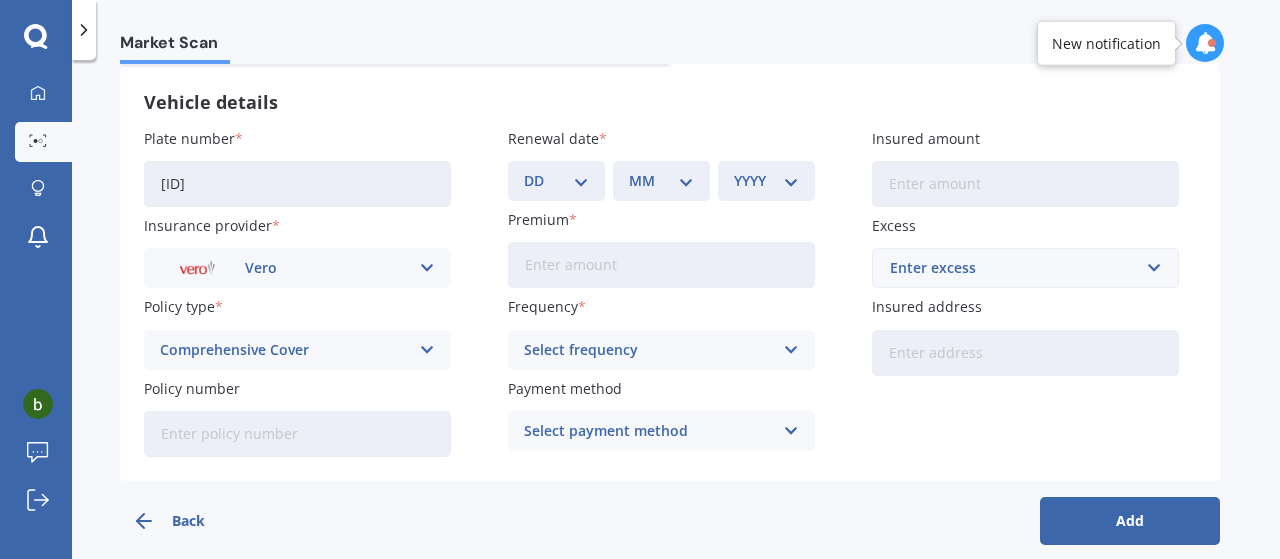 scroll, scrollTop: 159, scrollLeft: 0, axis: vertical 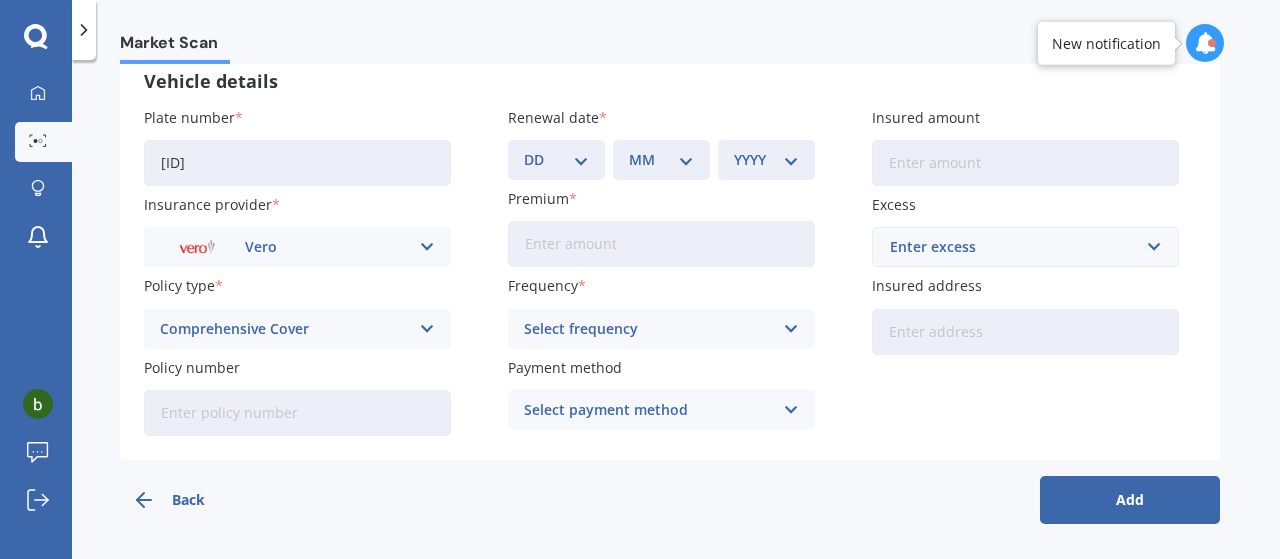 click at bounding box center [427, 247] 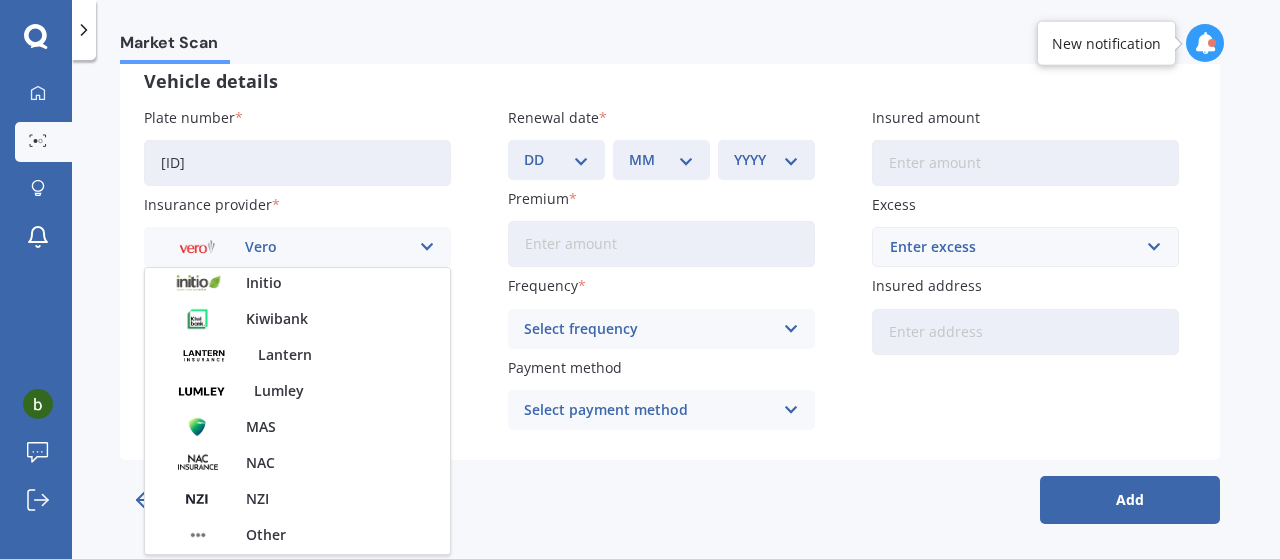scroll, scrollTop: 0, scrollLeft: 0, axis: both 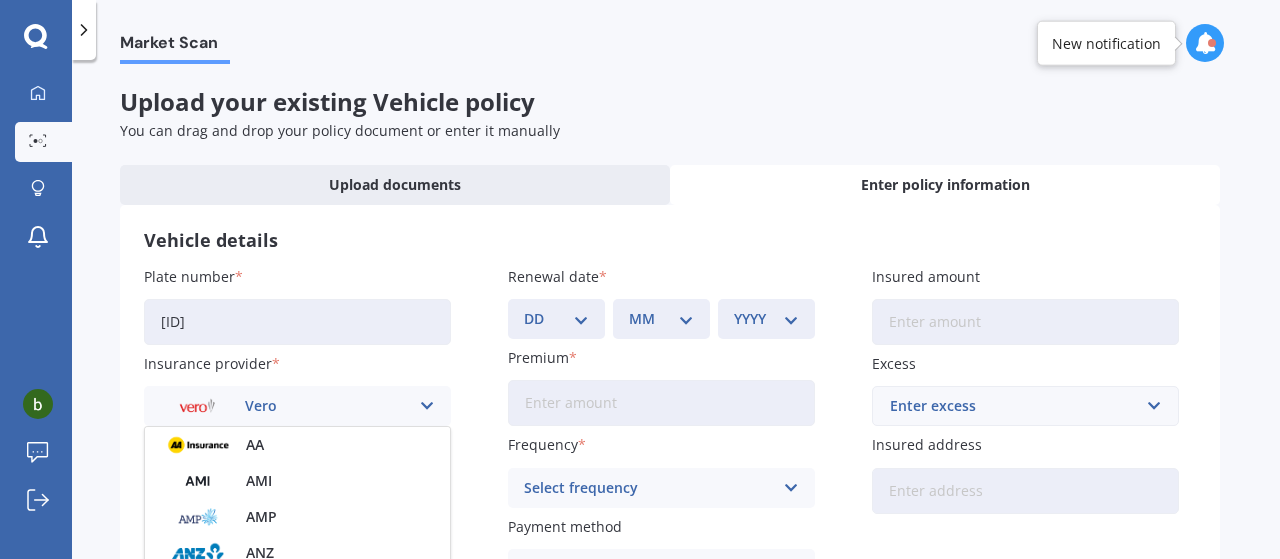 click on "Vehicle details Plate number [ID] Insurance provider Vero AA AMI AMP ANZ ASB Aioi Nissay Dowa Ando Assurant Autosure BNZ Co-Operative Bank Cove FMG Initio Kiwibank Lantern Lumley MAS NAC NZI Other Provident SBS Star Insure State Swann TSB Tower Trade Me Insurance Vero Westpac YOUI Policy type Comprehensive Cover Third Party Cover Third Party Fire and Theft Cover Comprehensive Cover Other Policy number Renewal date DD 01 02 03 04 05 06 07 08 09 10 11 12 13 14 15 16 17 18 19 20 21 22 23 24 25 26 27 28 29 30 31 MM 01 02 03 04 05 06 07 08 09 10 11 12 YYYY 2027 2026 2025 2024 2023 2022 2021 2020 2019 2018 2017 2016 2015 2014 2013 2012 2011 2010 2009 2008 2007 2006 2005 2004 2003 2002 2001 2000 1999 1998 1997 1996 1995 1994 1993 1992 1991 1990 1989 1988 1987 1986 1985 1984 1983 1982 1981 1980 1979 1978 1977 1976 1975 1974 1973 1972 1971 1970 1969 1968 1967 1966 1965 1964 1963 1962 1961 1960 1959 1958 1957 1956 1955 1954 1953 1952 1951 1950 1949 1948 1947 1946 1945 1944 1943 1942 1941 1940 1939 1938 1937 1936 1935" at bounding box center [670, 412] 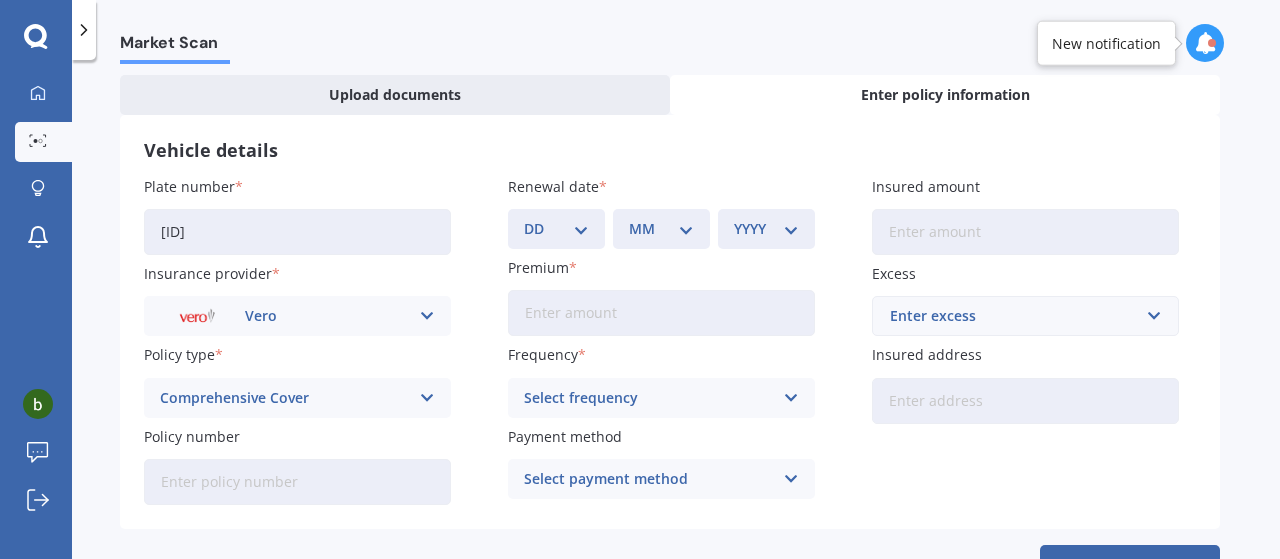 scroll, scrollTop: 59, scrollLeft: 0, axis: vertical 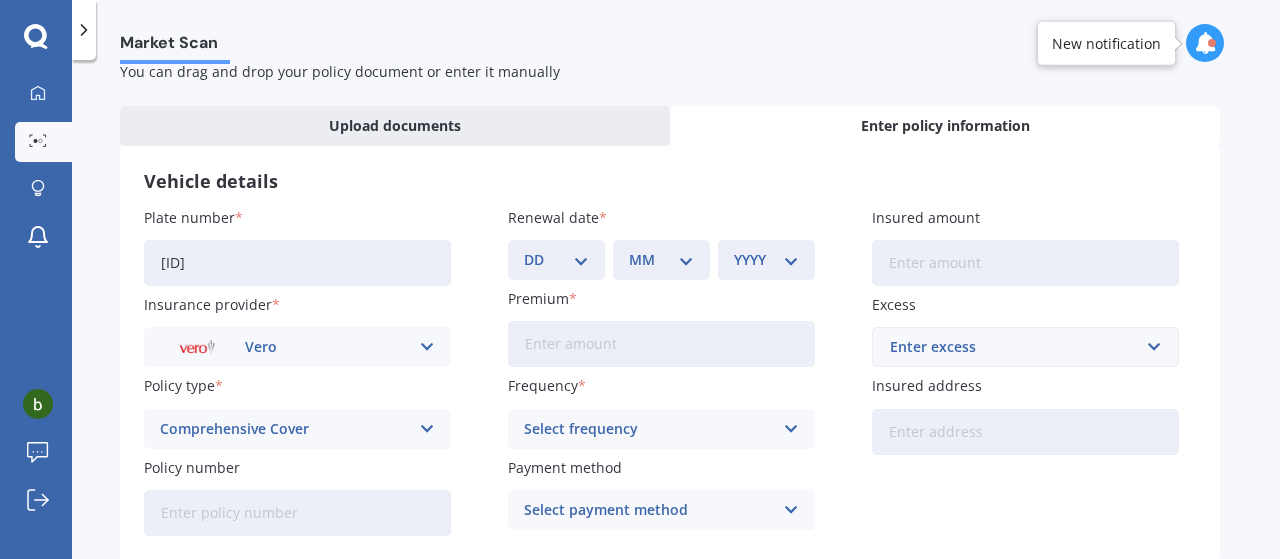 drag, startPoint x: 40, startPoint y: 339, endPoint x: 141, endPoint y: 291, distance: 111.82576 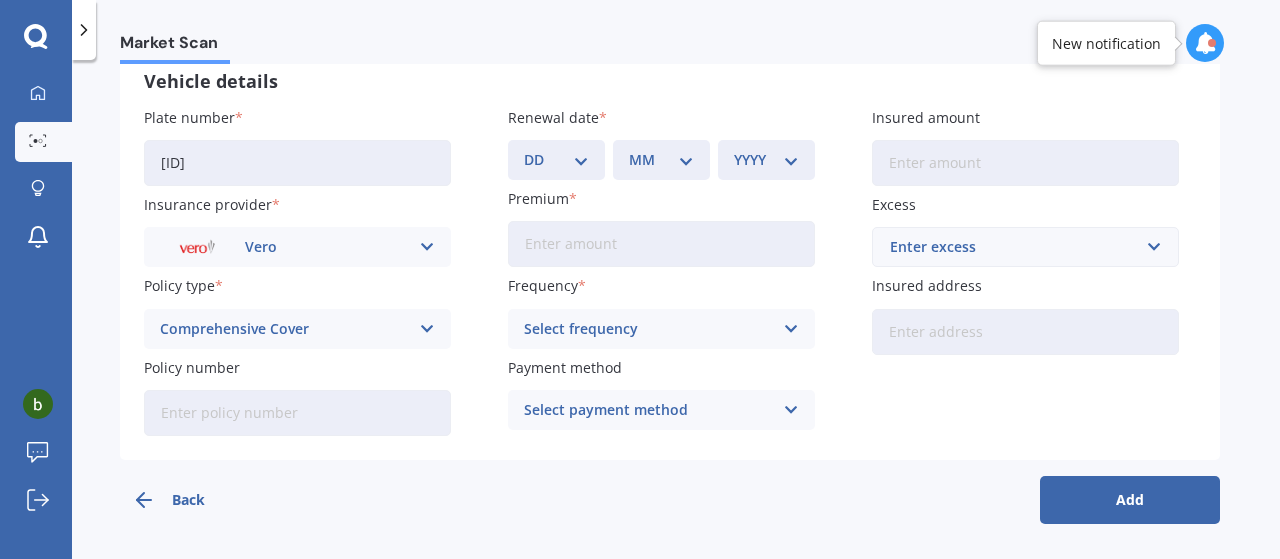 click on "DD 01 02 03 04 05 06 07 08 09 10 11 12 13 14 15 16 17 18 19 20 21 22 23 24 25 26 27 28 29 30 31" at bounding box center [556, 160] 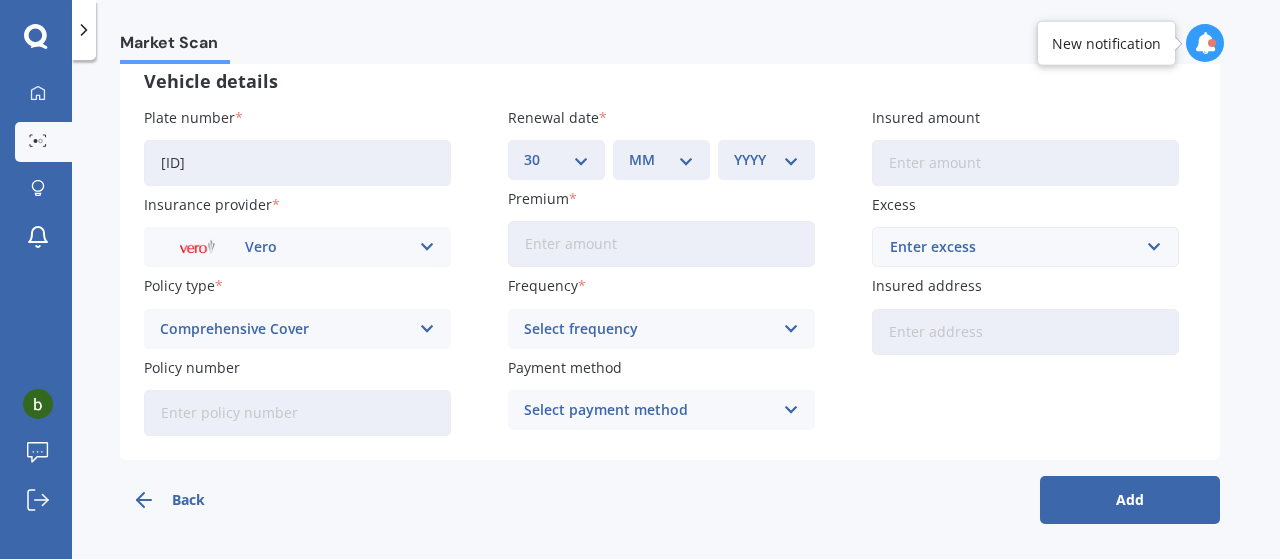 click on "DD 01 02 03 04 05 06 07 08 09 10 11 12 13 14 15 16 17 18 19 20 21 22 23 24 25 26 27 28 29 30 31" at bounding box center [556, 160] 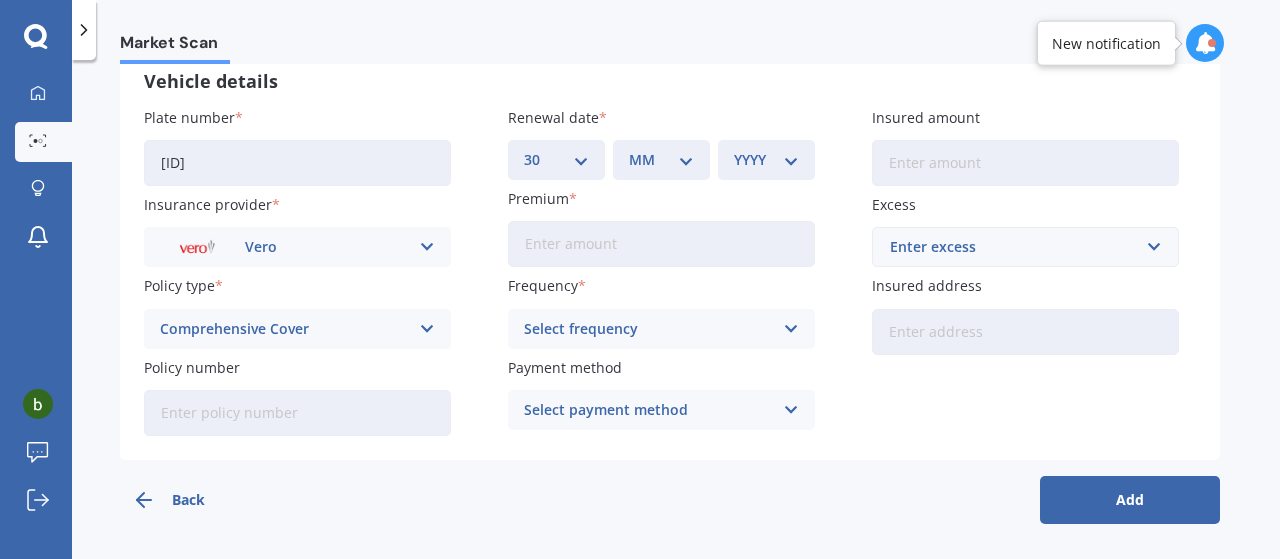 select on "09" 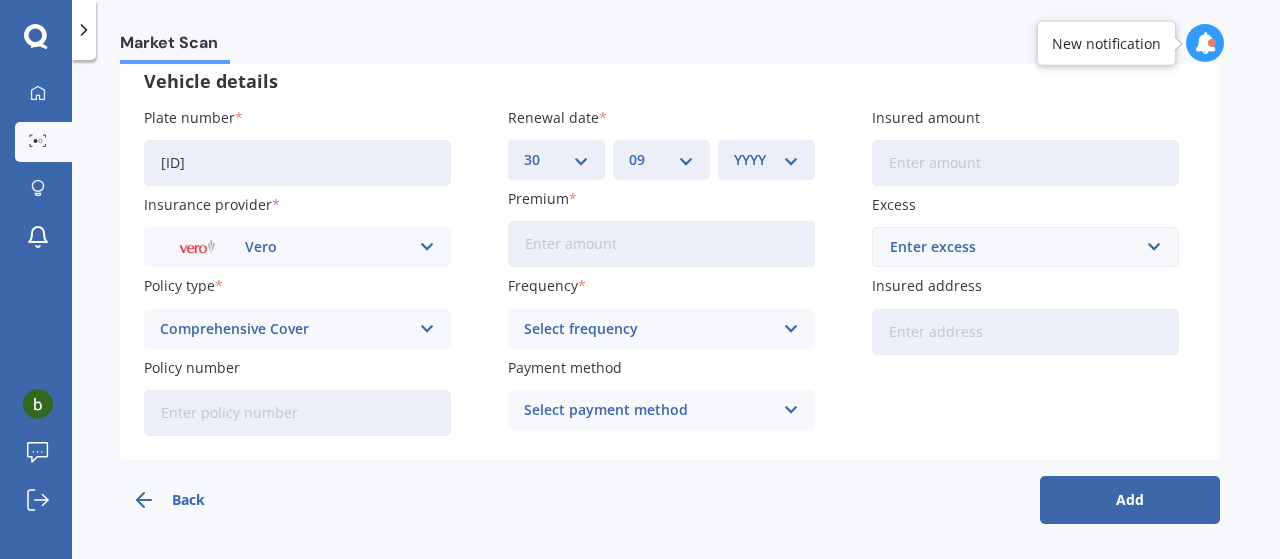 click on "MM 01 02 03 04 05 06 07 08 09 10 11 12" at bounding box center [661, 160] 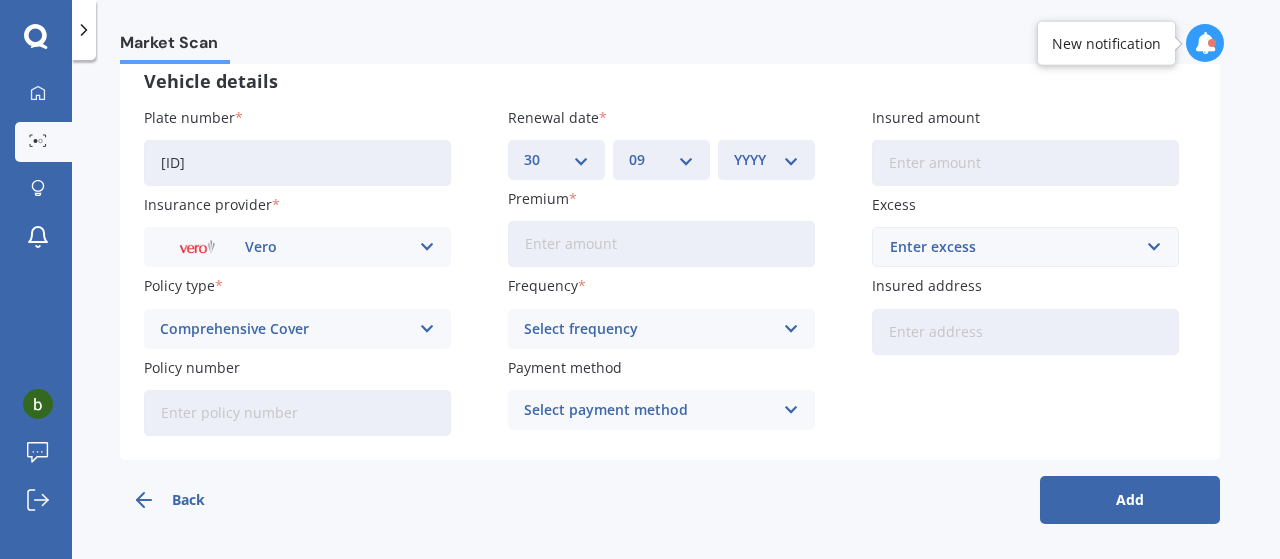 select on "2025" 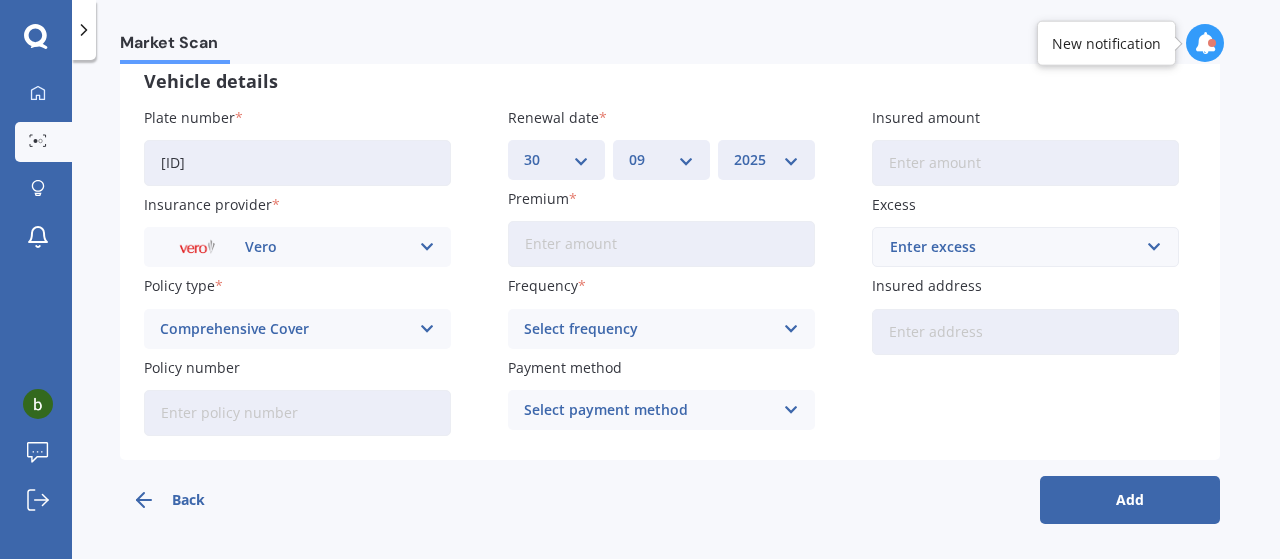 click on "YYYY 2027 2026 2025 2024 2023 2022 2021 2020 2019 2018 2017 2016 2015 2014 2013 2012 2011 2010 2009 2008 2007 2006 2005 2004 2003 2002 2001 2000 1999 1998 1997 1996 1995 1994 1993 1992 1991 1990 1989 1988 1987 1986 1985 1984 1983 1982 1981 1980 1979 1978 1977 1976 1975 1974 1973 1972 1971 1970 1969 1968 1967 1966 1965 1964 1963 1962 1961 1960 1959 1958 1957 1956 1955 1954 1953 1952 1951 1950 1949 1948 1947 1946 1945 1944 1943 1942 1941 1940 1939 1938 1937 1936 1935 1934 1933 1932 1931 1930 1929 1928" at bounding box center [766, 160] 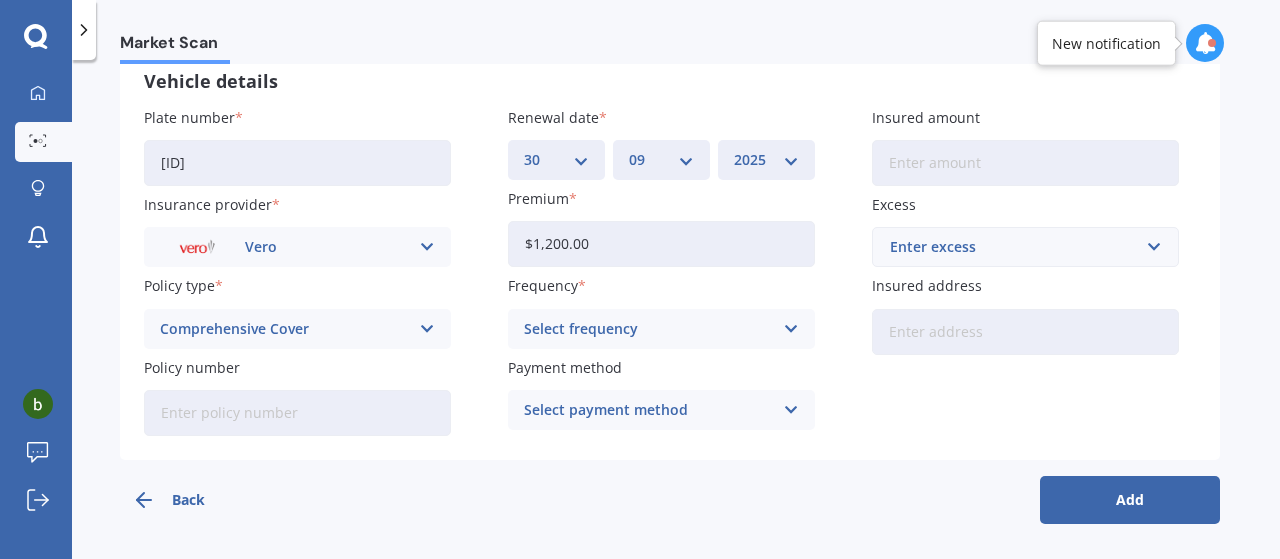 type on "$1,200.00" 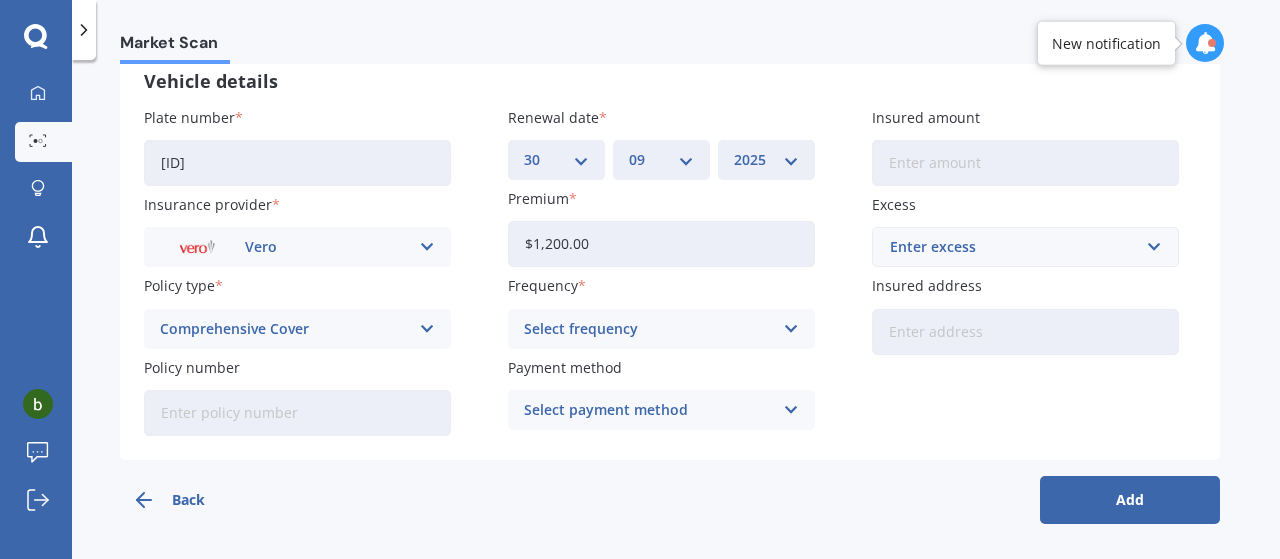 drag, startPoint x: 786, startPoint y: 513, endPoint x: 731, endPoint y: 403, distance: 122.98374 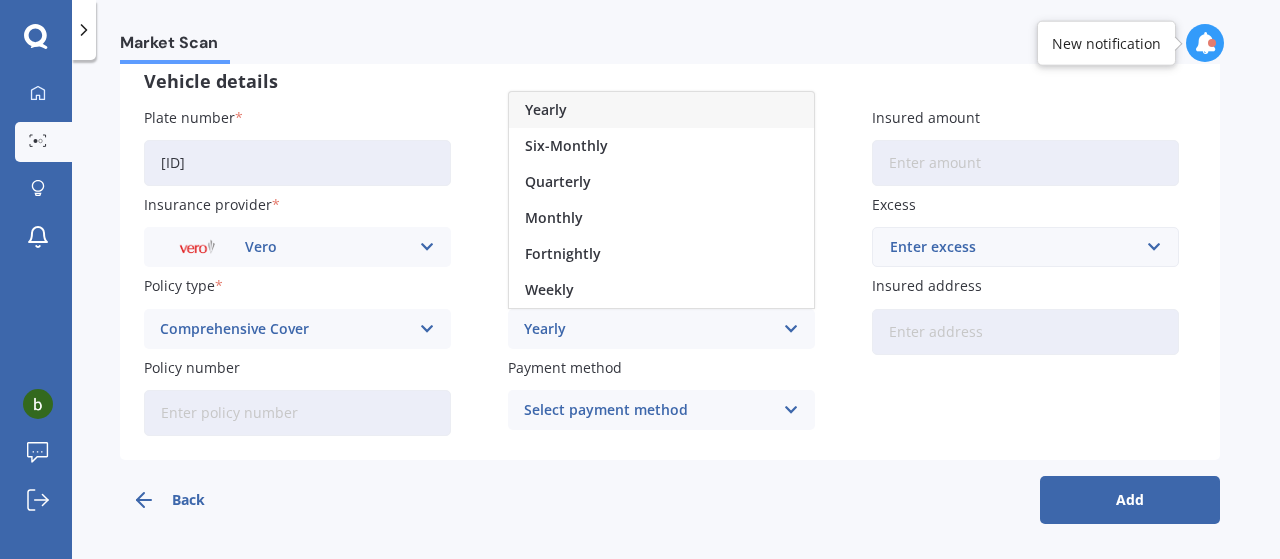 click on "Yearly" at bounding box center (661, 110) 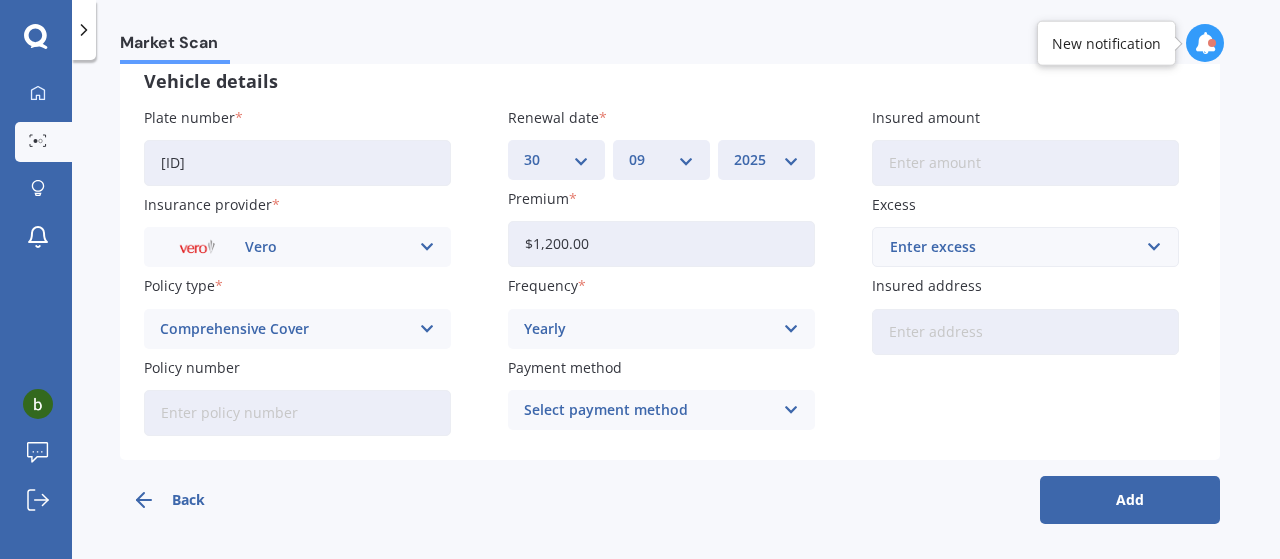 click on "Add" at bounding box center [1130, 500] 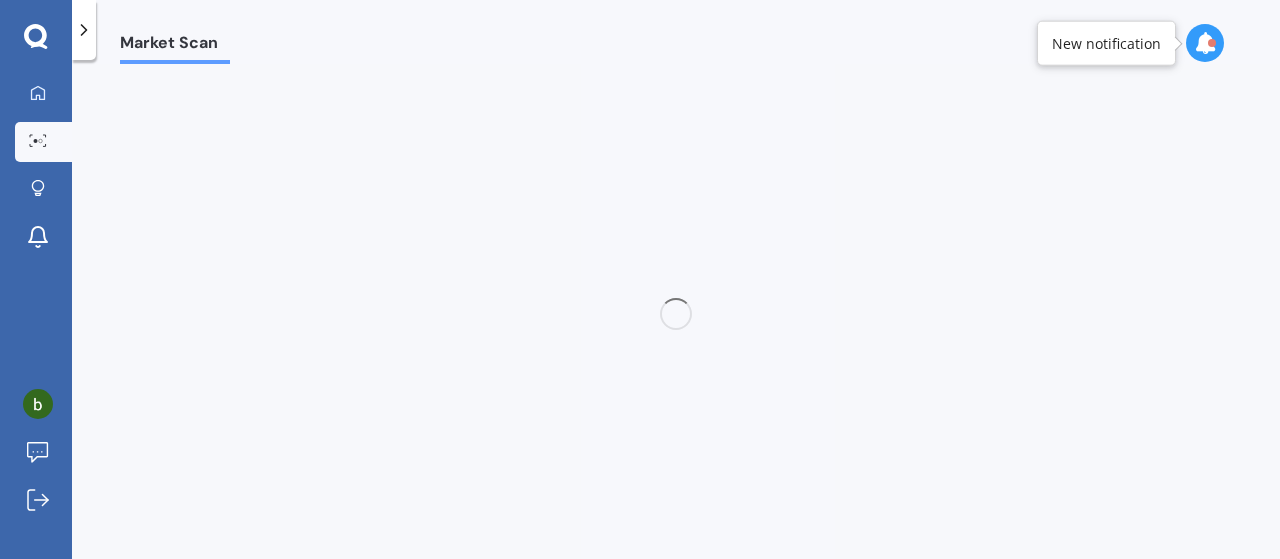 scroll, scrollTop: 0, scrollLeft: 0, axis: both 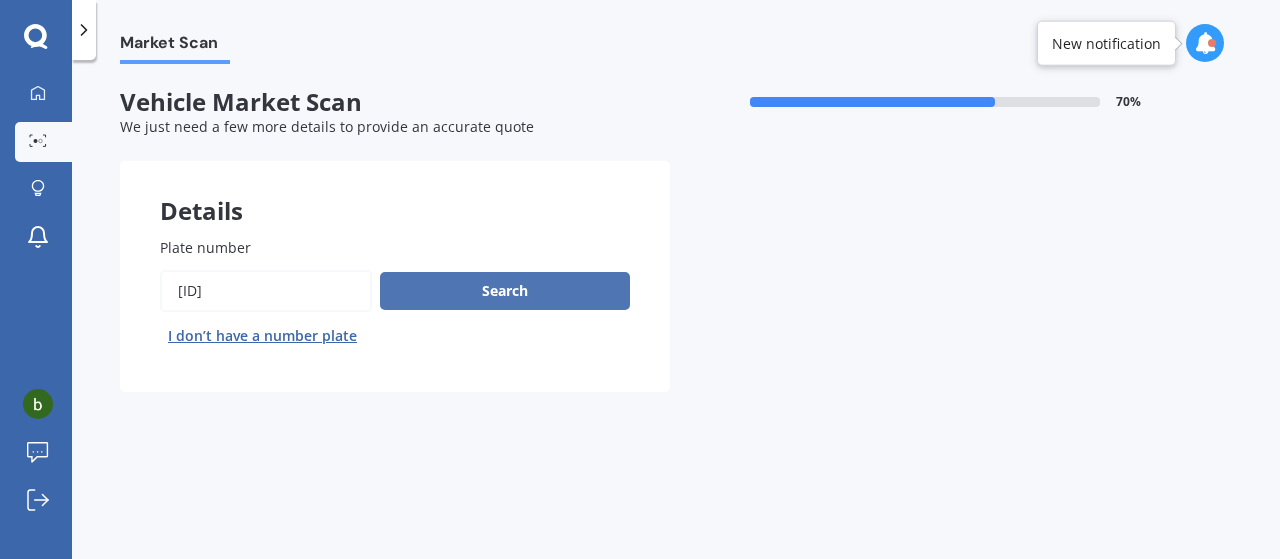 click on "Search" at bounding box center [505, 291] 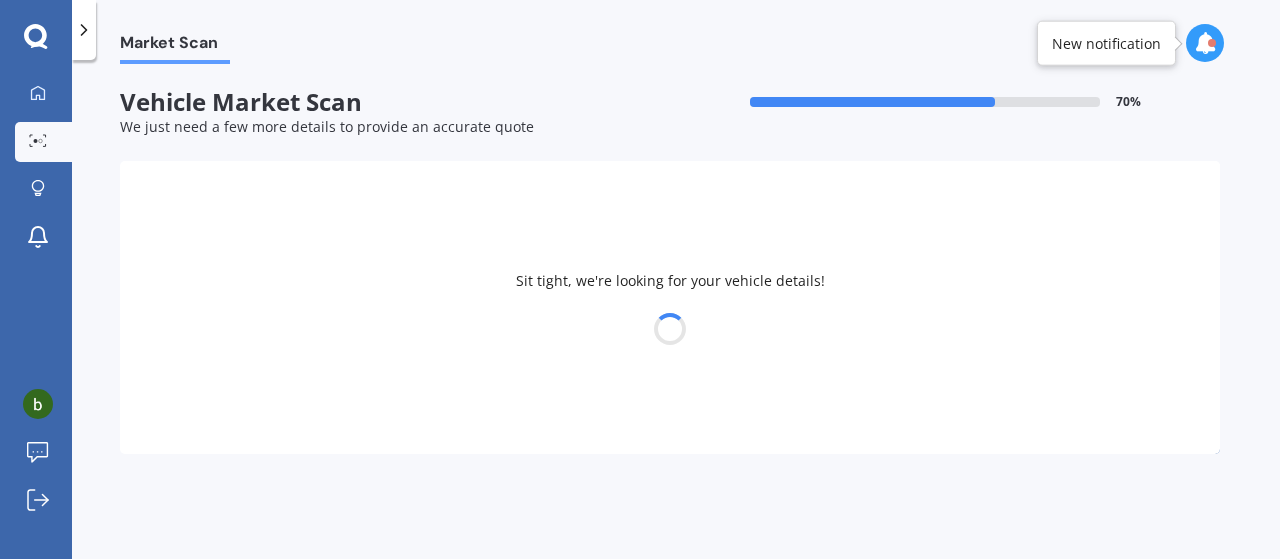 select on "LEXUS" 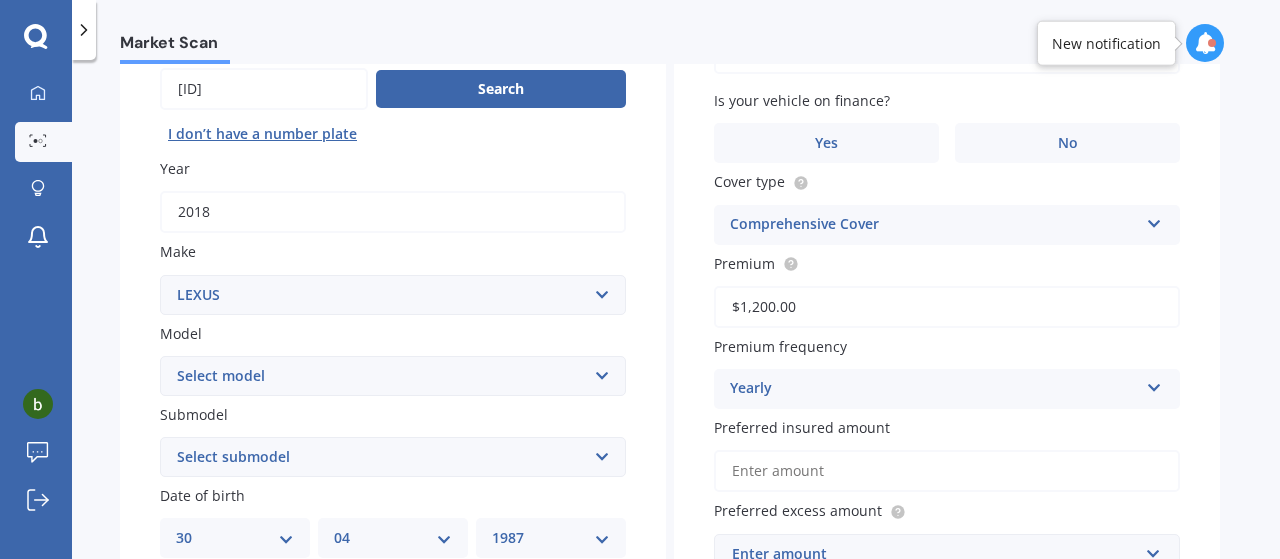 scroll, scrollTop: 300, scrollLeft: 0, axis: vertical 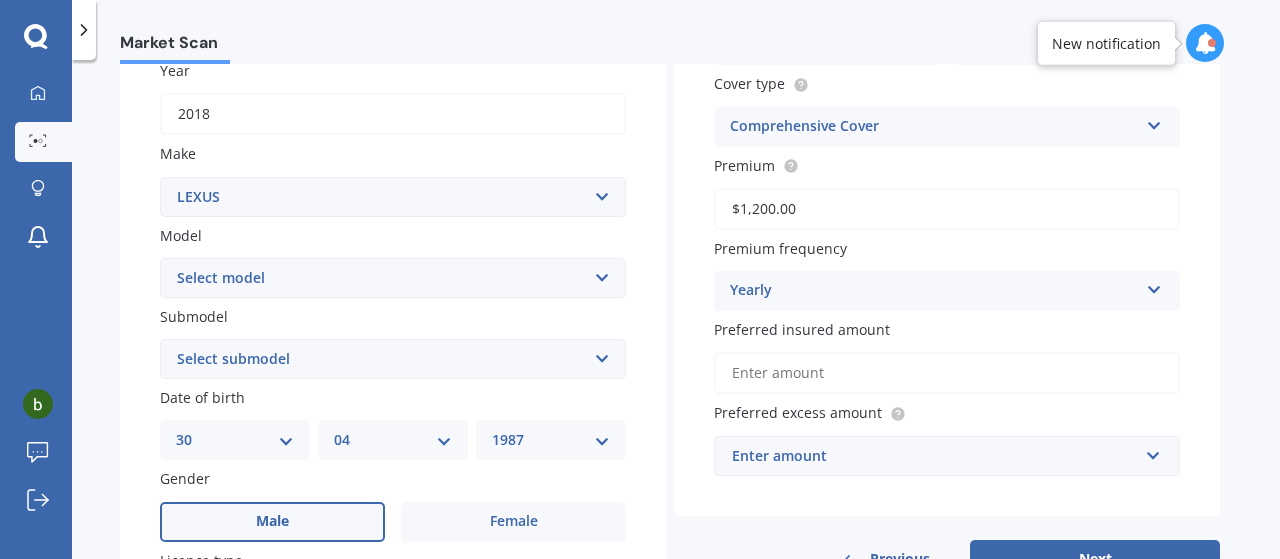 click on "Select model AS 460 CT 200 ES 300 ES 350 GS 250 GS 300 GS 350 GS 430 GS 450 GS F GS460 HS 250h HS250h Hybrid Limited 4WD IS 200 IS 250 IS 300 IS 350 IS 400 IS F IS300 LC 500 LS 400 LS 430 LS 460 LS 600 LS500H LX 470 LX450D LX570 NX 200 NX 300 NX300 NX300H NX450+ RC 300 RC 350 RC-F RC200T RC300 RC350 RX 300 RX 330 RX 350 RX 400h RX 450 SC 250 SC 400 SC 430 UX 200 UX 250h UX200 UX250h UX300e" at bounding box center [393, 278] 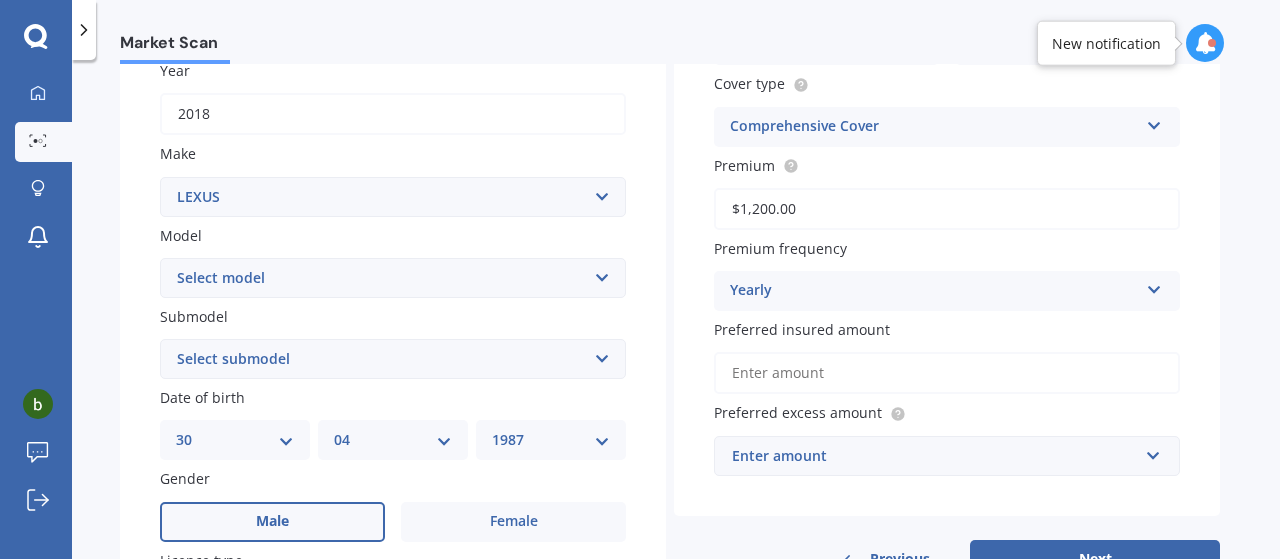 select on "CT 200" 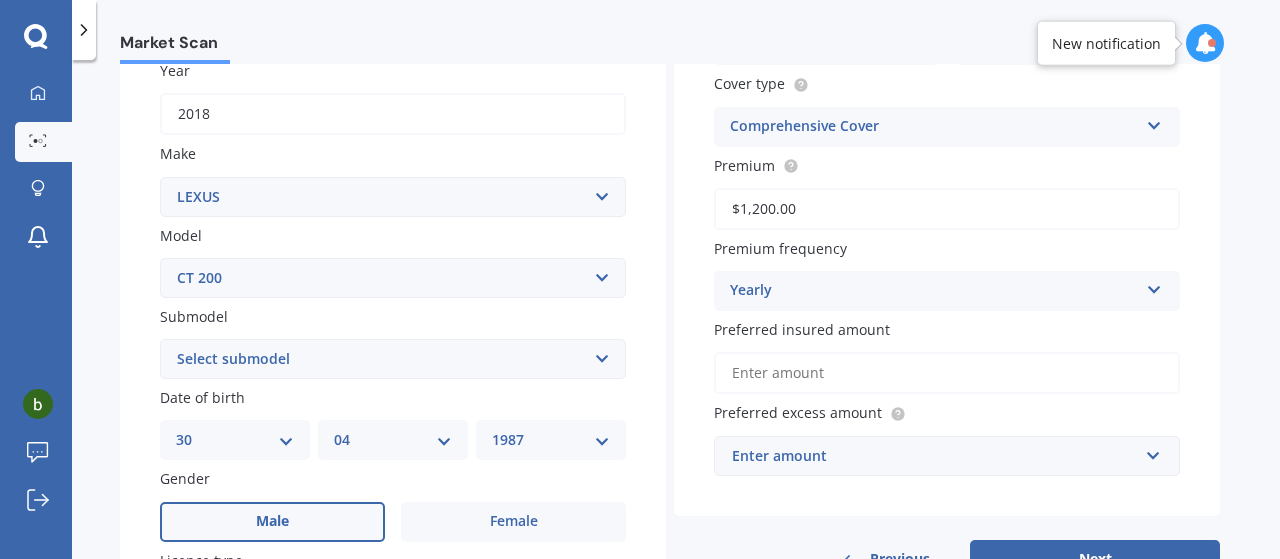 click on "Select model AS 460 CT 200 ES 300 ES 350 GS 250 GS 300 GS 350 GS 430 GS 450 GS F GS460 HS 250h HS250h Hybrid Limited 4WD IS 200 IS 250 IS 300 IS 350 IS 400 IS F IS300 LC 500 LS 400 LS 430 LS 460 LS 600 LS500H LX 470 LX450D LX570 NX 200 NX 300 NX300 NX300H NX450+ RC 300 RC 350 RC-F RC200T RC300 RC350 RX 300 RX 330 RX 350 RX 400h RX 450 SC 250 SC 400 SC 430 UX 200 UX 250h UX200 UX250h UX300e" at bounding box center [393, 278] 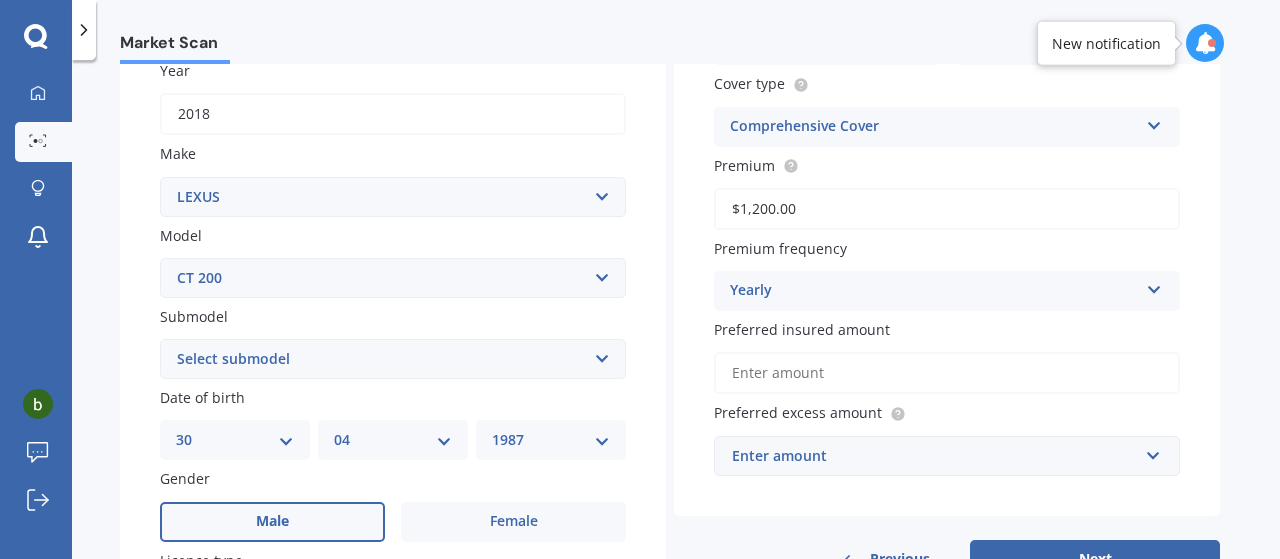 click on "Select submodel h h F Sport" at bounding box center [393, 359] 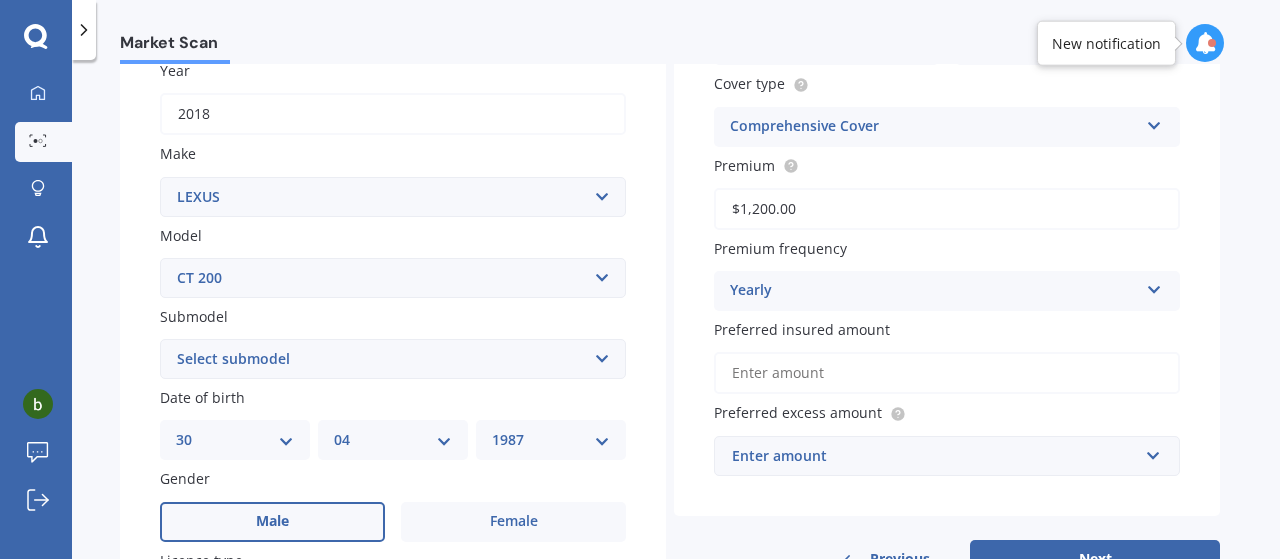 select on "H" 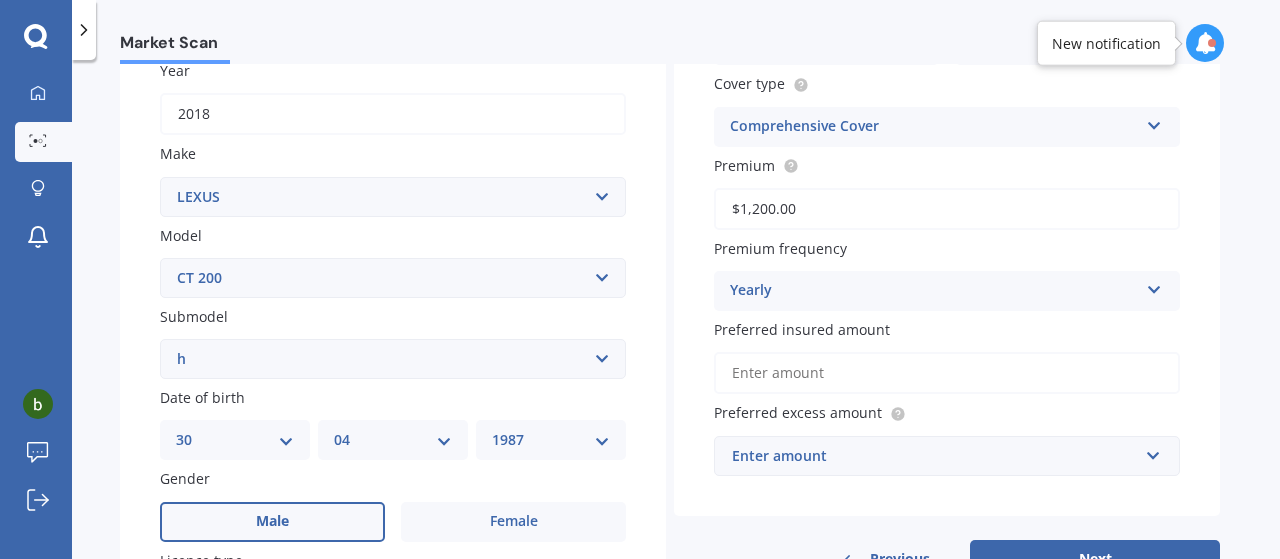 click on "Select submodel h h F Sport" at bounding box center (393, 359) 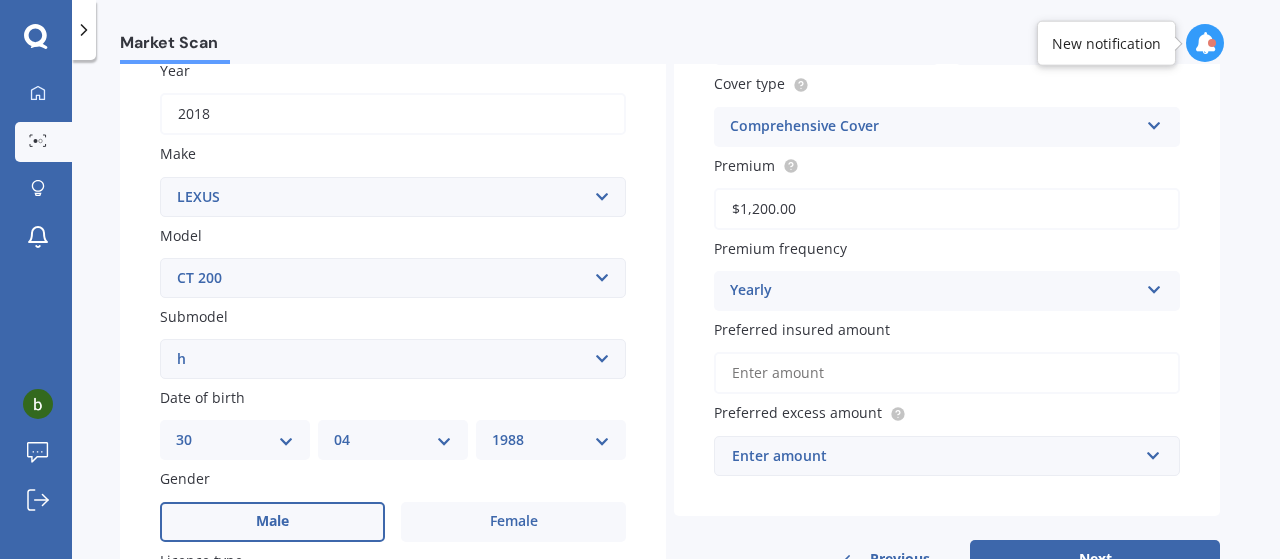 click on "YYYY 2025 2024 2023 2022 2021 2020 2019 2018 2017 2016 2015 2014 2013 2012 2011 2010 2009 2008 2007 2006 2005 2004 2003 2002 2001 2000 1999 1998 1997 1996 1995 1994 1993 1992 1991 1990 1989 1988 1987 1986 1985 1984 1983 1982 1981 1980 1979 1978 1977 1976 1975 1974 1973 1972 1971 1970 1969 1968 1967 1966 1965 1964 1963 1962 1961 1960 1959 1958 1957 1956 1955 1954 1953 1952 1951 1950 1949 1948 1947 1946 1945 1944 1943 1942 1941 1940 1939 1938 1937 1936 1935 1934 1933 1932 1931 1930 1929 1928 1927 1926" at bounding box center [551, 440] 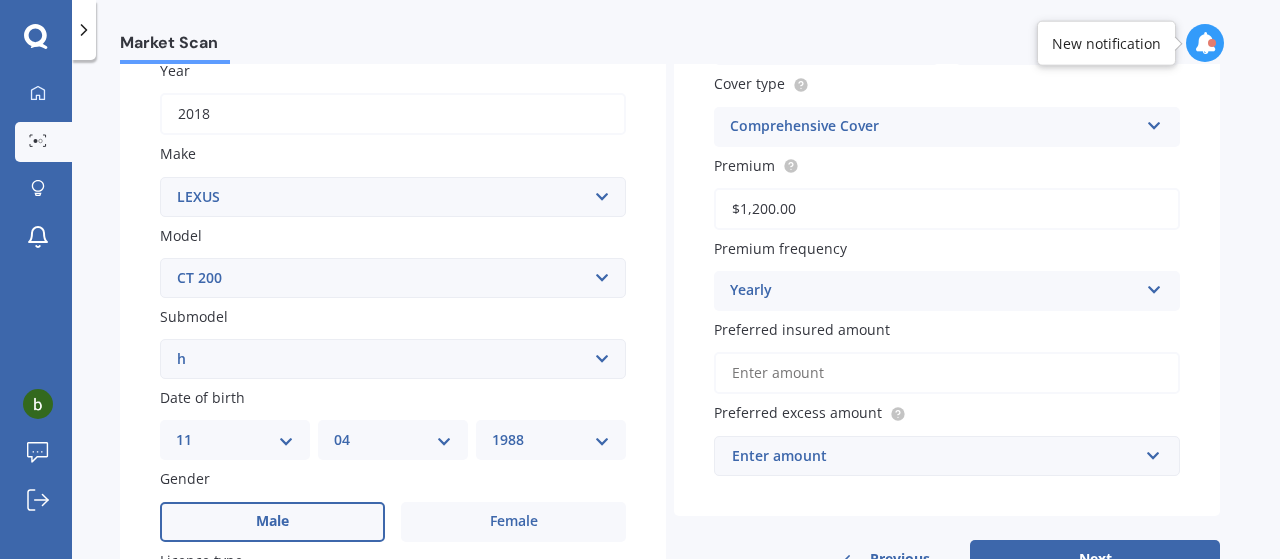 click on "DD 01 02 03 04 05 06 07 08 09 10 11 12 13 14 15 16 17 18 19 20 21 22 23 24 25 26 27 28 29 30 31" at bounding box center (235, 440) 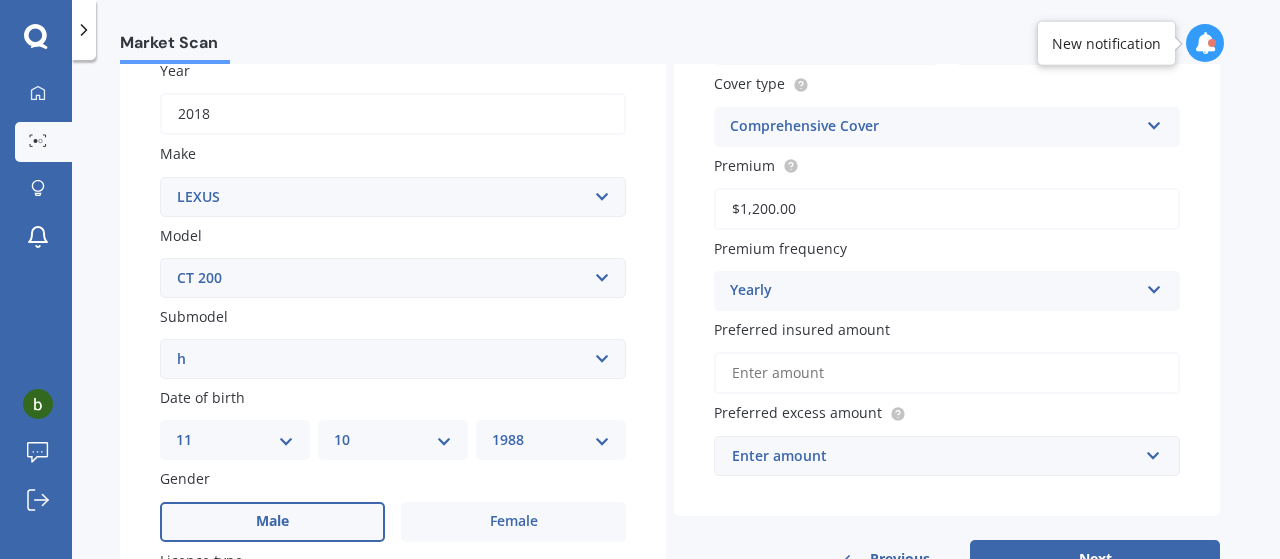 click on "MM 01 02 03 04 05 06 07 08 09 10 11 12" at bounding box center [393, 440] 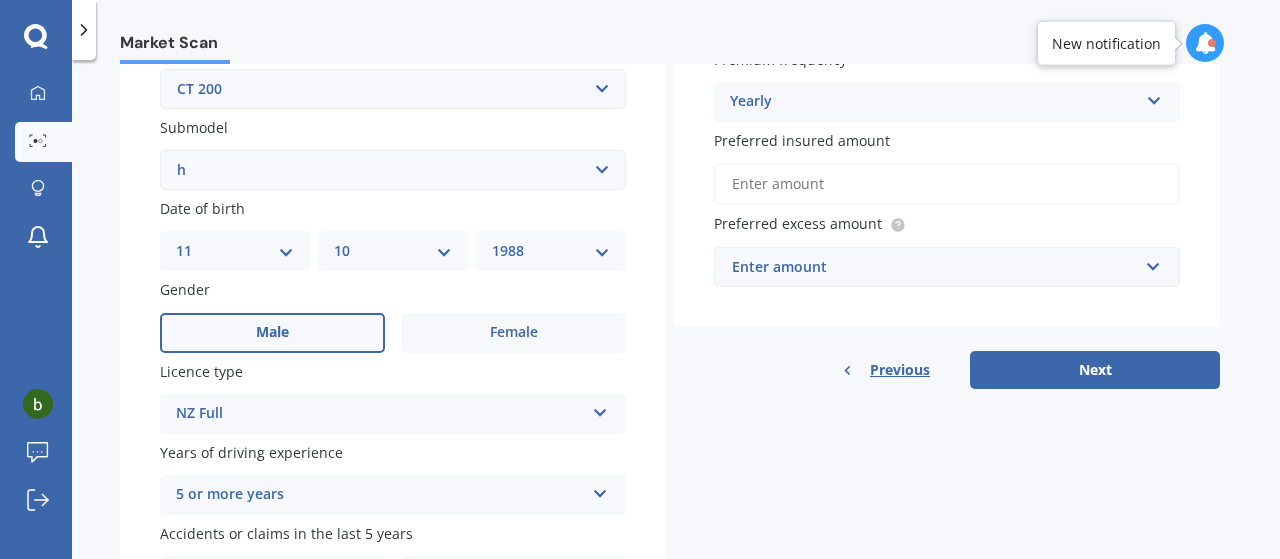scroll, scrollTop: 500, scrollLeft: 0, axis: vertical 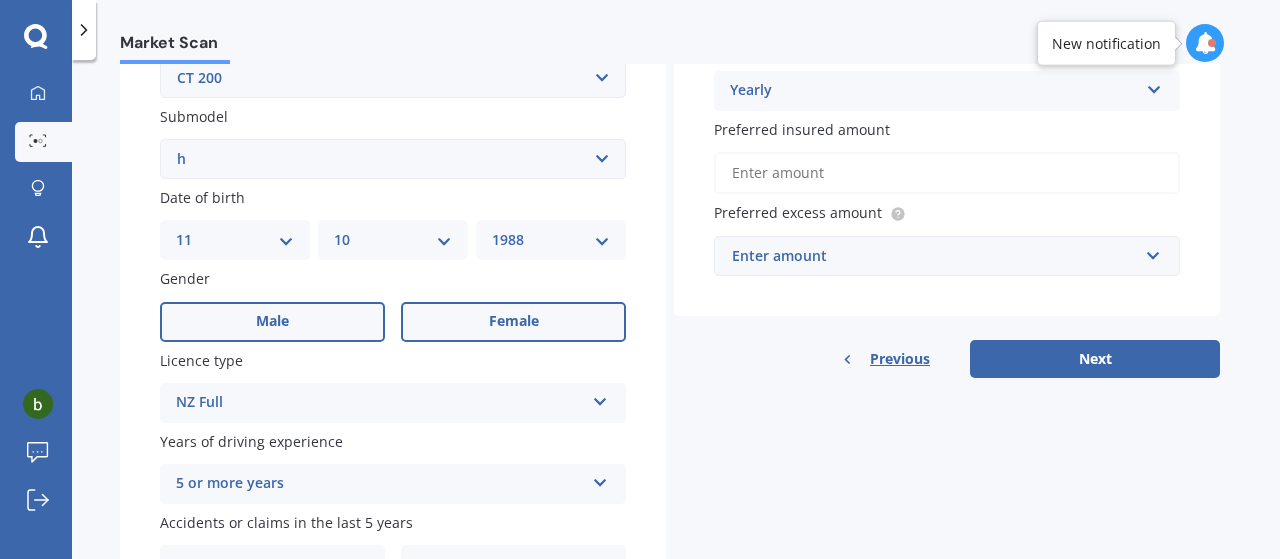 click on "Female" at bounding box center (513, 322) 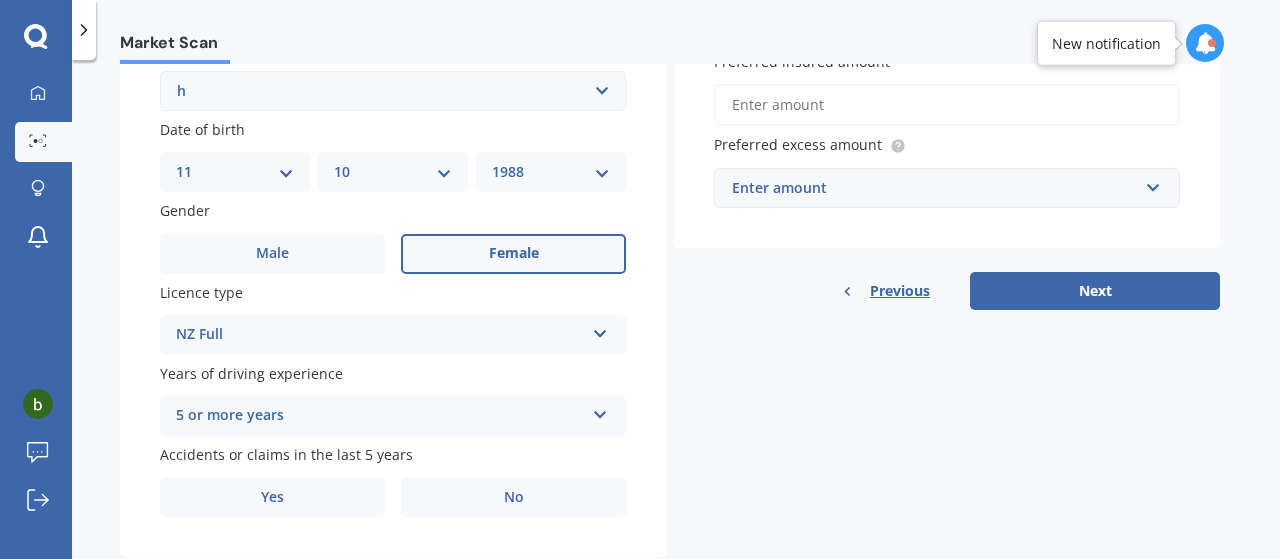 scroll, scrollTop: 600, scrollLeft: 0, axis: vertical 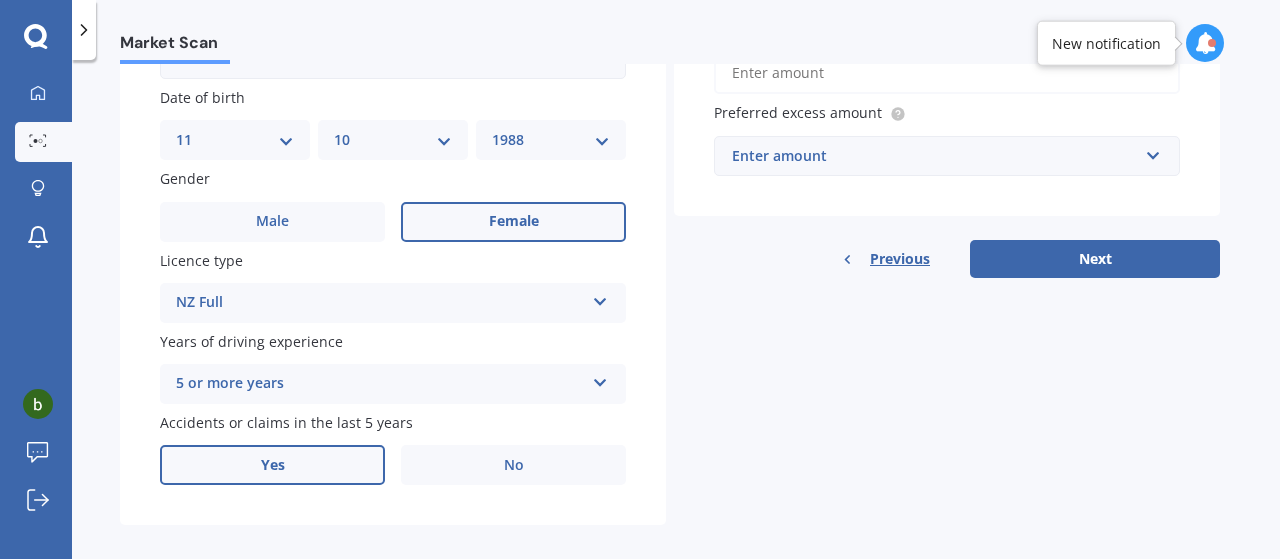 click on "Yes" at bounding box center [272, 465] 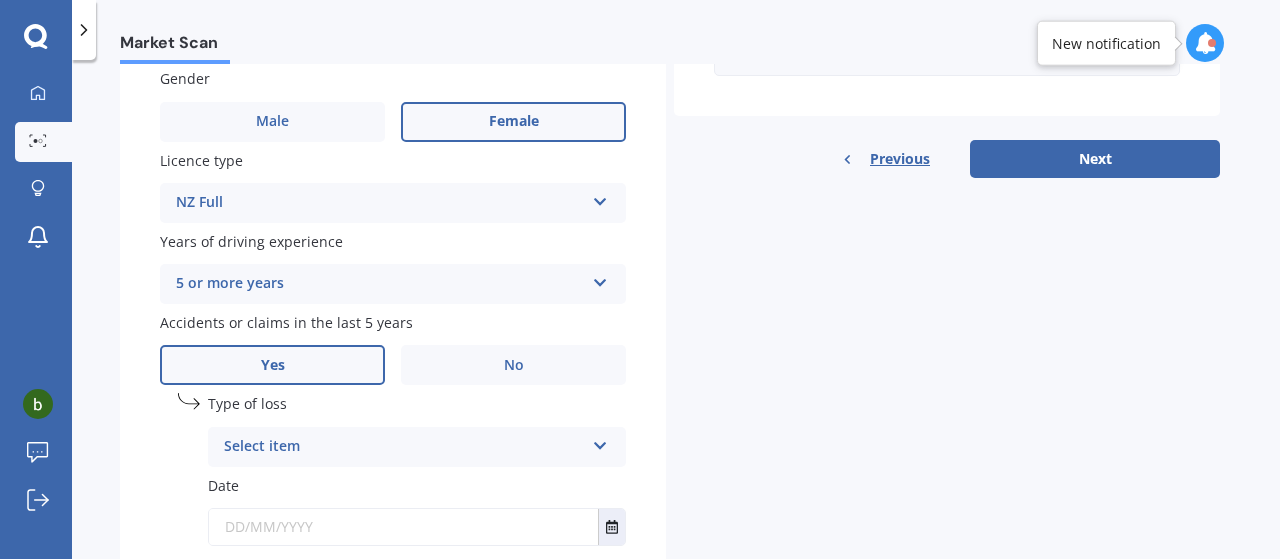 scroll, scrollTop: 800, scrollLeft: 0, axis: vertical 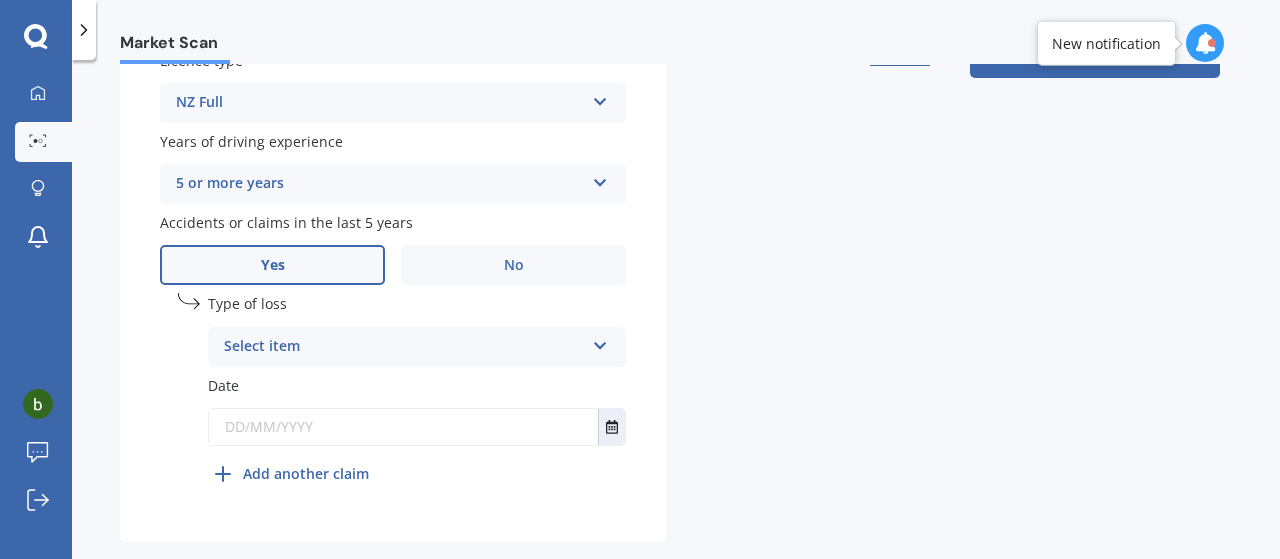 click on "Select item" at bounding box center (404, 347) 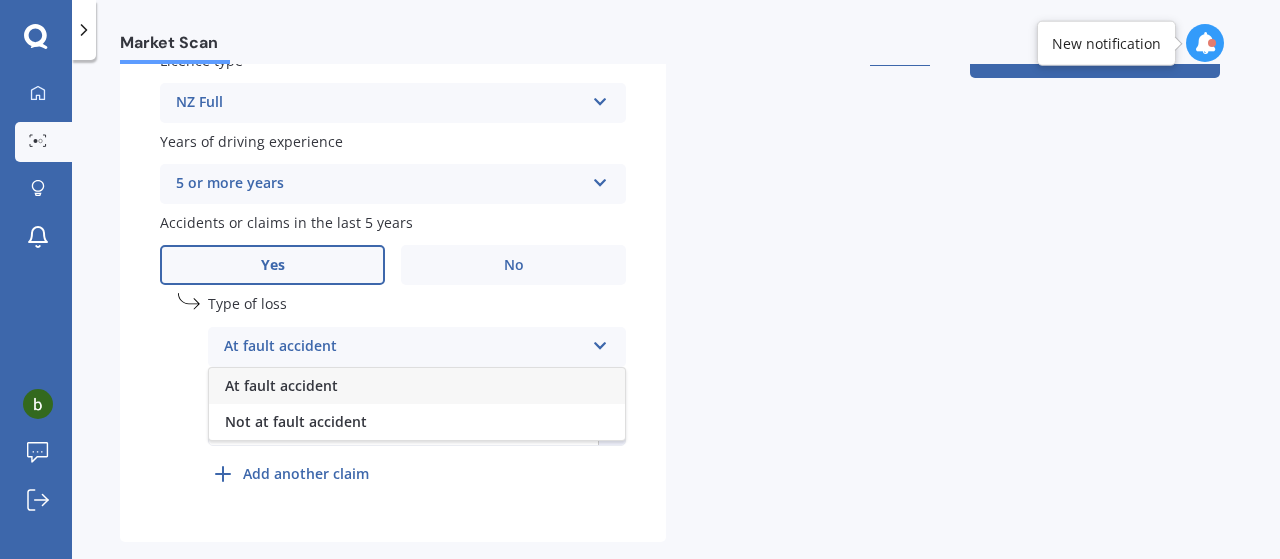 click on "At fault accident" at bounding box center (281, 385) 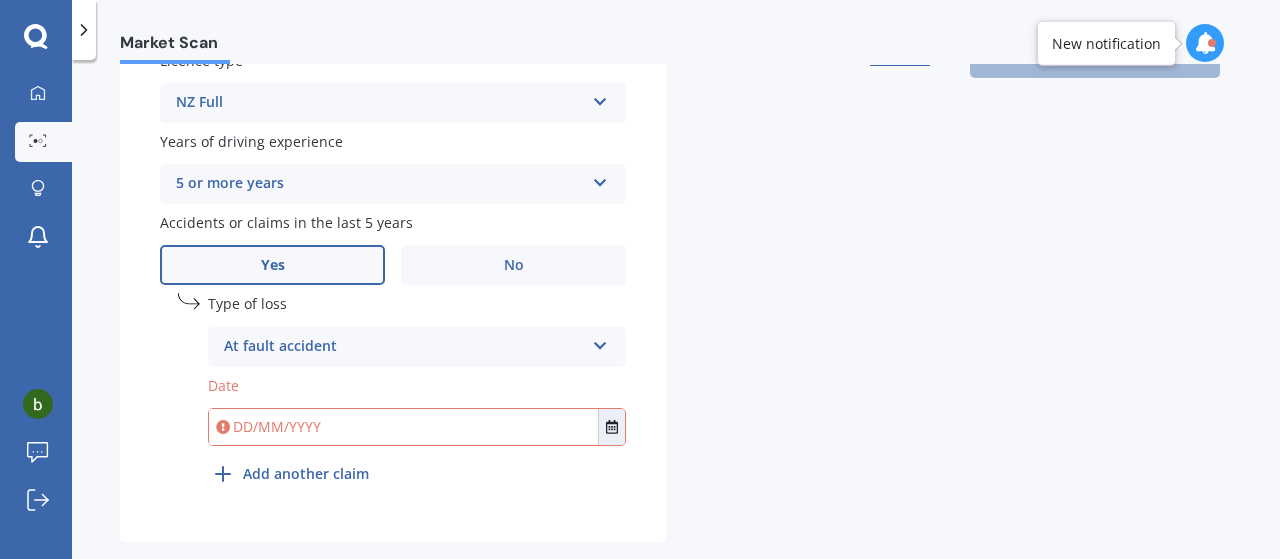 click on "Market Scan Vehicle Market Scan 70 % We just need a few more details to provide an accurate quote Details Plate number Search I don’t have a number plate Year 2018 Make Select make AC ALFA ROMEO ASTON MARTIN AUDI AUSTIN BEDFORD Bentley BMW BYD CADILLAC CAN-AM CHERY CHEVROLET CHRYSLER Citroen CRUISEAIR CUPRA DAEWOO DAIHATSU DAIMLER DAMON DIAHATSU DODGE EXOCET FACTORY FIVE FERRARI FIAT Fiord FLEETWOOD FORD FOTON FRASER GEELY GENESIS GEORGIE BOY GMC GREAT WALL GWM HAVAL HILLMAN HINO HOLDEN HOLIDAY RAMBLER HONDA HUMMER HYUNDAI INFINITI ISUZU IVECO JAC JAECOO JAGUAR JEEP KGM KIA LADA LAMBORGHINI LANCIA LANDROVER LDV LEAPMOTOR LEXUS LINCOLN LOTUS LUNAR M.G M.G. MAHINDRA MASERATI MAZDA MCLAREN MERCEDES AMG Mercedes Benz MERCEDES-AMG MERCURY MINI Mitsubishi MORGAN MORRIS NEWMAR Nissan OMODA OPEL OXFORD PEUGEOT Plymouth Polestar PONTIAC PORSCHE PROTON RAM Range Rover Rayne RENAULT ROLLS ROYCE ROVER SAAB SATURN SEAT SHELBY SKODA SMART SSANGYONG SUBARU SUZUKI TATA TESLA TIFFIN Toyota TRIUMPH TVR Vauxhall VOLKSWAGEN ZX" at bounding box center [676, 313] 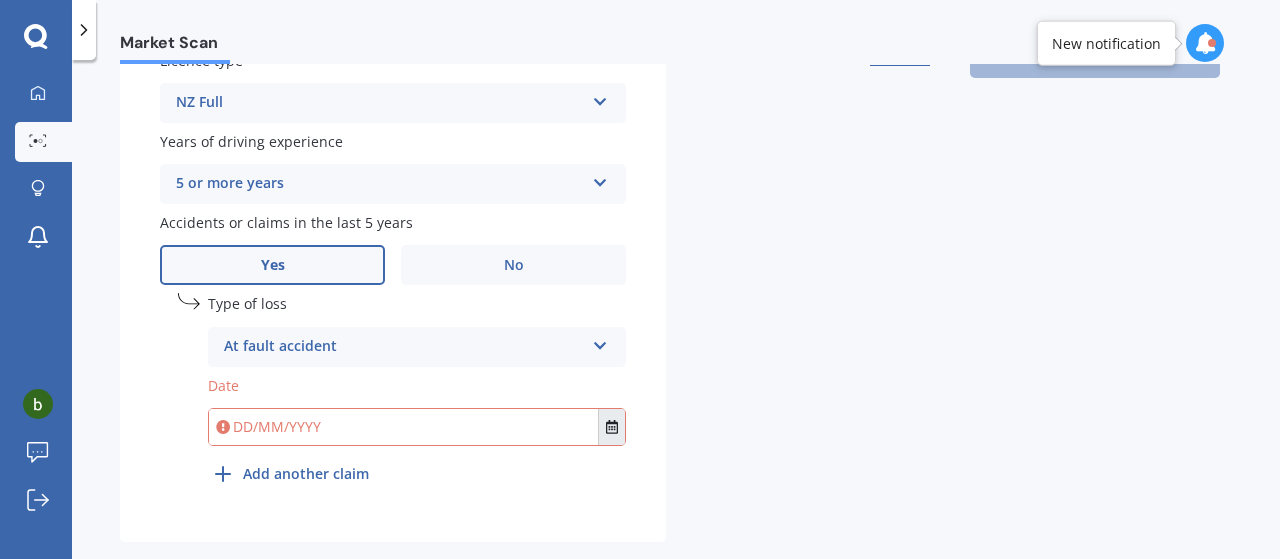 click at bounding box center [611, 427] 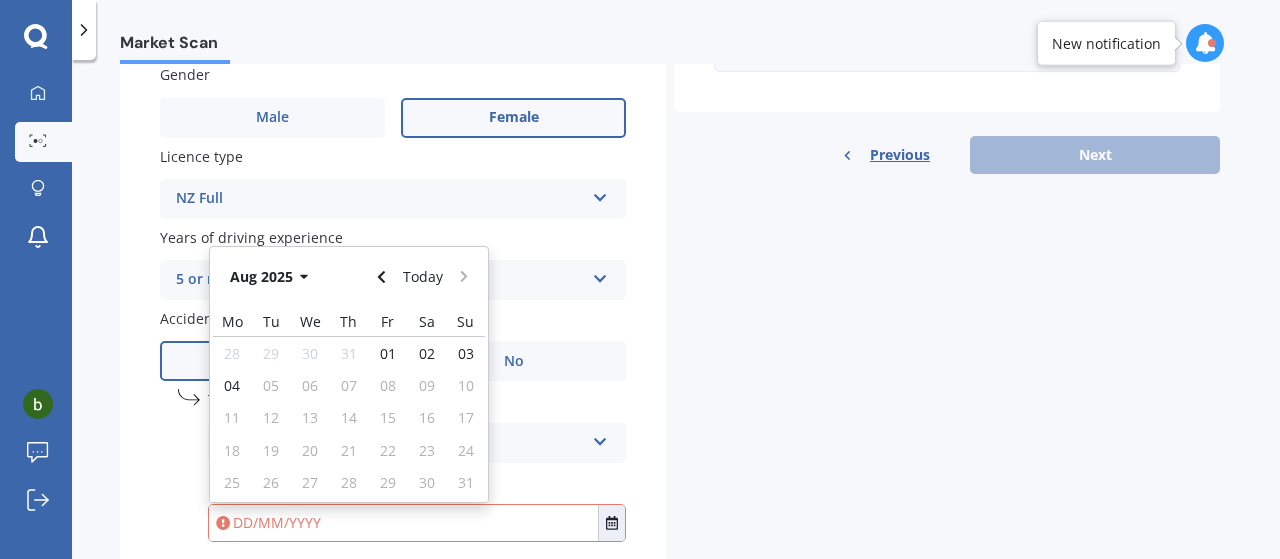 scroll, scrollTop: 600, scrollLeft: 0, axis: vertical 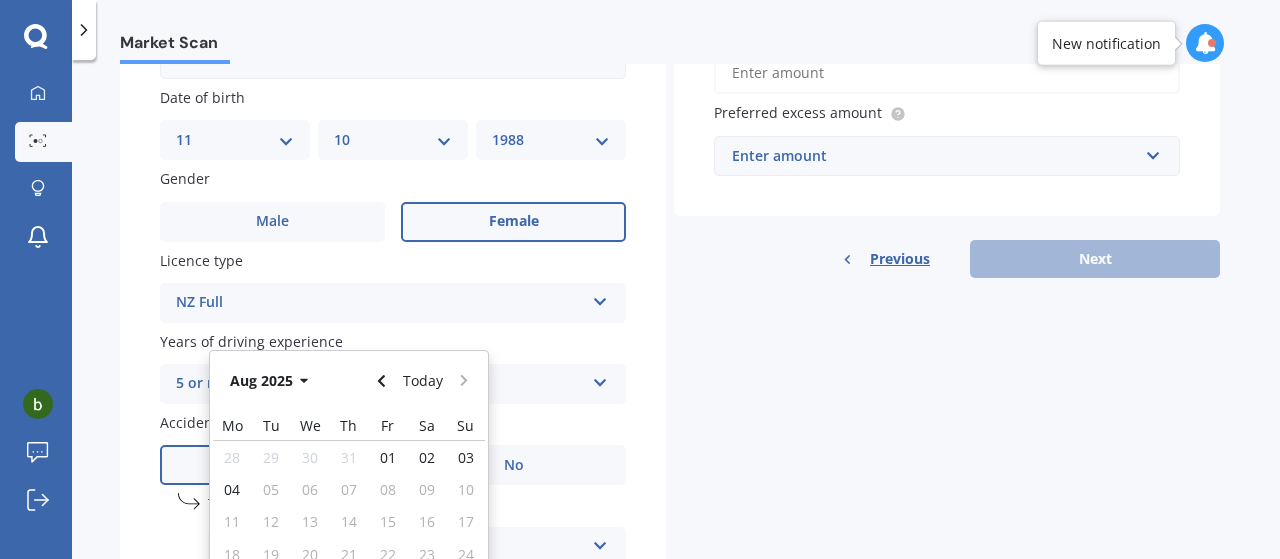 click on "5 or more years" at bounding box center (380, 384) 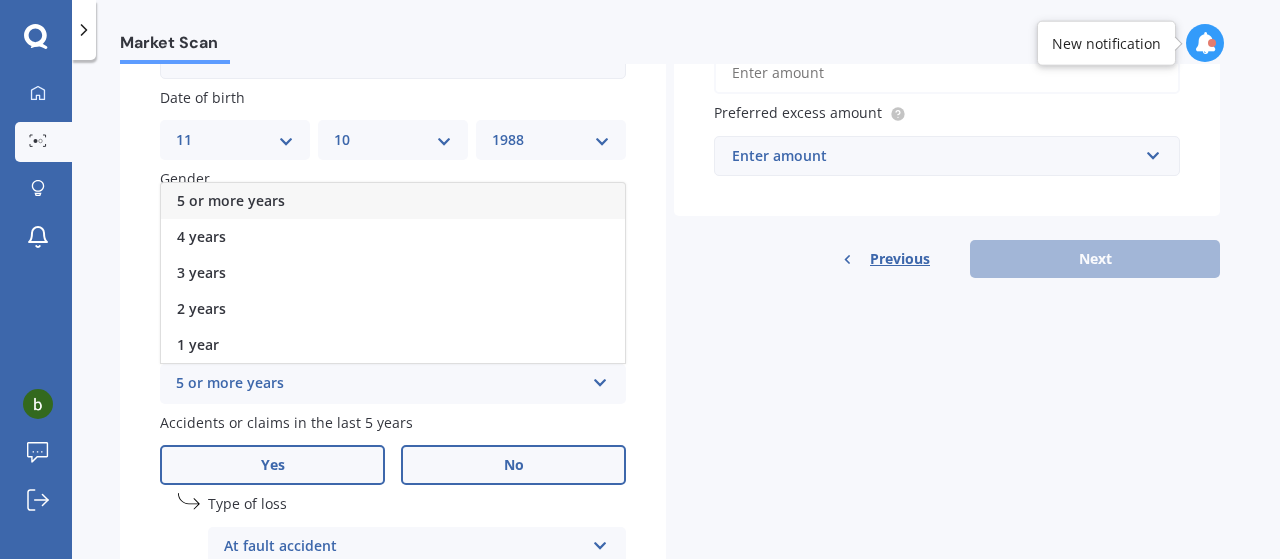 click on "No" at bounding box center [513, 465] 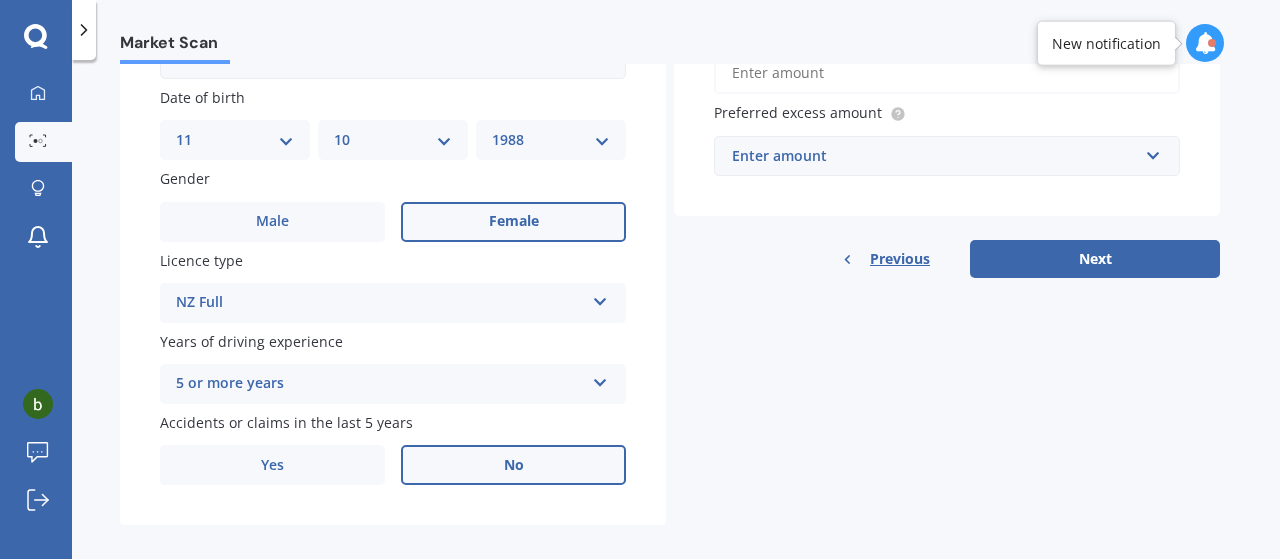 click on "Details Plate number Search I don’t have a number plate Year [YEAR] Make Select make AC ALFA ROMEO ASTON MARTIN AUDI AUSTIN BEDFORD Bentley BMW BYD CADILLAC CAN-AM CHERY CHEVROLET CHRYSLER Citroen CRUISEAIR CUPRA DAEWOO DAIHATSU DAIMLER DAMON DIAHATSU DODGE EXOCET FACTORY FIVE FERRARI FIAT Fiord FLEETWOOD FORD FOTON FRASER GEELY GENESIS GEORGIE BOY GMC GREAT WALL GWM HAVAL HILLMAN HINO HOLDEN HOLIDAY RAMBLER HONDA HUMMER HYUNDAI INFINITI ISUZU IVECO JAC JAECOO JAGUAR JEEP KGM KIA LADA LAMBORGHINI LANCIA LANDROVER LDV LEAPMOTOR LEXUS LINCOLN LOTUS LUNAR M.G M.G. MAHINDRA MASERATI MAZDA MCLAREN MERCEDES AMG Mercedes Benz MERCEDES-AMG MERCURY MINI Mitsubishi MORGAN MORRIS NEWMAR Nissan OMODA OPEL OXFORD PEUGEOT Plymouth Polestar PONTIAC PORSCHE PROTON RAM Range Rover Rayne RENAULT ROLLS ROYCE ROVER SAAB SATURN SEAT SHELBY SKODA SMART SSANGYONG SUBARU SUZUKI TATA TESLA TIFFIN Toyota TRIUMPH TVR Vauxhall VOLKSWAGEN VOLVO WESTFIELD WINNEBAGO ZX Model Select model AS 460 CT 200 ES 300 ES 350 GS 250 GS 300 GS 350 h" at bounding box center [670, 43] 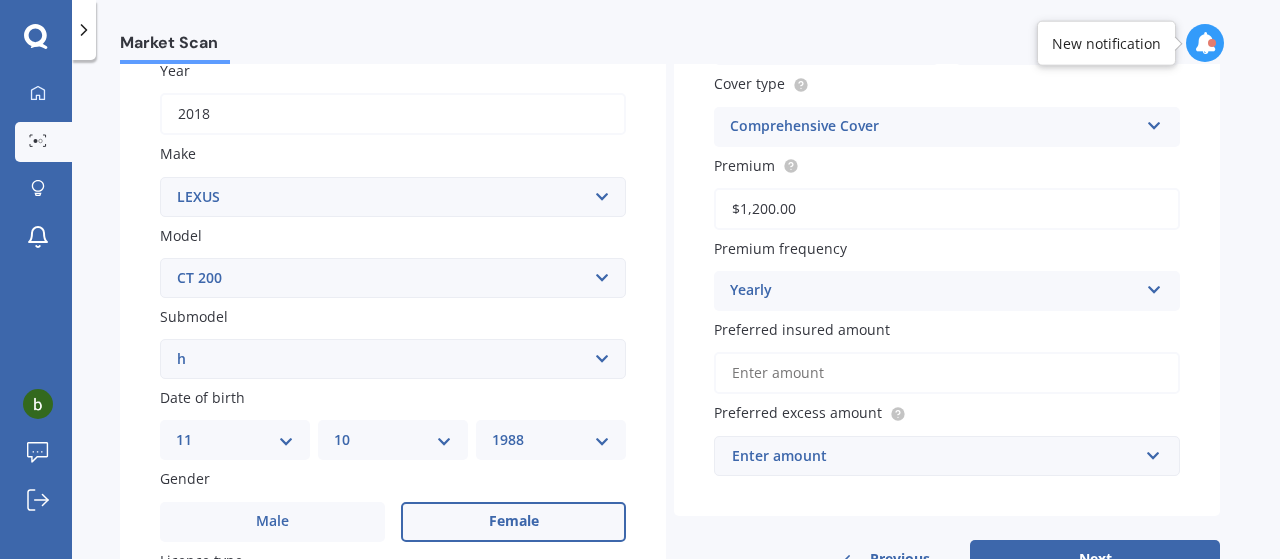 scroll, scrollTop: 200, scrollLeft: 0, axis: vertical 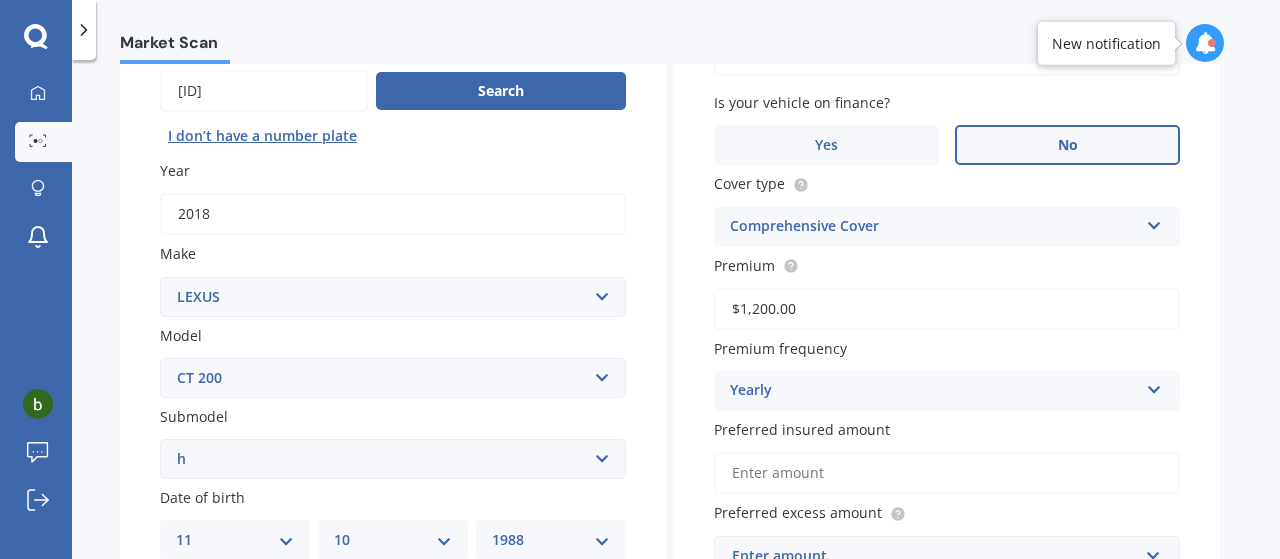 click on "No" at bounding box center [1067, 145] 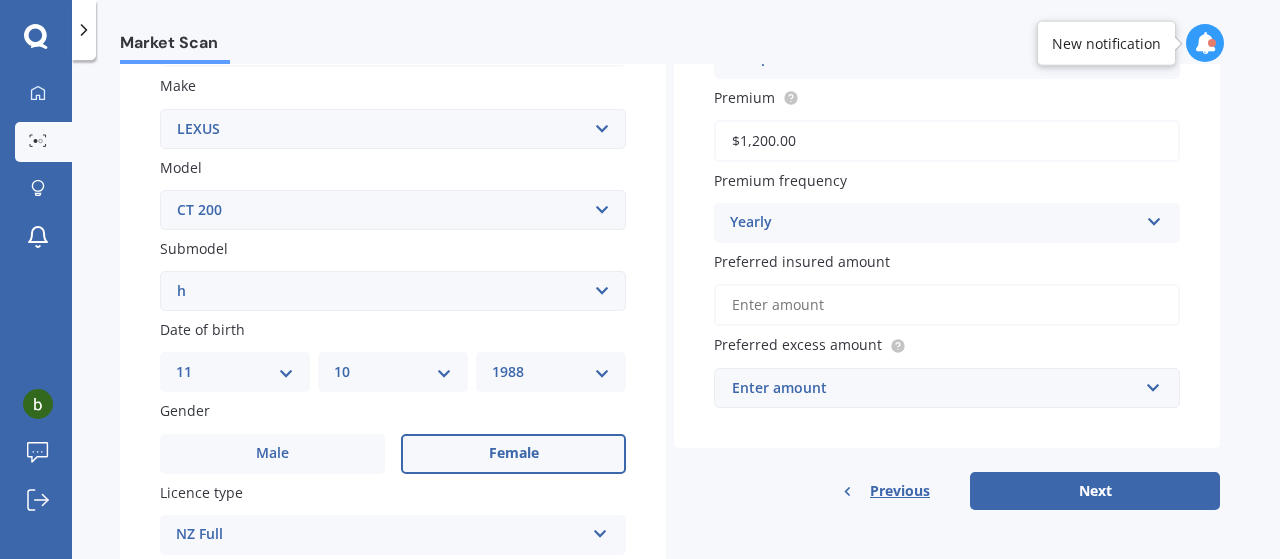 scroll, scrollTop: 400, scrollLeft: 0, axis: vertical 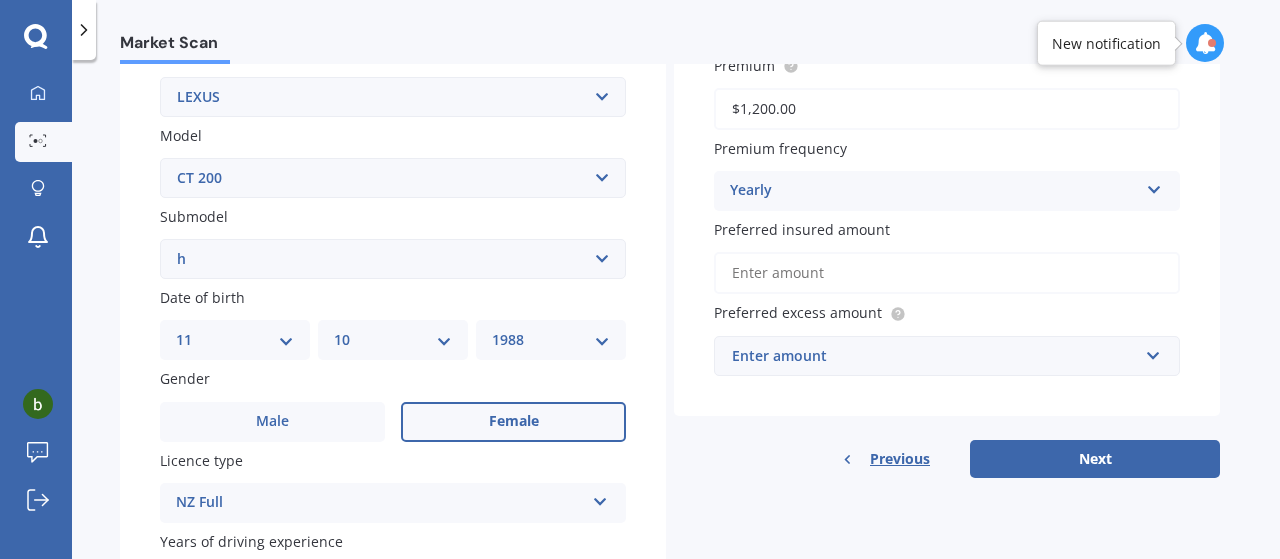 click on "Preferred insured amount" at bounding box center [947, 273] 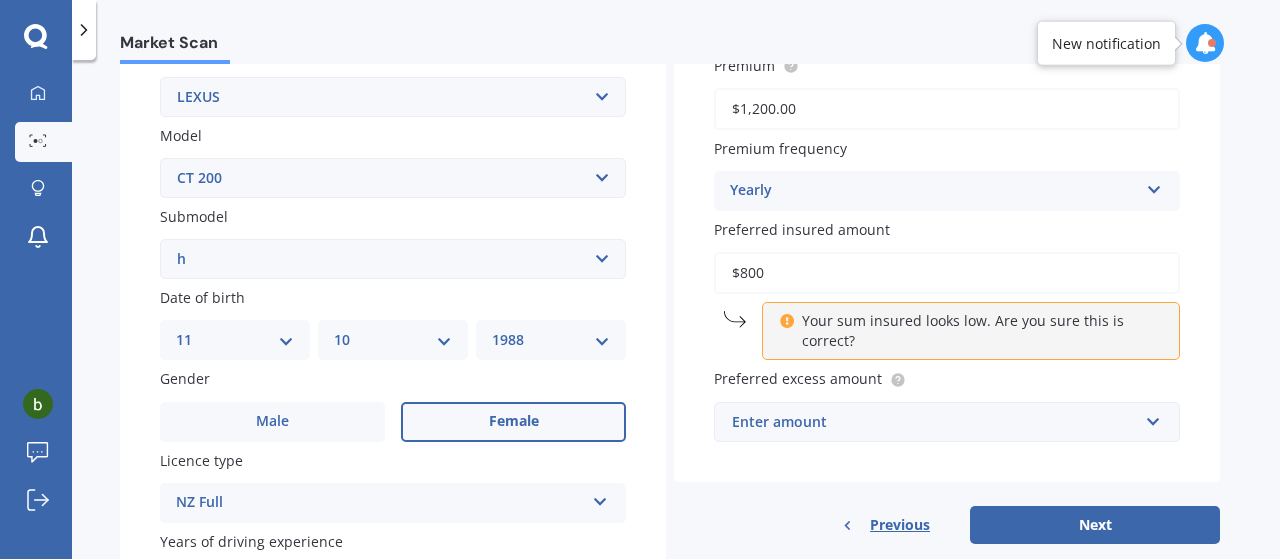 click on "Enter amount" at bounding box center [935, 422] 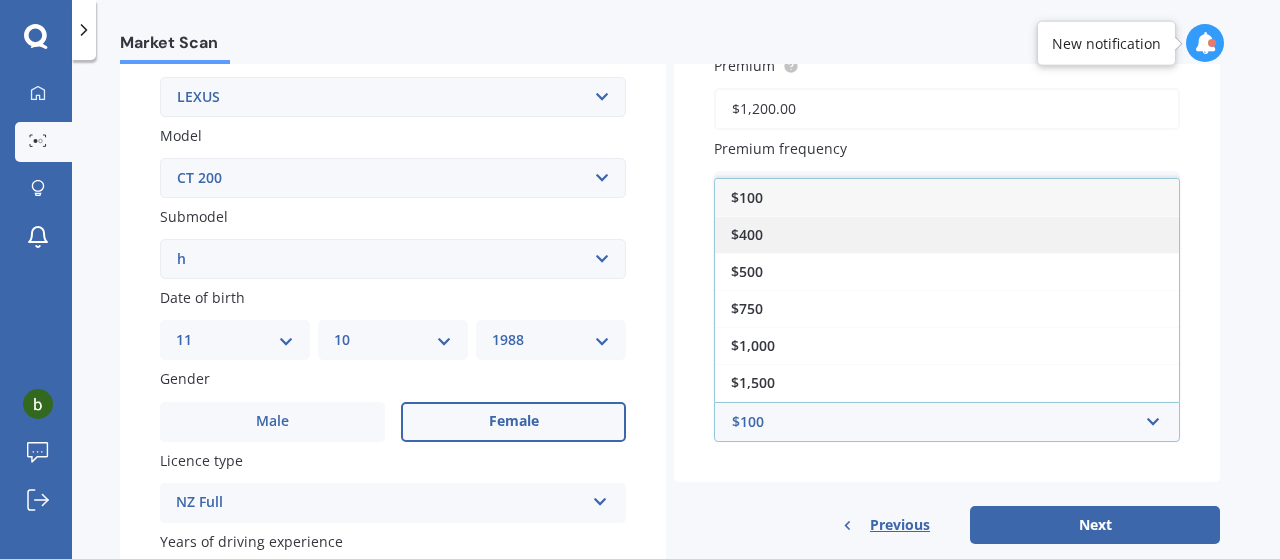 click on "$400" at bounding box center [947, 234] 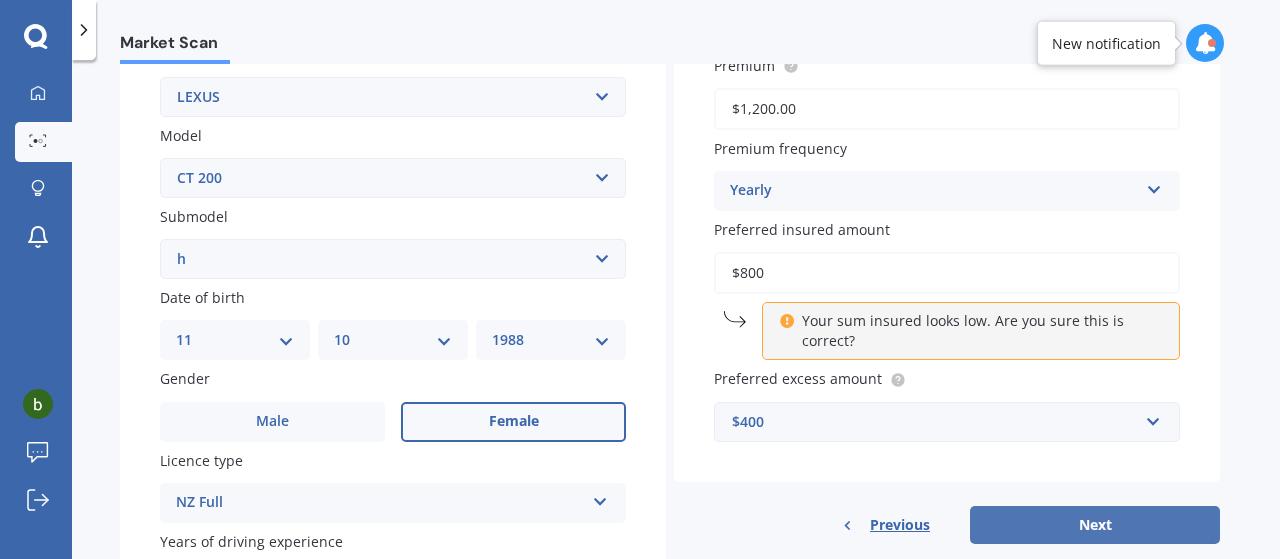 click on "Next" at bounding box center [1095, 525] 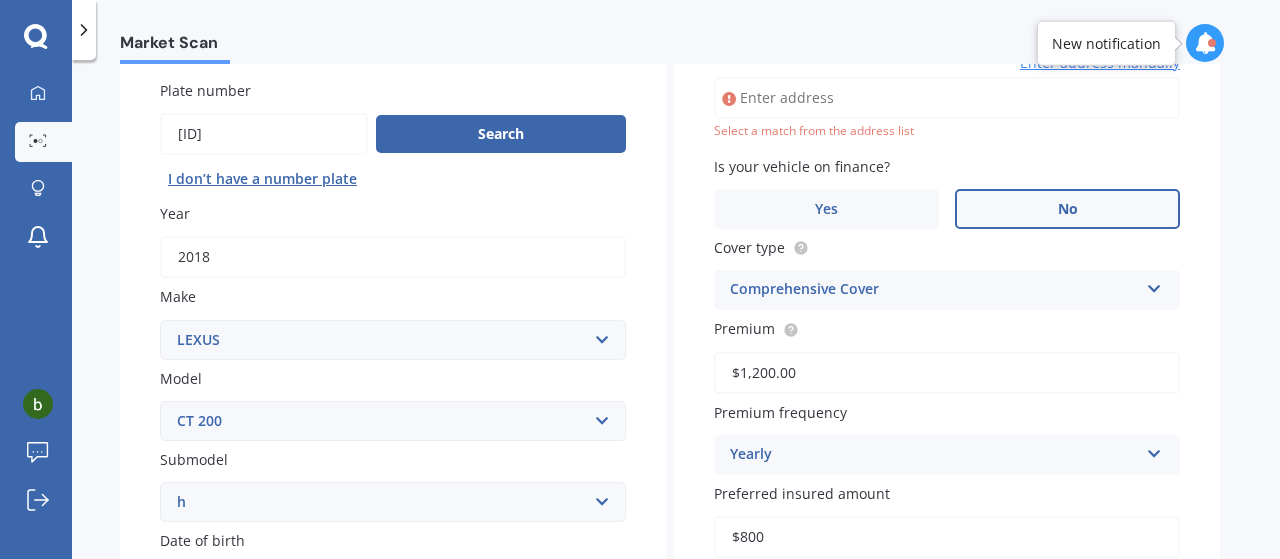 scroll, scrollTop: 136, scrollLeft: 0, axis: vertical 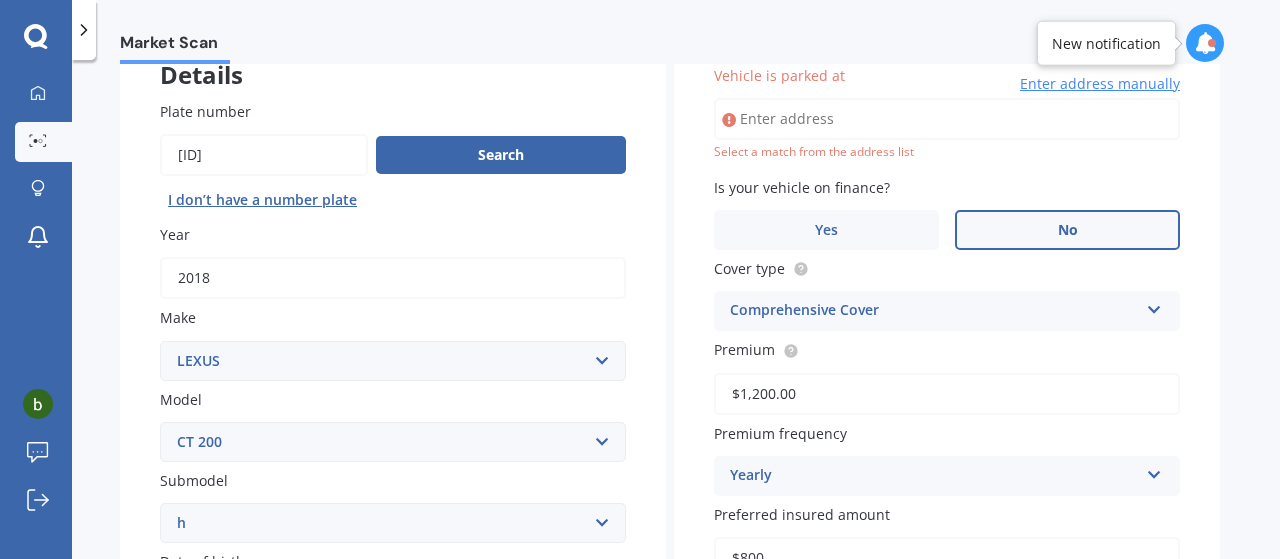 click on "Vehicle is parked at" at bounding box center [947, 119] 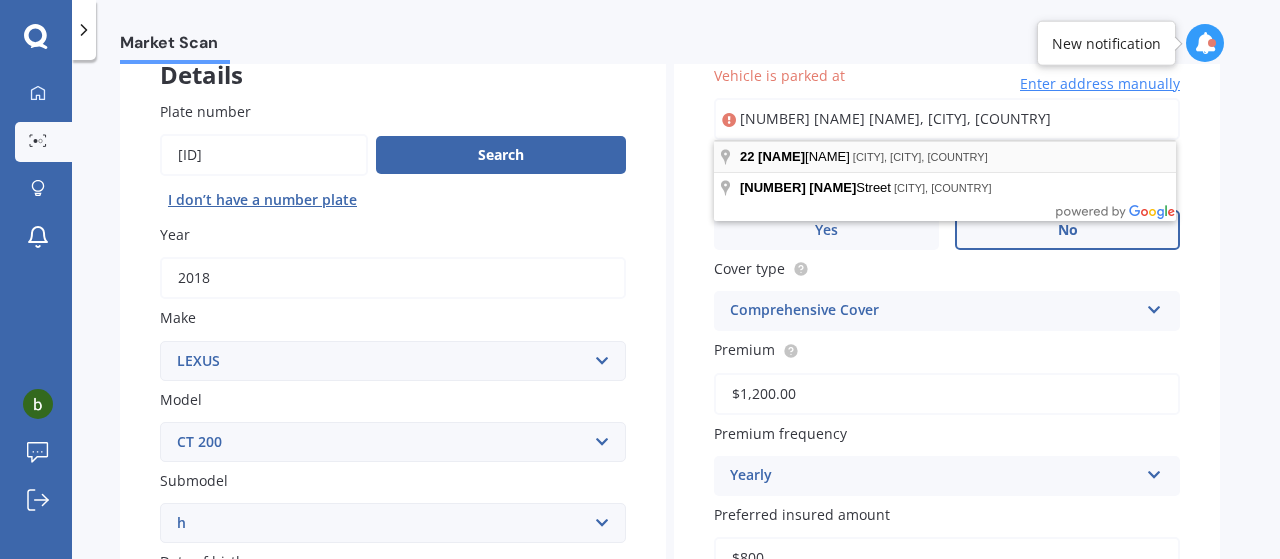 type on "[NUMBER] [NAME] [NAME], [CITY] [POSTAL_CODE]" 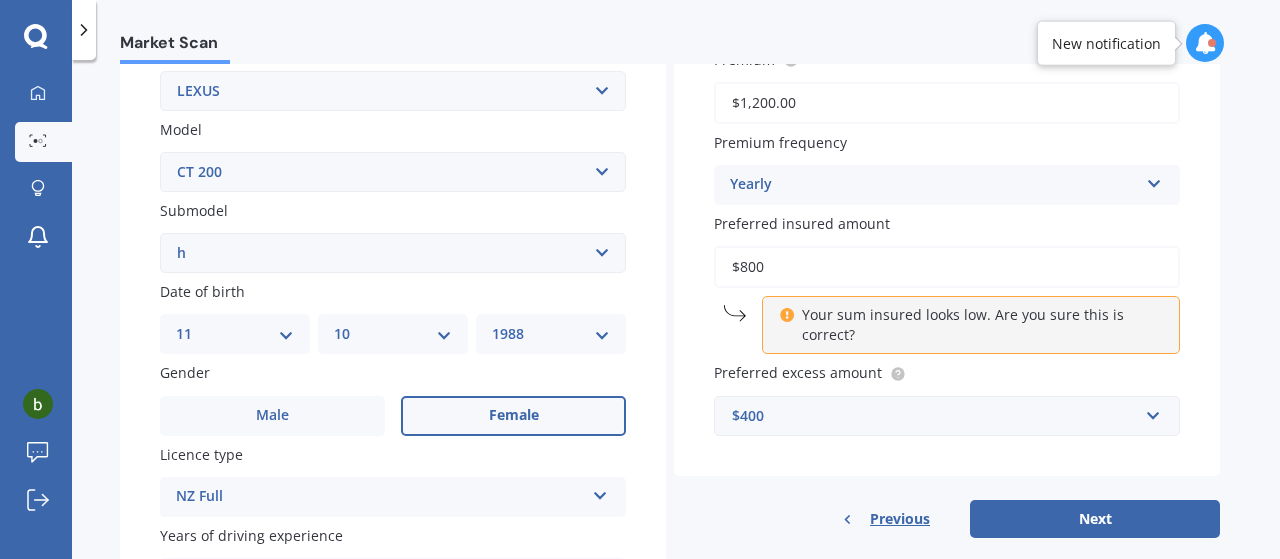 scroll, scrollTop: 436, scrollLeft: 0, axis: vertical 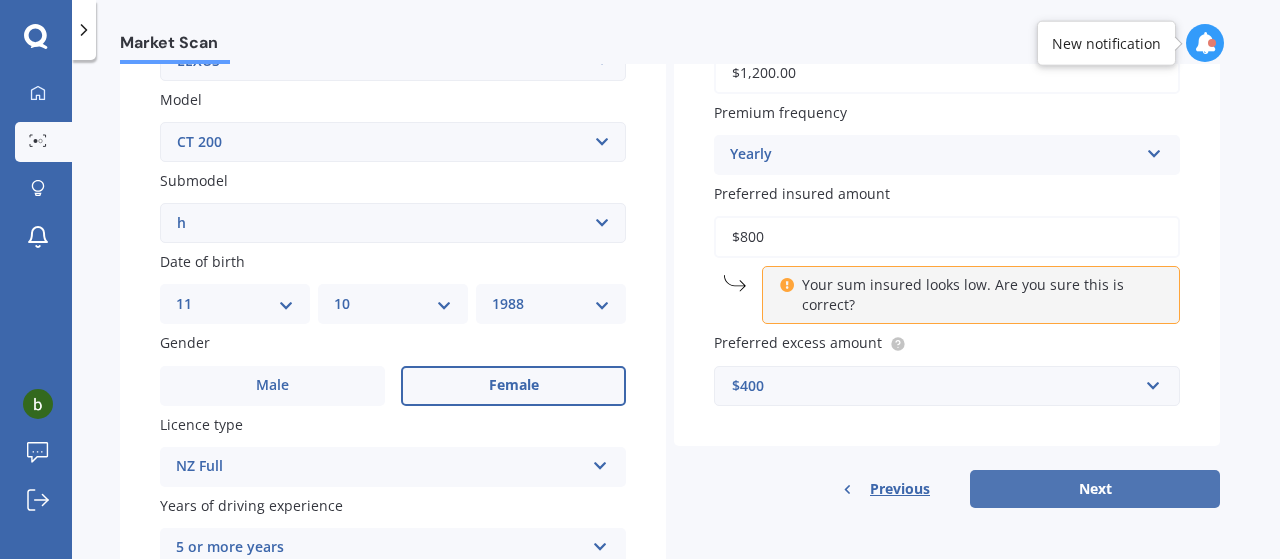 click on "Next" at bounding box center [1095, 489] 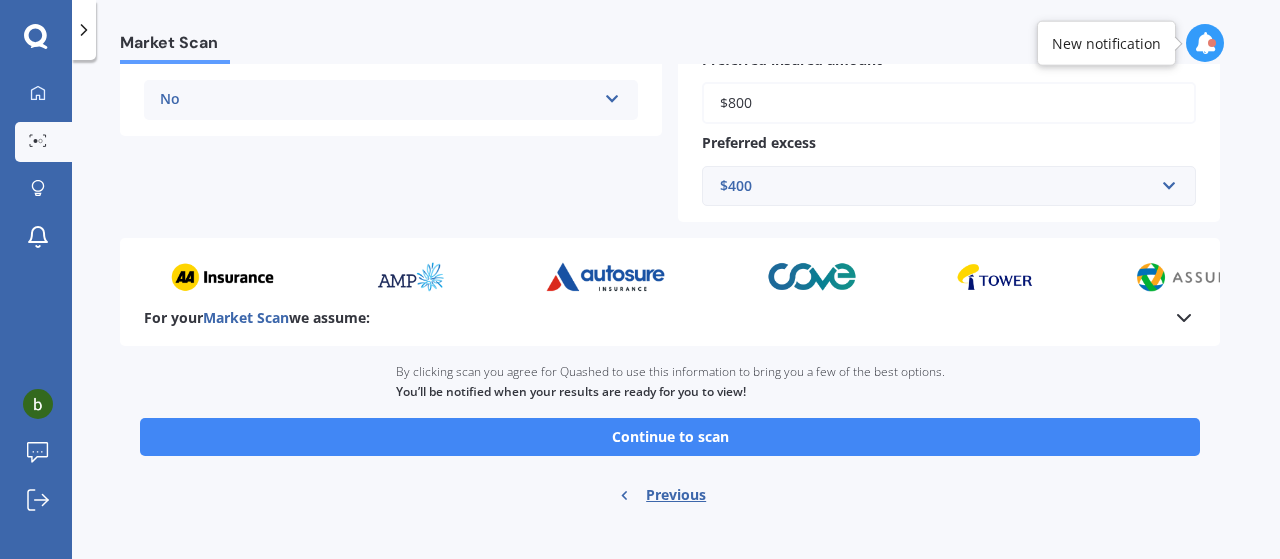 scroll, scrollTop: 558, scrollLeft: 0, axis: vertical 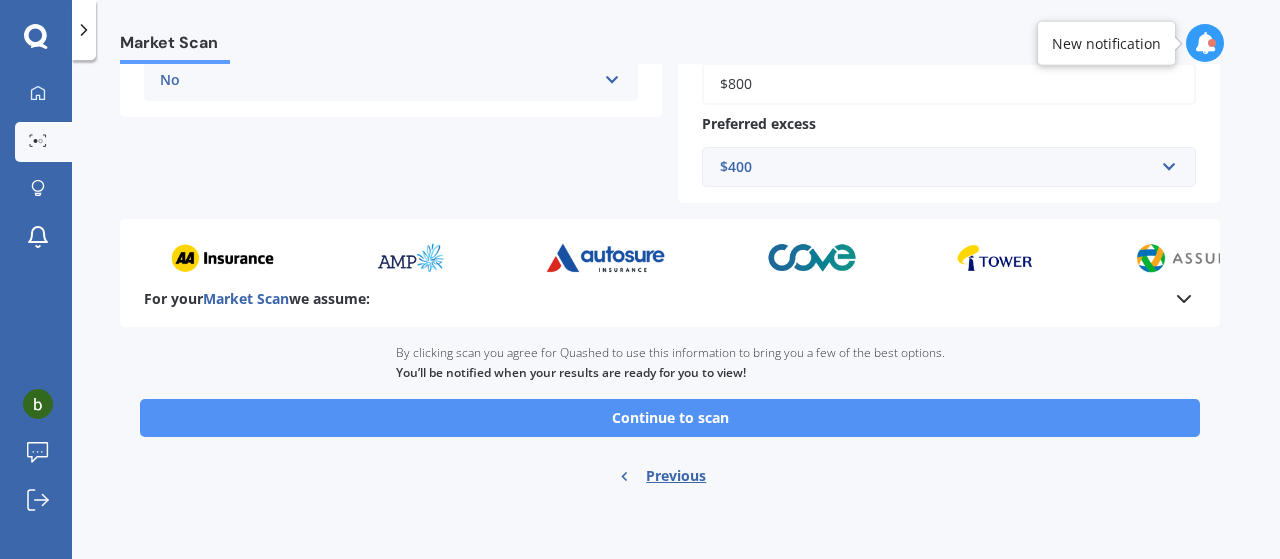 click on "Continue to scan" at bounding box center (670, 418) 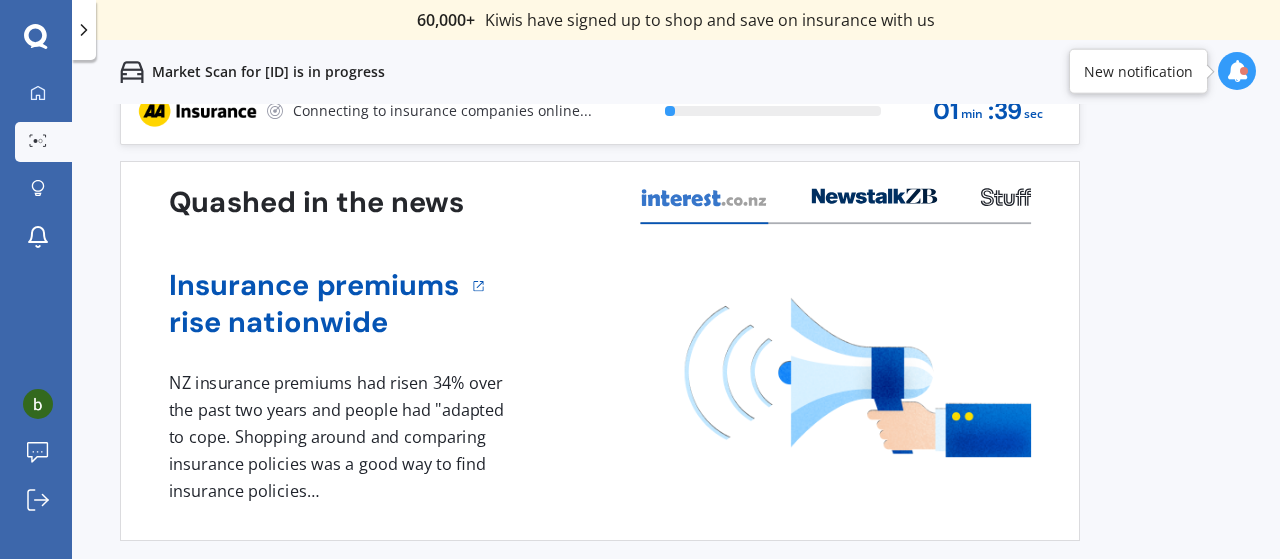 scroll, scrollTop: 0, scrollLeft: 0, axis: both 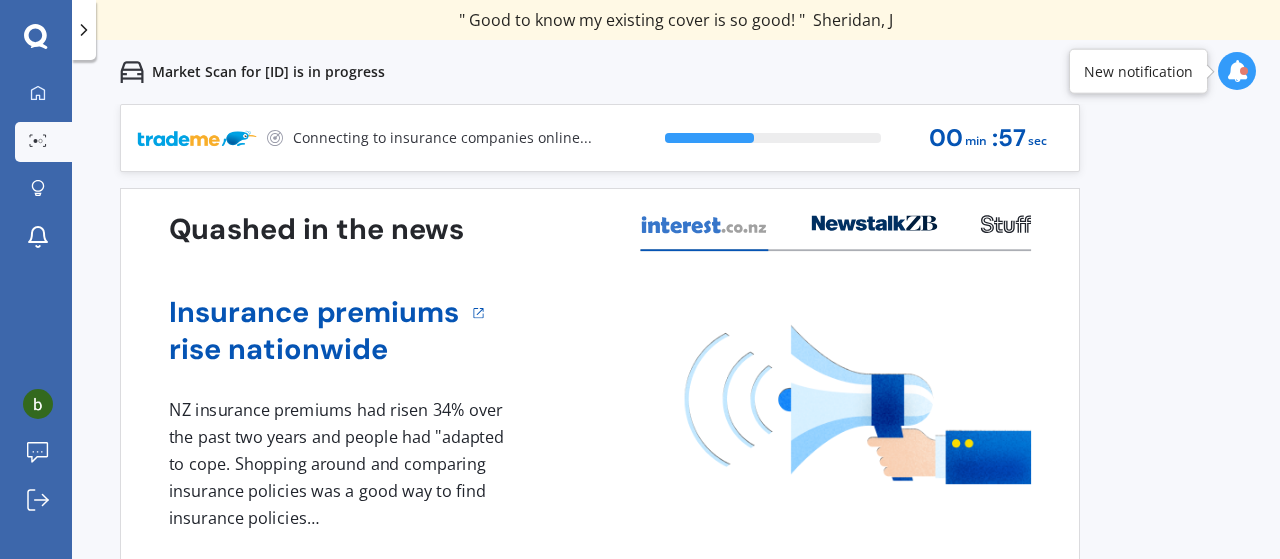 click on "Previous 60,000+ Kiwis have signed up to shop and save on insurance with us " Helpful tool, just that my current insurance is cheaper. " Casey, H " I have already recommended Quashed to many family and friends. This is fantastic. Thank you. " Quinn, M " A very useful tool and is easy to use. Highly recommended! " Yang, Z " Useful tool to check whether our current prices are competitive - which they are. " Kate, G " My current car insurance was half of the cheapest quoted here, so I'll stick with them. " Hayley, N " Gave exactly the same results. " Phillip, S " It's pretty accurate. Good service. " Mala, P " That was very helpful as it provided all the details required to make the necessary decision. " Tony, I " I've already recommended to a number of people. " Vanessa, J " Good to know my existing cover is so good! " Sheridan, J " Excellent site! I saved $300 off my existing policy. " Lian, G " Great stuff team! first time using it, and it was very clear and concise. " Lewis, B   Next 41 % 00 min :  57 sec" at bounding box center [676, 383] 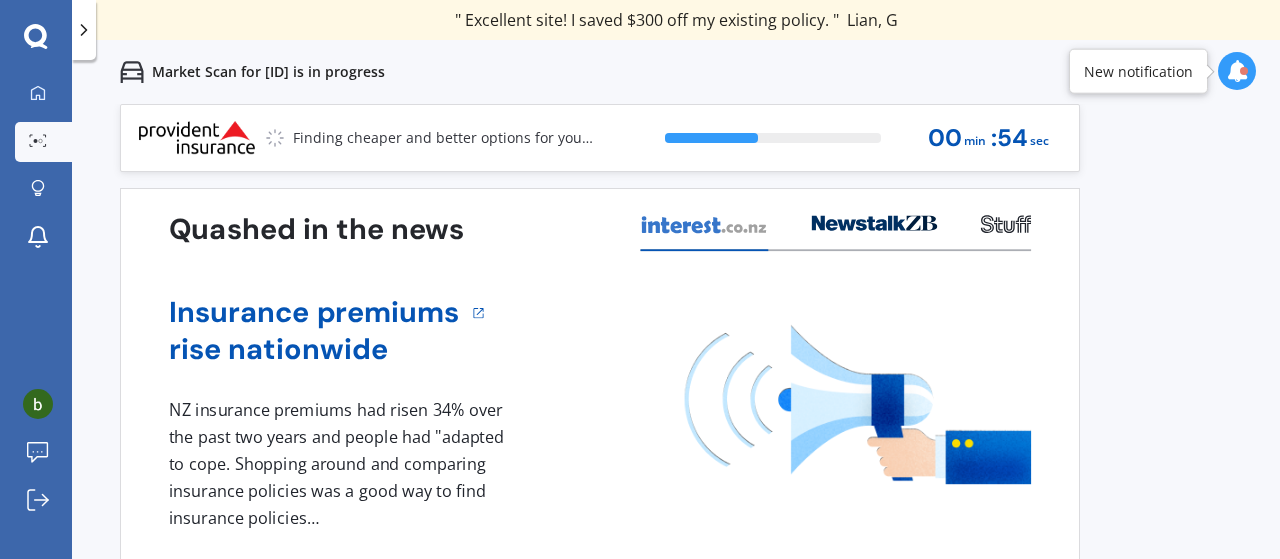 click on "Previous 60,000+ Kiwis have signed up to shop and save on insurance with us " Helpful tool, just that my current insurance is cheaper. " [FIRST], [INITIAL] " I have already recommended Quashed to many family and friends. This is fantastic. Thank you. " [FIRST], [INITIAL] " A very useful tool and is easy to use. Highly recommended! " [FIRST], [INITIAL] " Useful tool to check whether our current prices are competitive - which they are. " [FIRST], [INITIAL] " My current car insurance was half of the cheapest quoted here, so I'll stick with them. " [FIRST], [INITIAL] " Gave exactly the same results. " [FIRST], [INITIAL] " It's pretty accurate. Good service. " [FIRST], [INITIAL] " That was very helpful as it provided all the details required to make the necessary decision. " [FIRST], [INITIAL] " I've already recommended to a number of people. " [FIRST], [INITIAL] " Good to know my existing cover is so good! " [FIRST], [INITIAL] " Excellent site! I saved $300 off my existing policy. " [FIRST], [INITIAL] " Great stuff team! first time using it, and it was very clear and concise. " [FIRST], [INITIAL] Next 43 % 00 min : 54 sec" at bounding box center [676, 383] 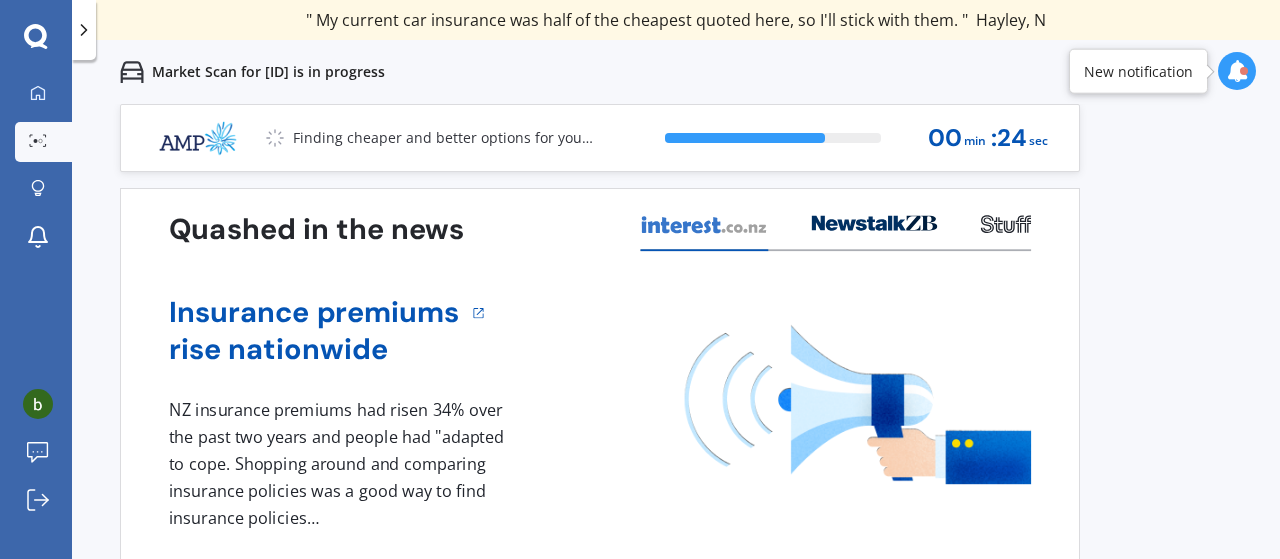click on "Previous 60,000+ Kiwis have signed up to shop and save on insurance with us " Helpful tool, just that my current insurance is cheaper. " [FIRST], [INITIAL] " I have already recommended Quashed to many family and friends. This is fantastic. Thank you. " [FIRST], [INITIAL] " A very useful tool and is easy to use. Highly recommended! " [FIRST], [INITIAL] " Useful tool to check whether our current prices are competitive - which they are. " [FIRST], [INITIAL] " My current car insurance was half of the cheapest quoted here, so I'll stick with them. " [FIRST], [INITIAL] " Gave exactly the same results. " [FIRST], [INITIAL] " It's pretty accurate. Good service. " [FIRST], [INITIAL] " That was very helpful as it provided all the details required to make the necessary decision. " [FIRST], [INITIAL] " I've already recommended to a number of people. " [FIRST], [INITIAL] " Good to know my existing cover is so good! " [FIRST], [INITIAL] " Excellent site! I saved $300 off my existing policy. " [FIRST], [INITIAL] " Great stuff team! first time using it, and it was very clear and concise. " [FIRST], [INITIAL] Next 74 % 00 min : 24 sec" at bounding box center [676, 383] 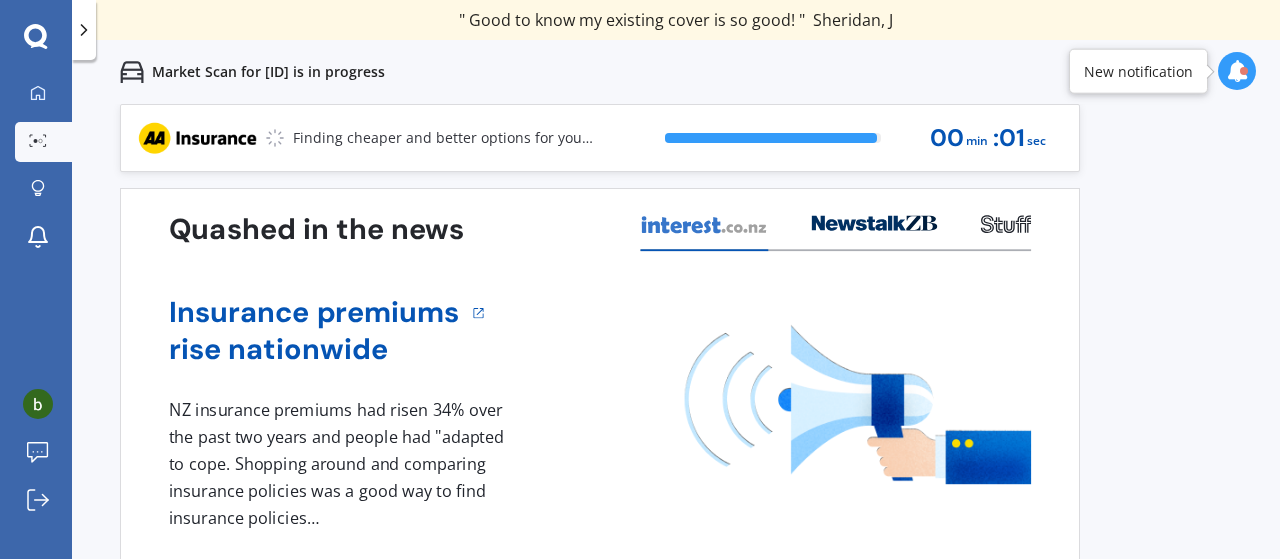 click on "Previous 60,000+ Kiwis have signed up to shop and save on insurance with us " Helpful tool, just that my current insurance is cheaper. " [FIRST], [INITIAL] " I have already recommended Quashed to many family and friends. This is fantastic. Thank you. " [FIRST], [INITIAL] " A very useful tool and is easy to use. Highly recommended! " [FIRST], [INITIAL] " Useful tool to check whether our current prices are competitive - which they are. " [FIRST], [INITIAL] " My current car insurance was half of the cheapest quoted here, so I'll stick with them. " [FIRST], [INITIAL] " Gave exactly the same results. " [FIRST], [INITIAL] " It's pretty accurate. Good service. " [FIRST], [INITIAL] " That was very helpful as it provided all the details required to make the necessary decision. " [FIRST], [INITIAL] " I've already recommended to a number of people. " [FIRST], [INITIAL] " Good to know my existing cover is so good! " [FIRST], [INITIAL] " Excellent site! I saved $300 off my existing policy. " [FIRST], [INITIAL] " Great stuff team! first time using it, and it was very clear and concise. " [FIRST], [INITIAL] Next 98 % 00 min : 01 sec" at bounding box center (676, 383) 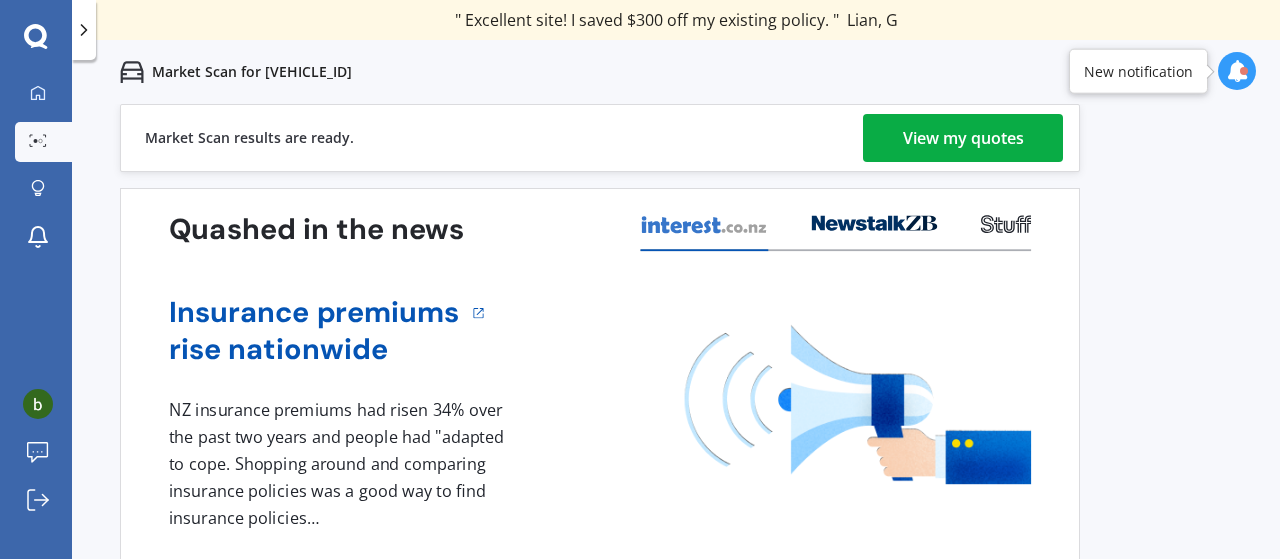 click on "View my quotes" at bounding box center (963, 138) 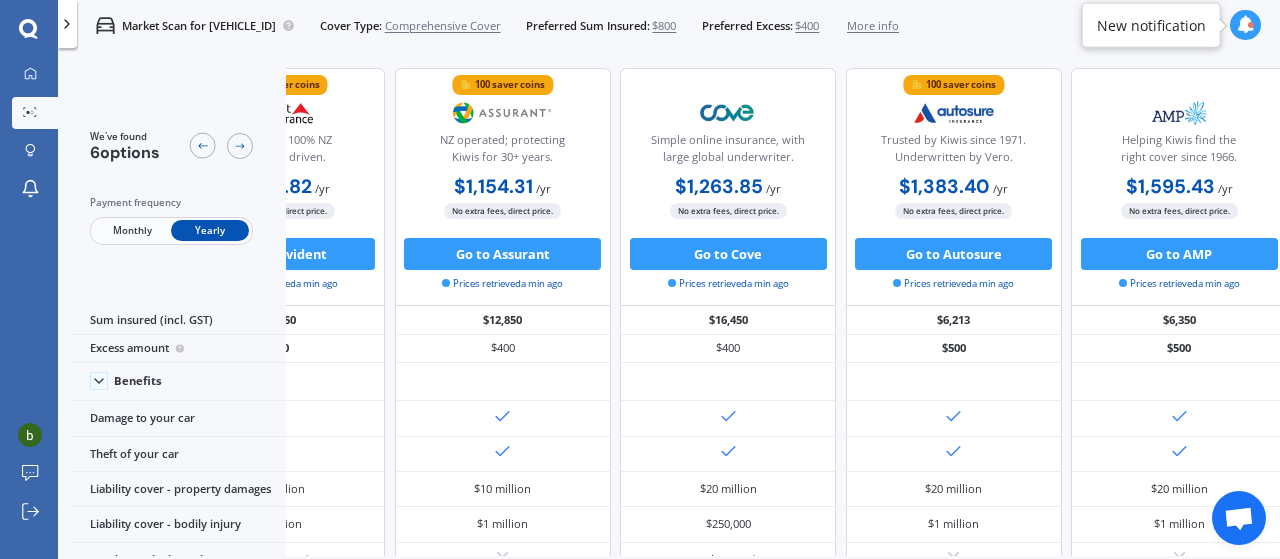 scroll, scrollTop: 0, scrollLeft: 448, axis: horizontal 